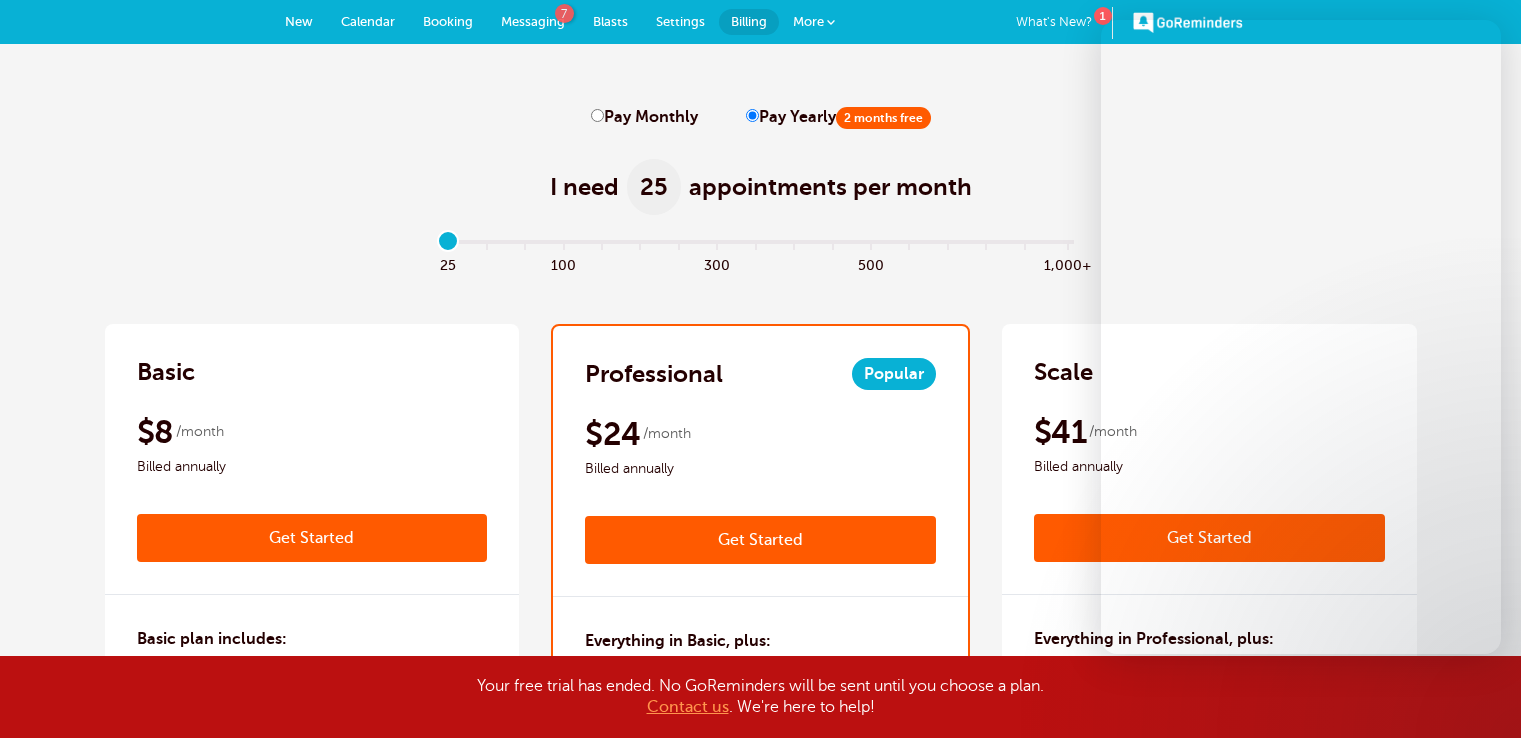 scroll, scrollTop: 1000, scrollLeft: 0, axis: vertical 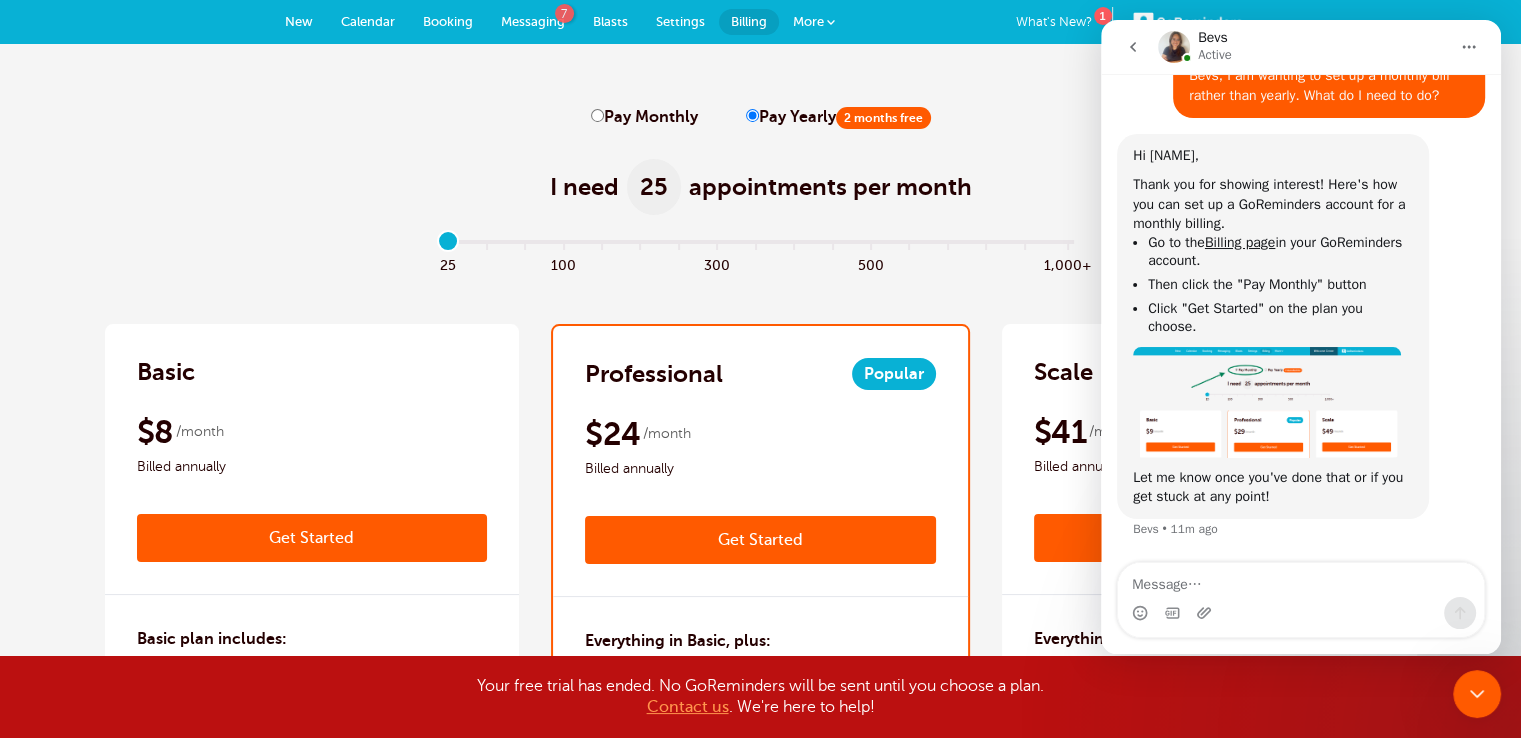 click on "I need
25
appointments per month" at bounding box center [761, 176] 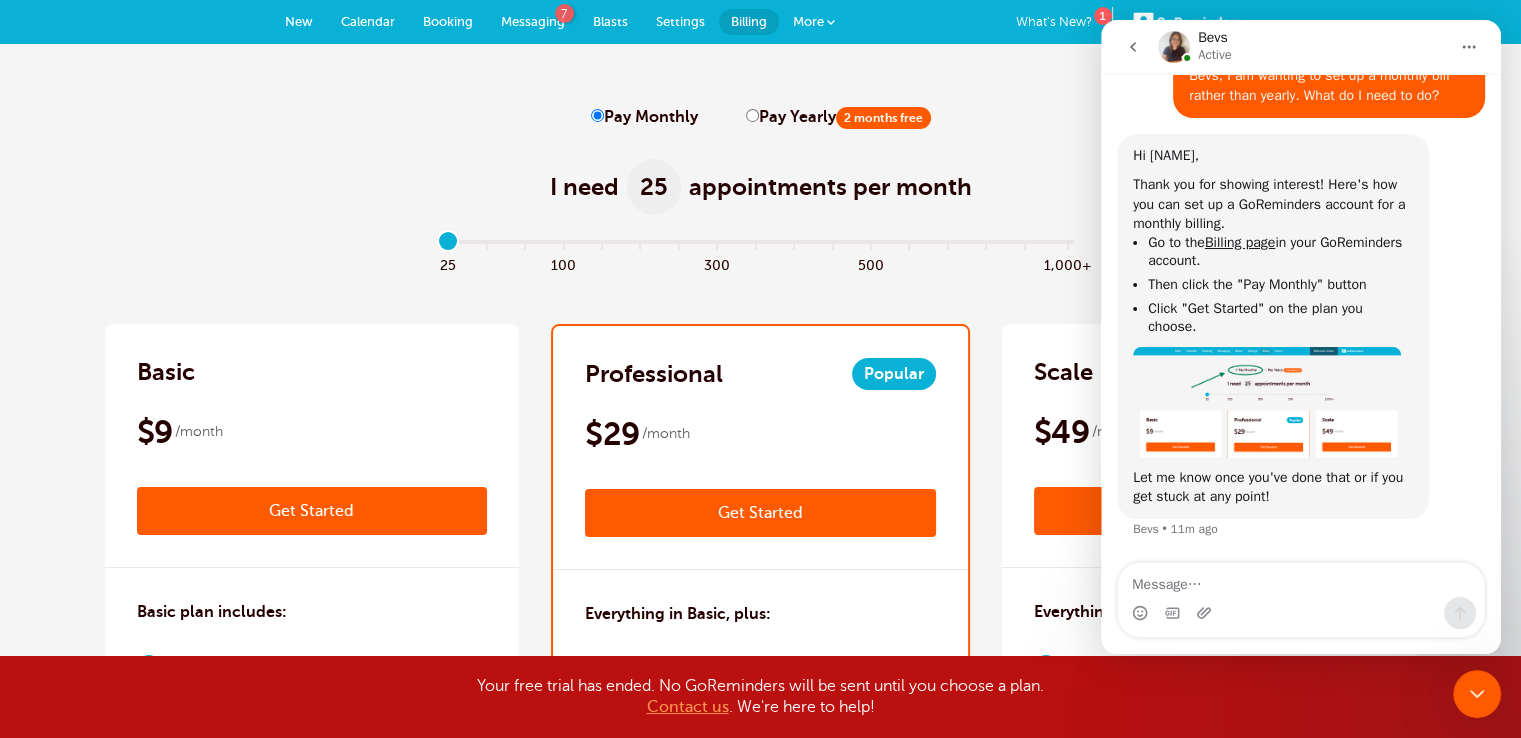 drag, startPoint x: 1270, startPoint y: 599, endPoint x: 1261, endPoint y: 587, distance: 15 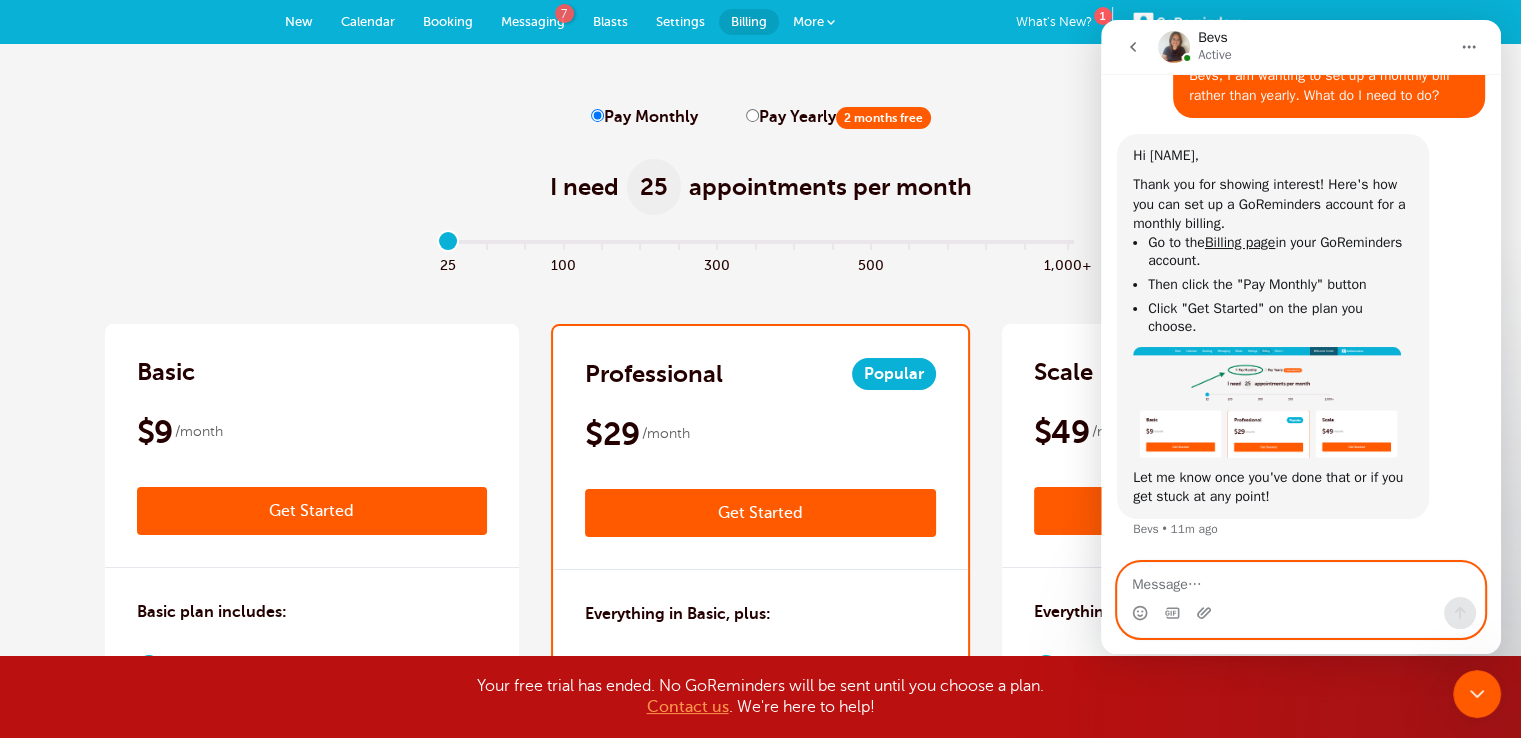 click at bounding box center (1301, 580) 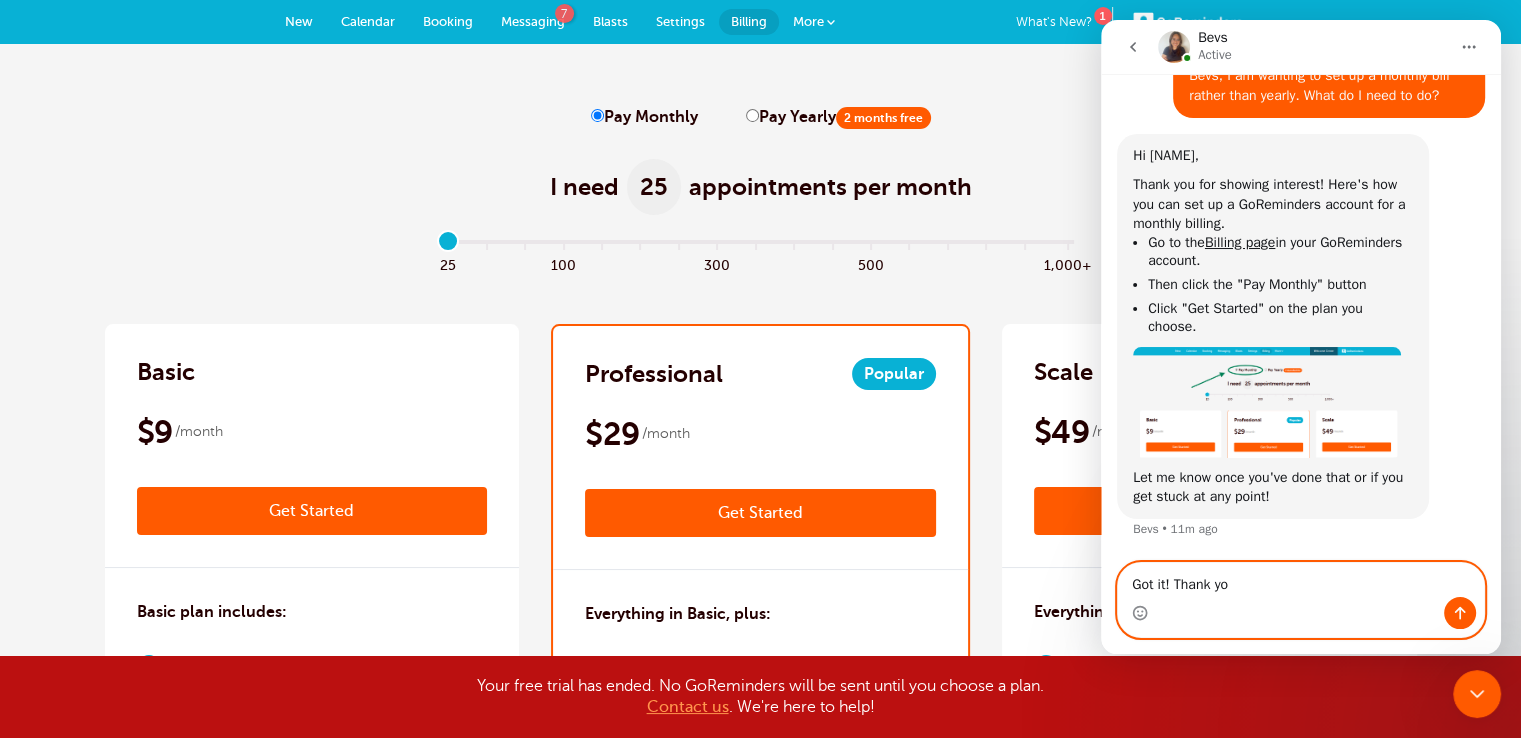 type on "Got it! Thank you" 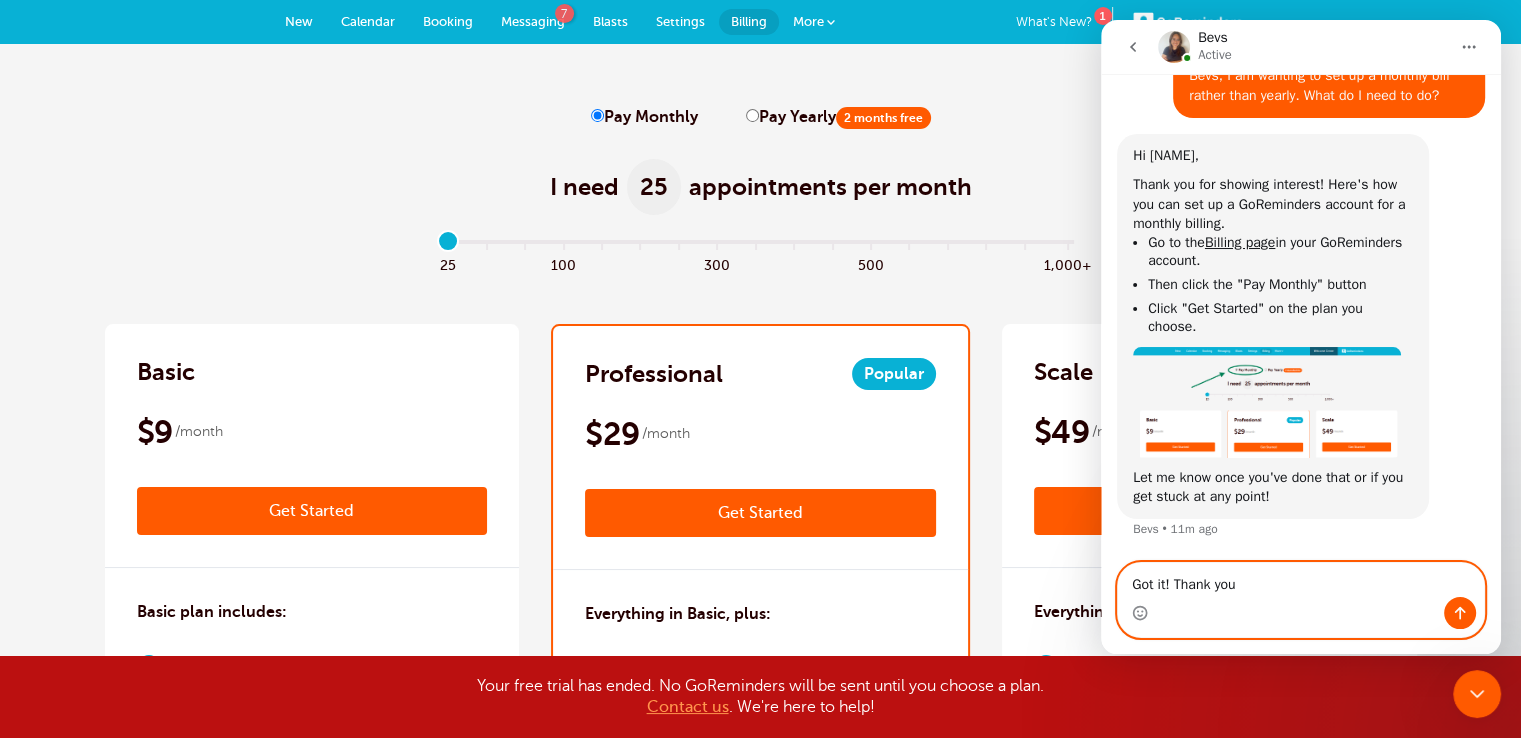 type 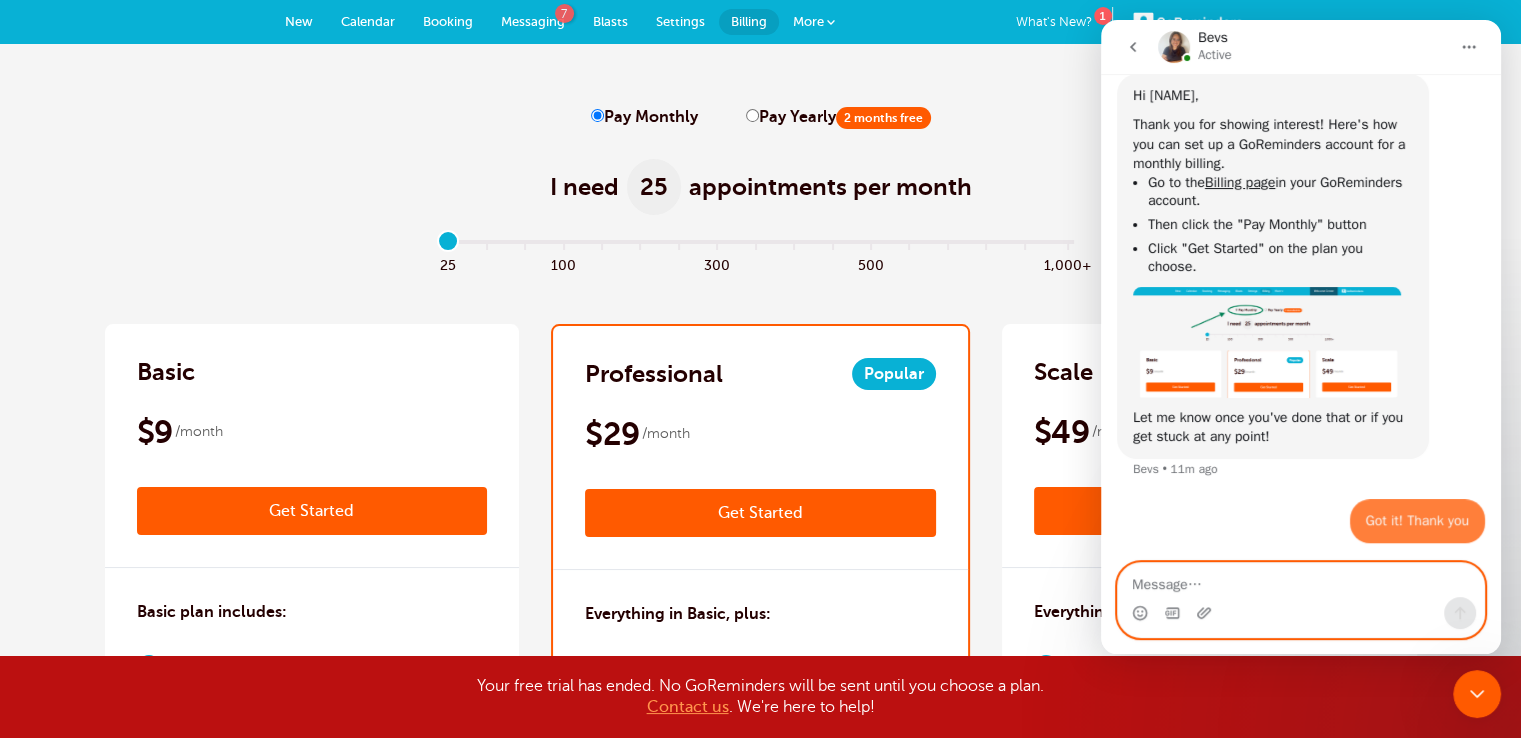 scroll, scrollTop: 4971, scrollLeft: 0, axis: vertical 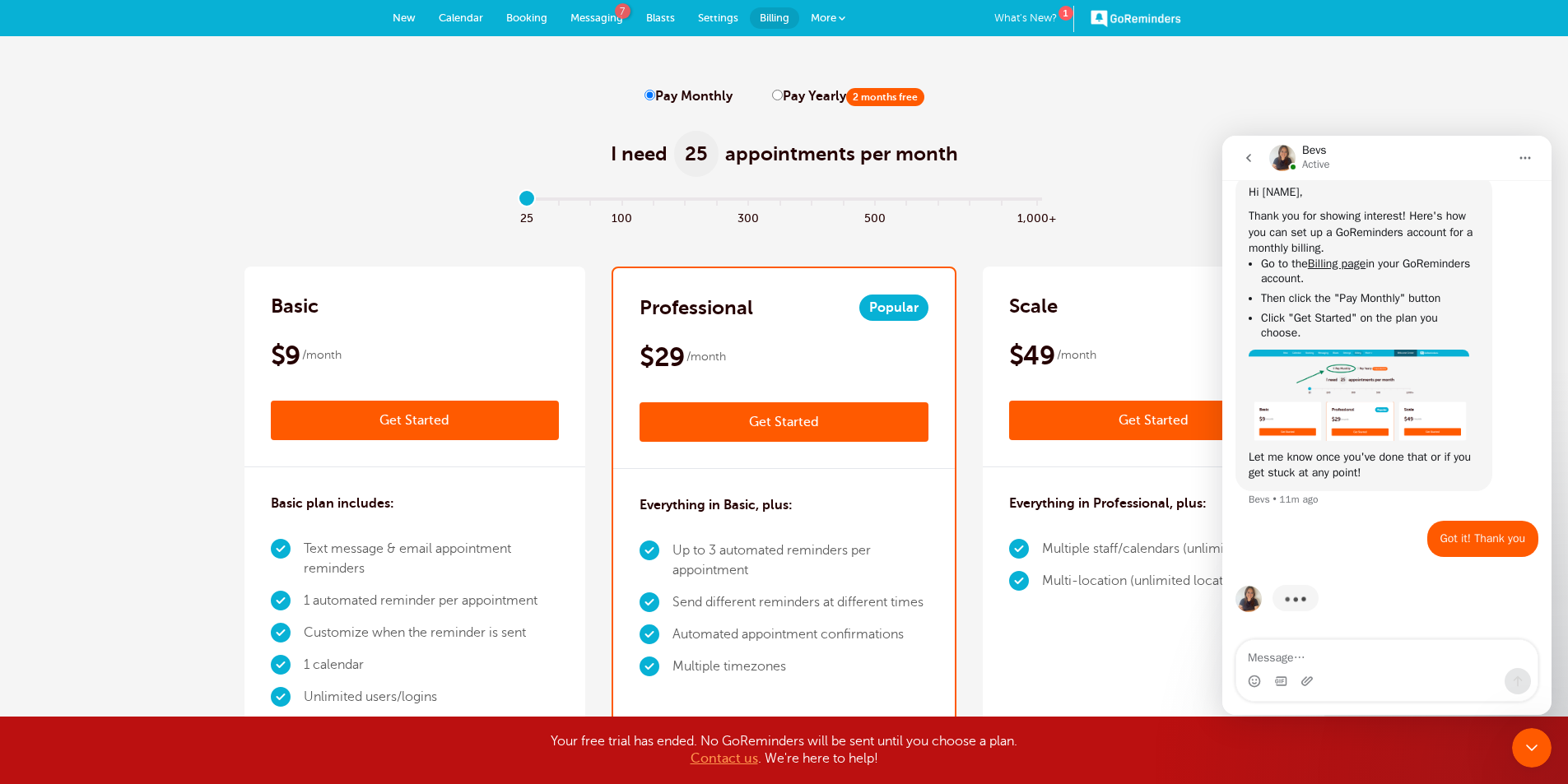 click at bounding box center (1249, 158) 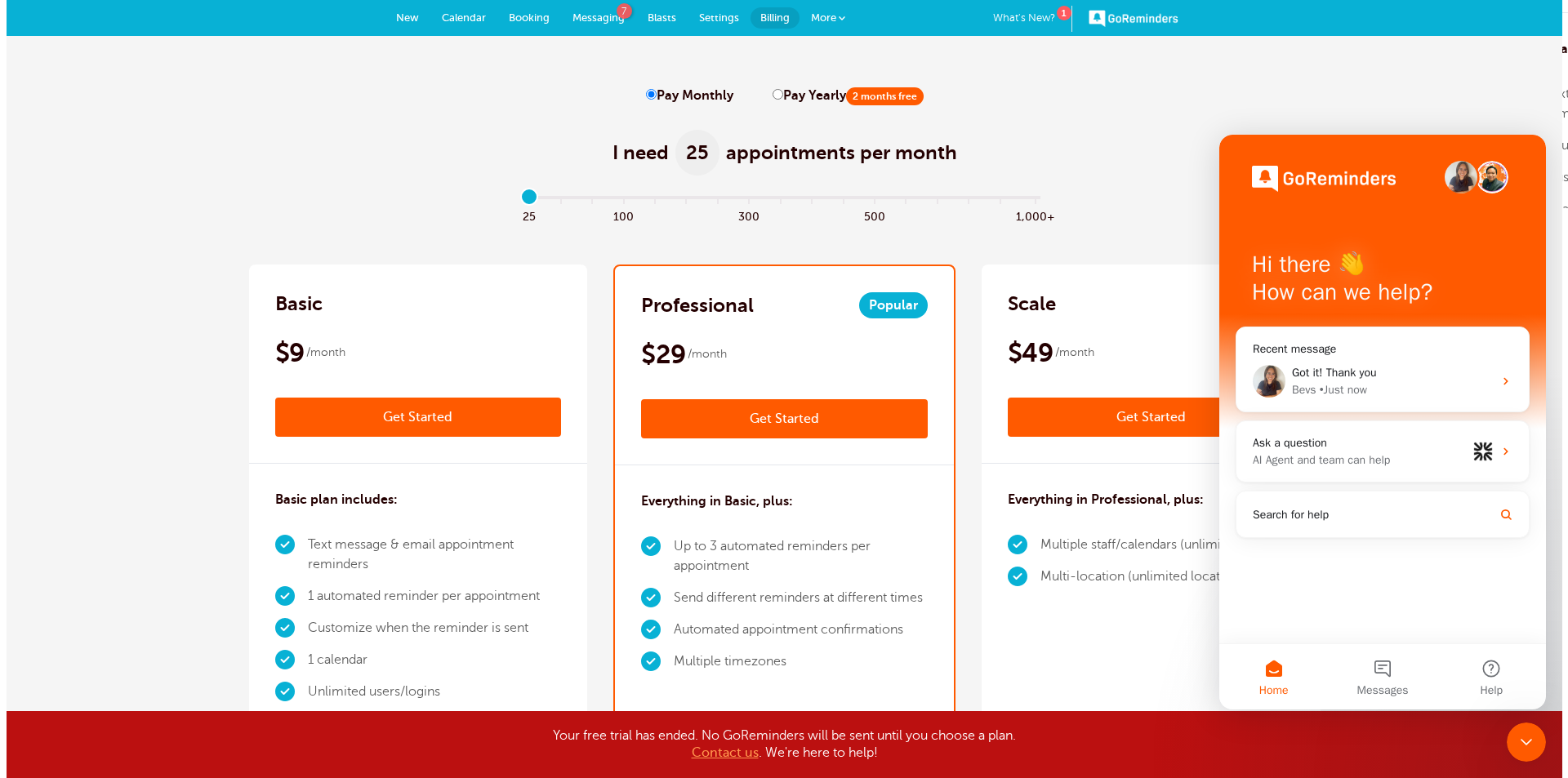 scroll, scrollTop: 0, scrollLeft: 0, axis: both 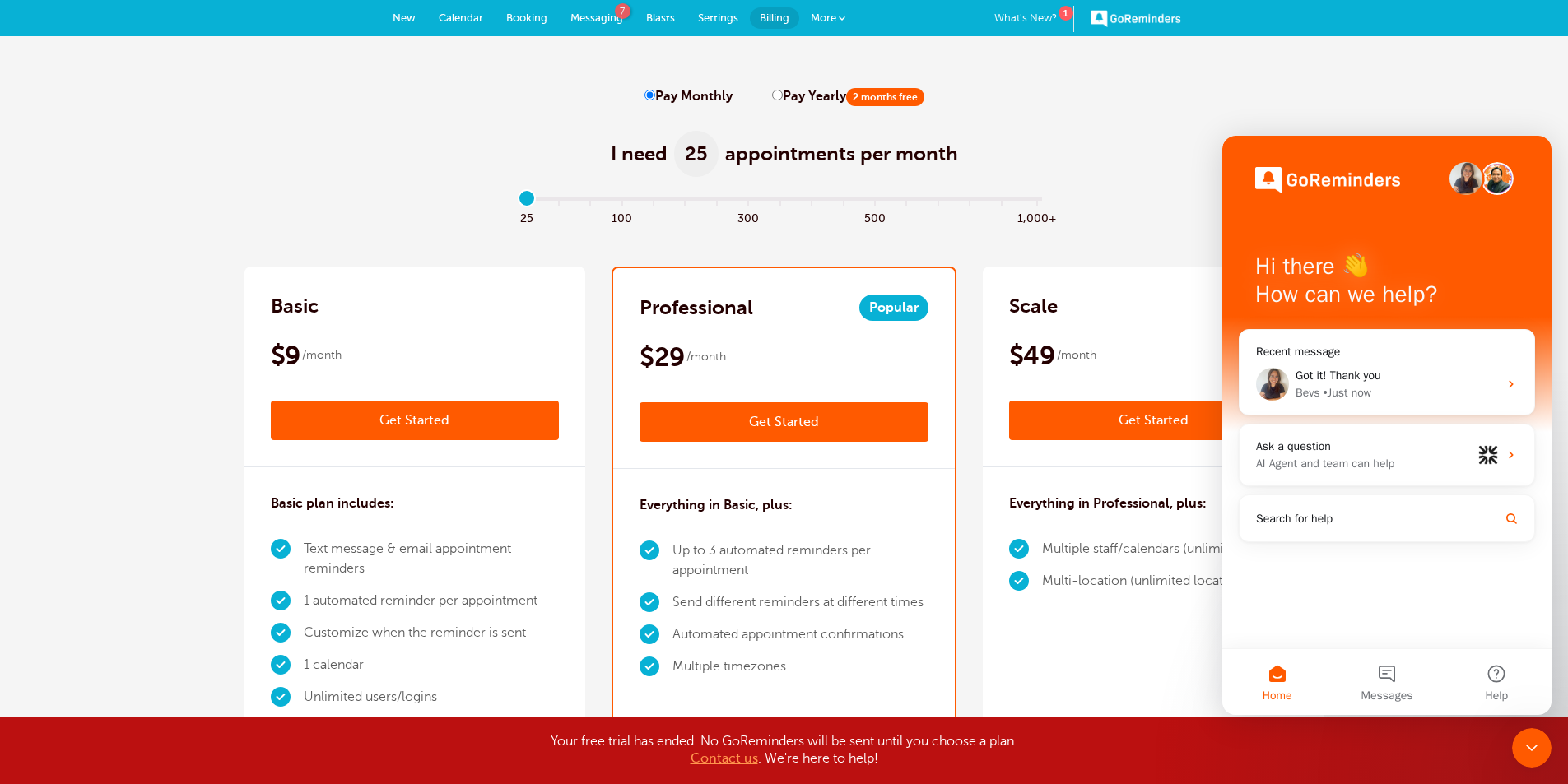 click on "I need
25
appointments per month" at bounding box center (784, 145) 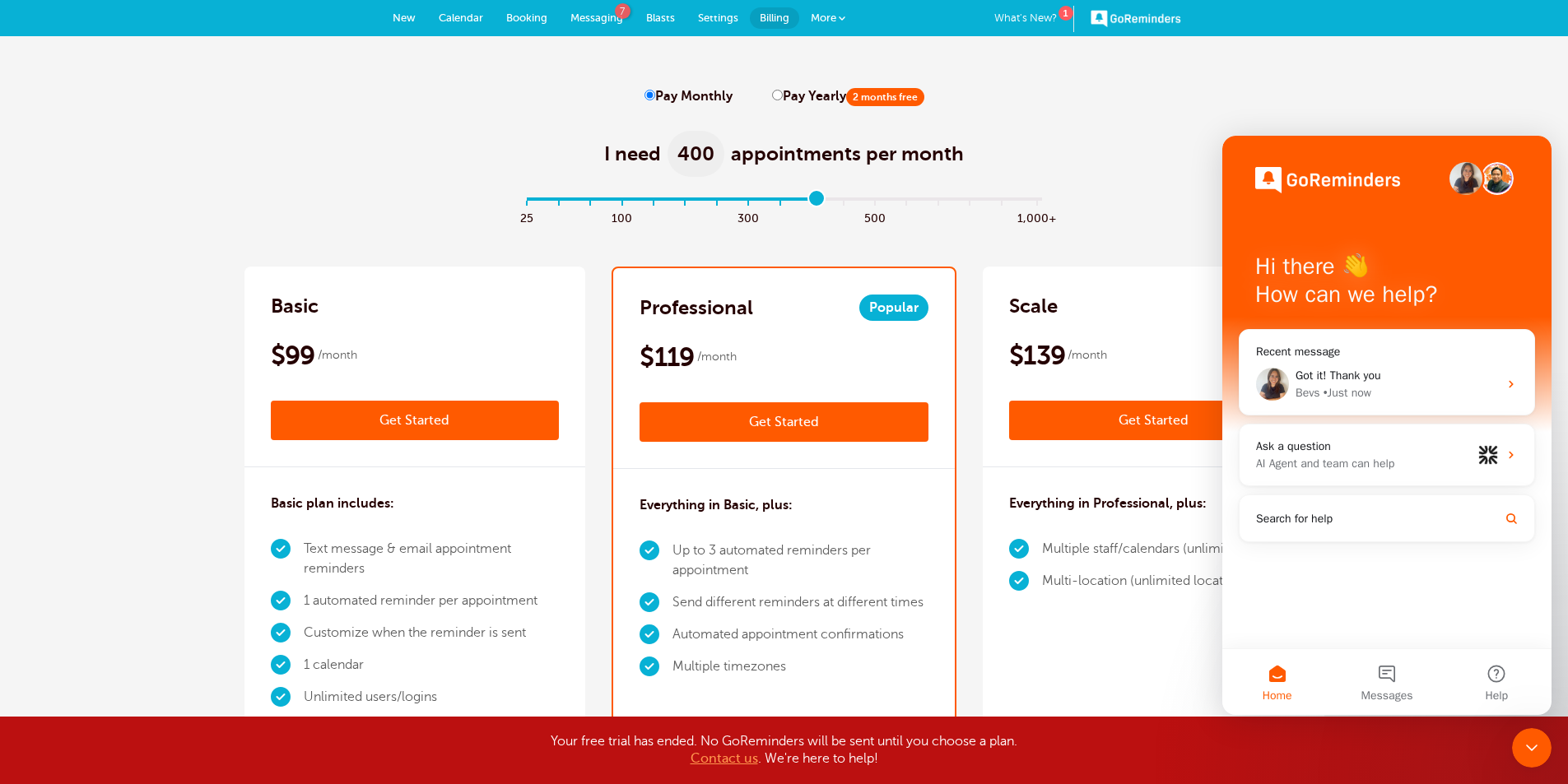 drag, startPoint x: 526, startPoint y: 203, endPoint x: 827, endPoint y: 200, distance: 301.01495 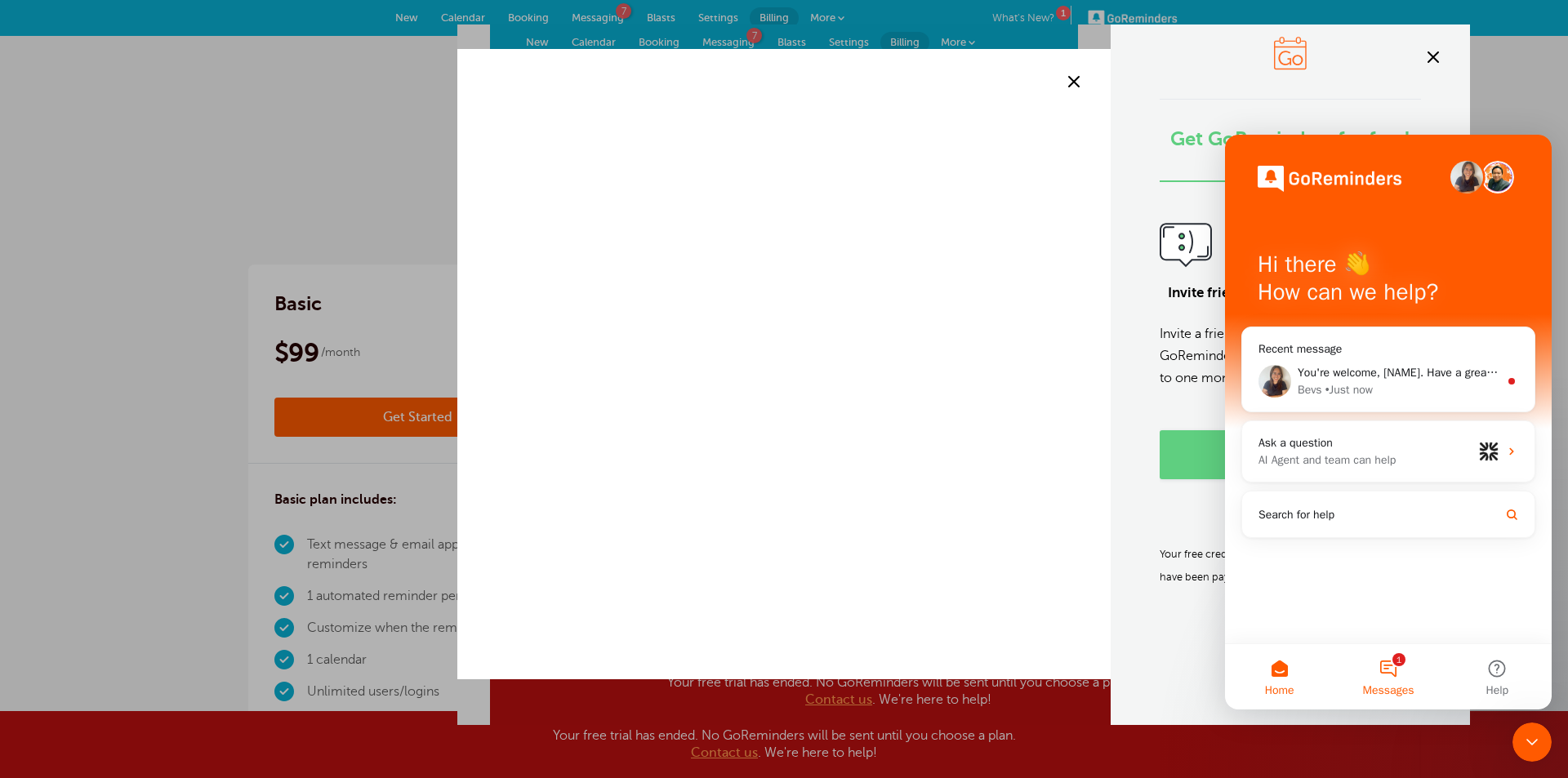 click on "Messages" at bounding box center (1388, 691) 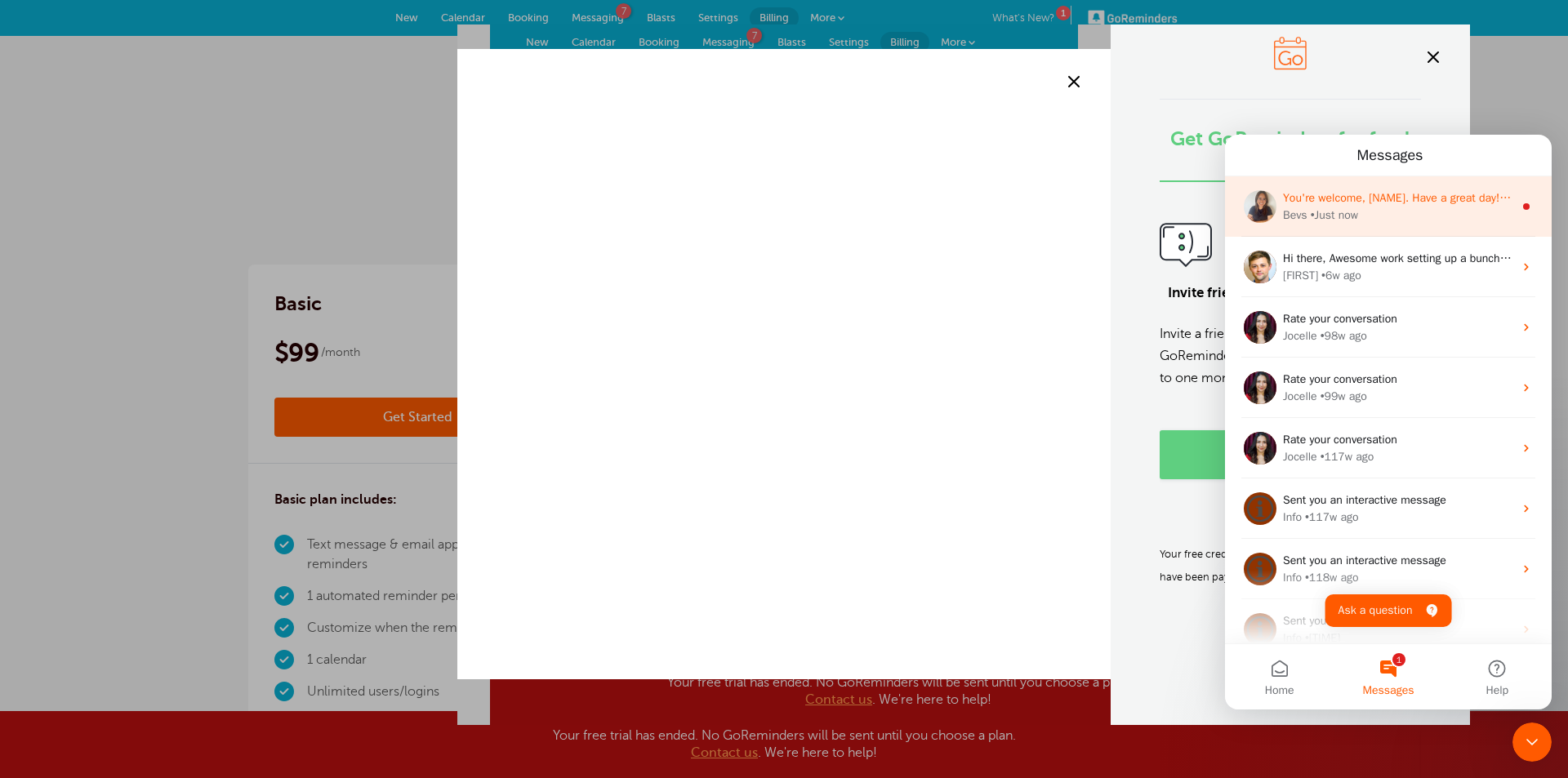 click on "•  Just now" at bounding box center [1334, 215] 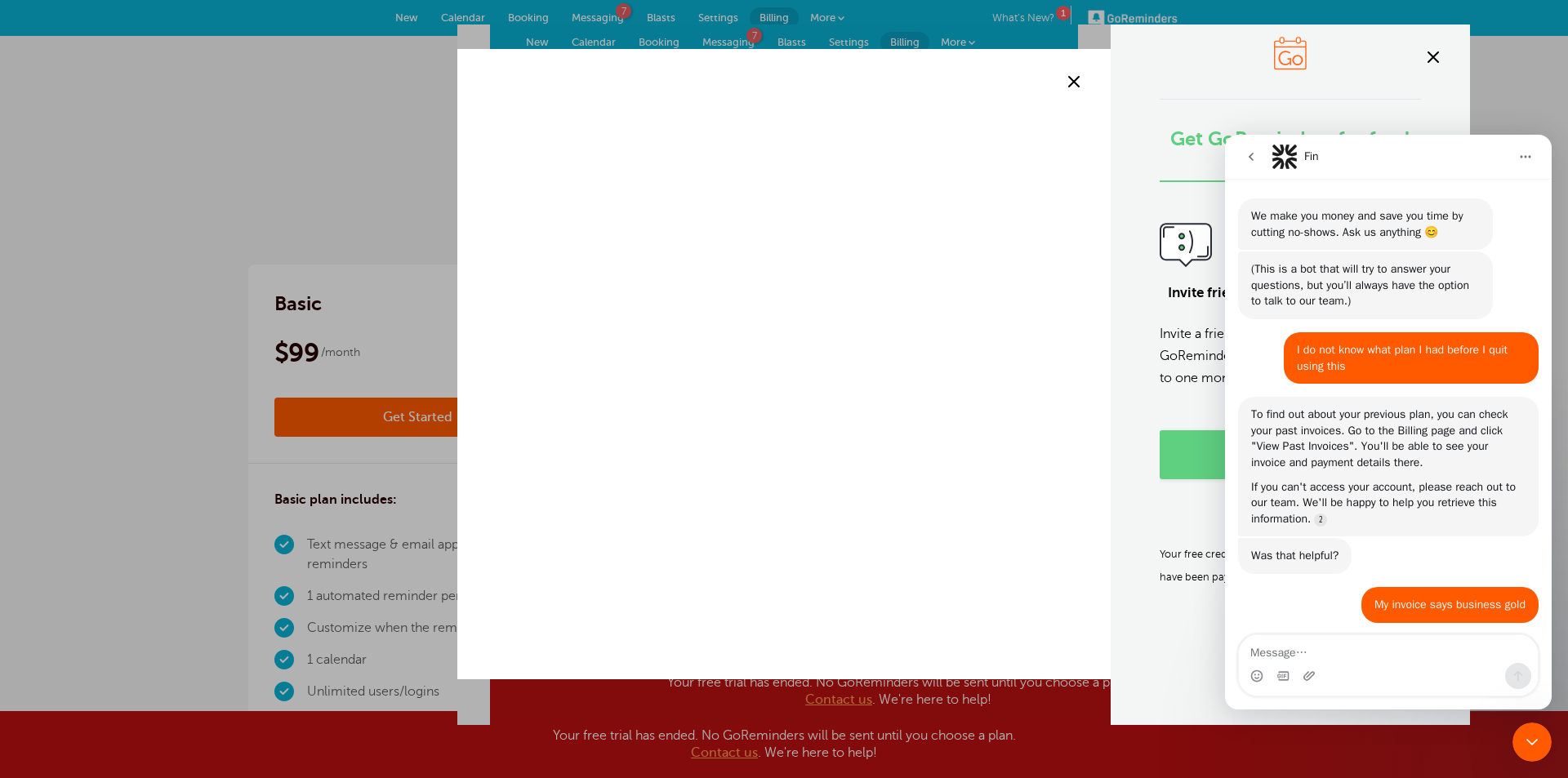 scroll, scrollTop: 2, scrollLeft: 0, axis: vertical 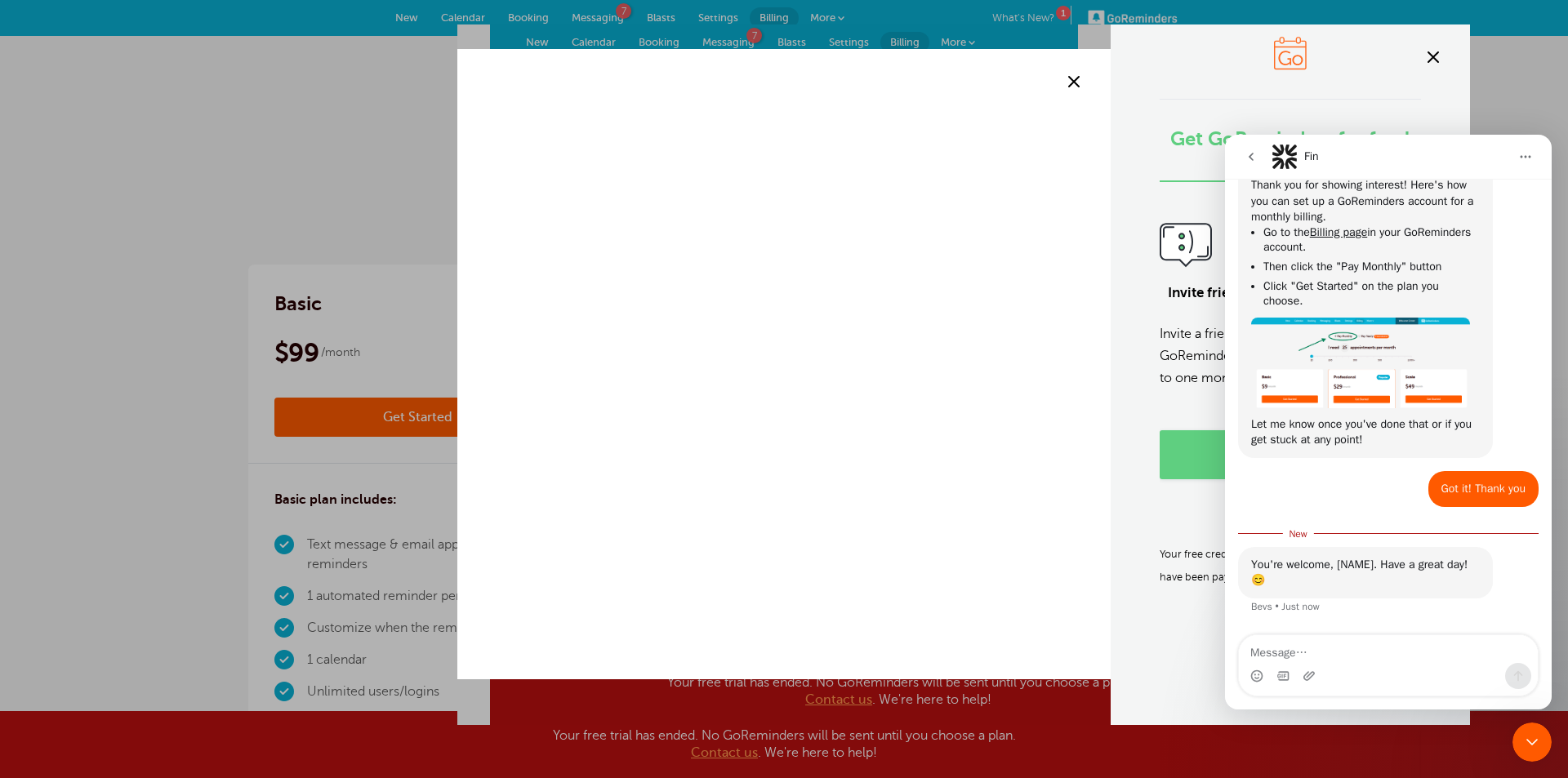 click 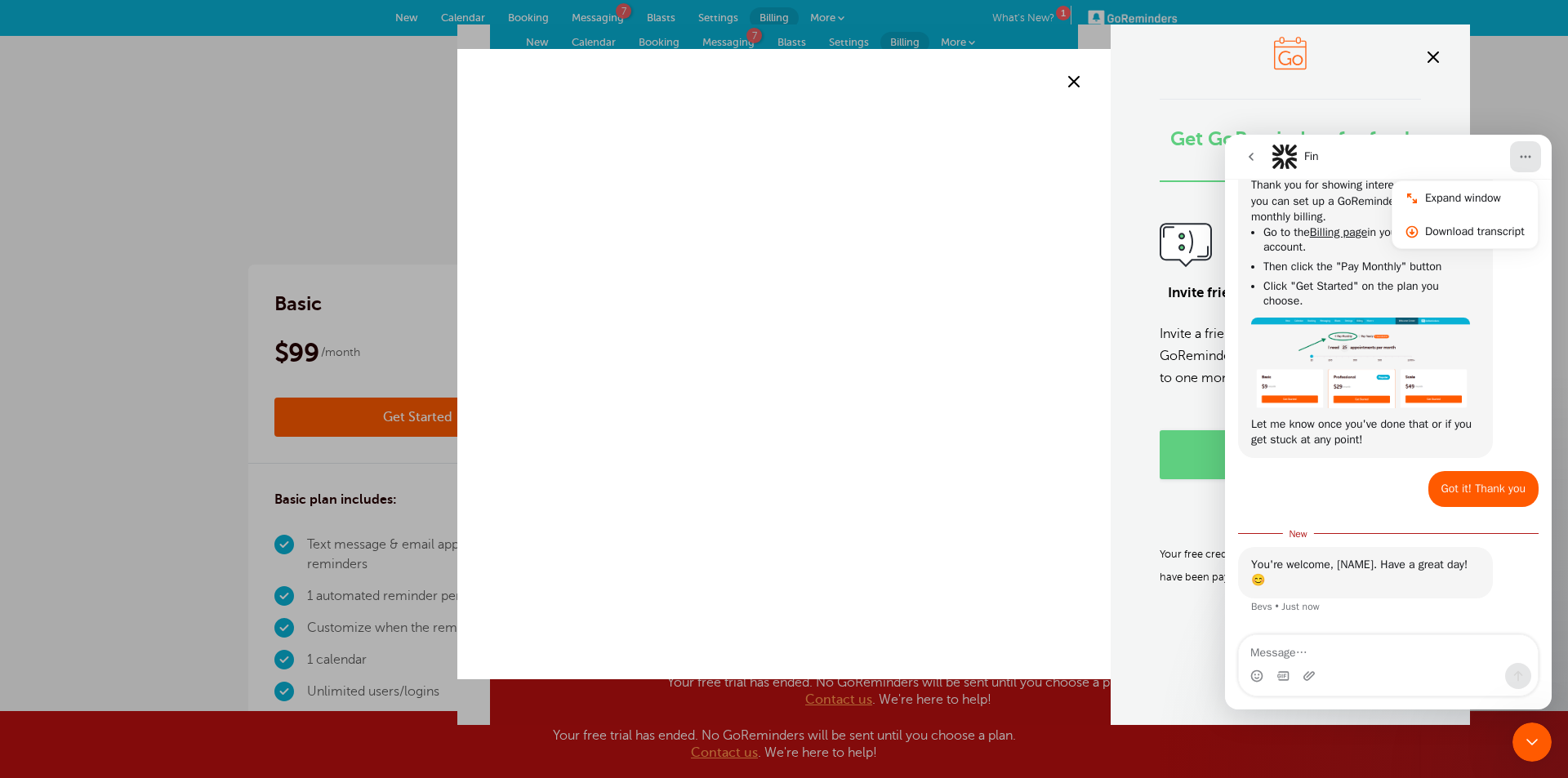click 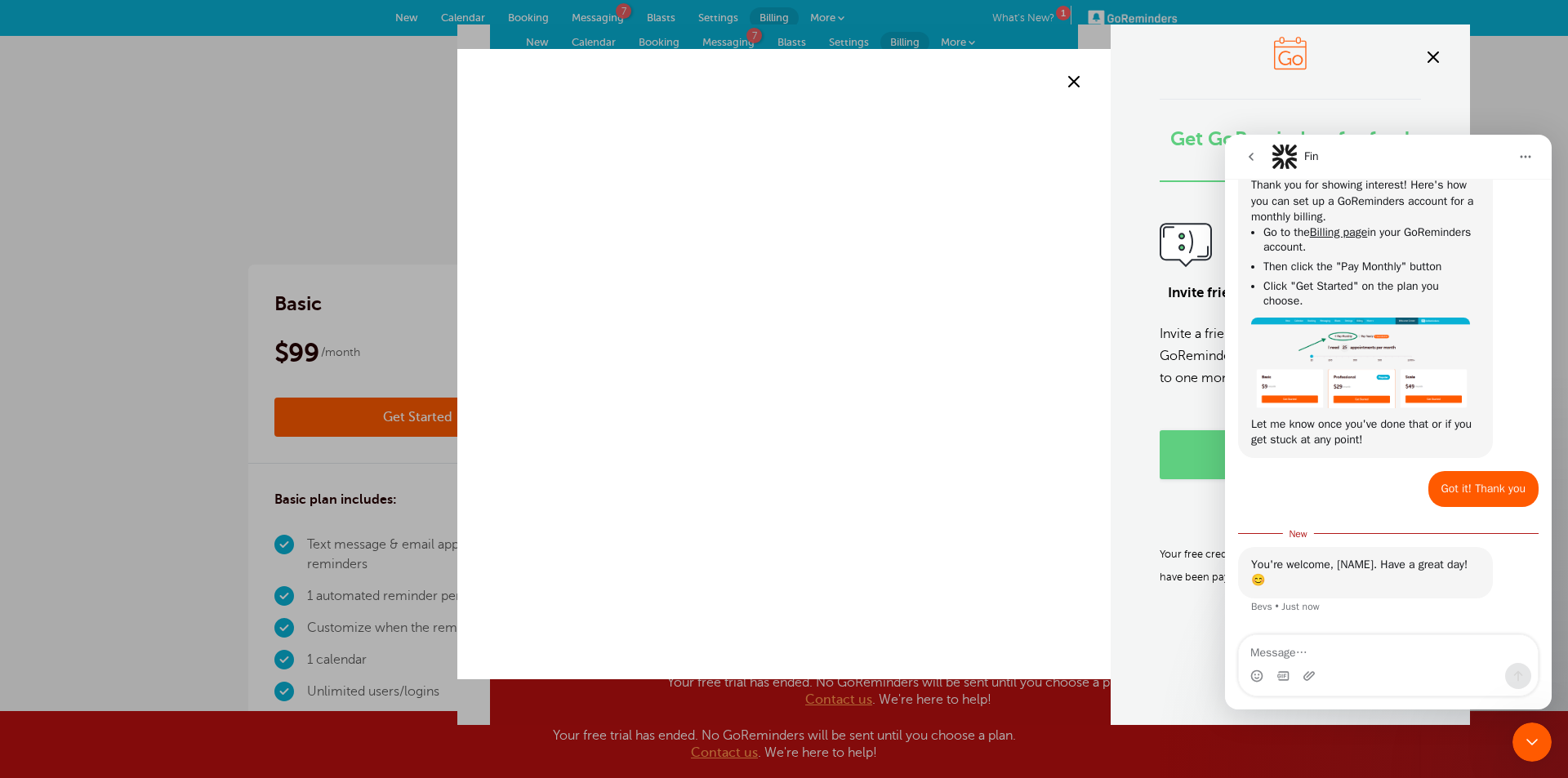 click at bounding box center [1251, 157] 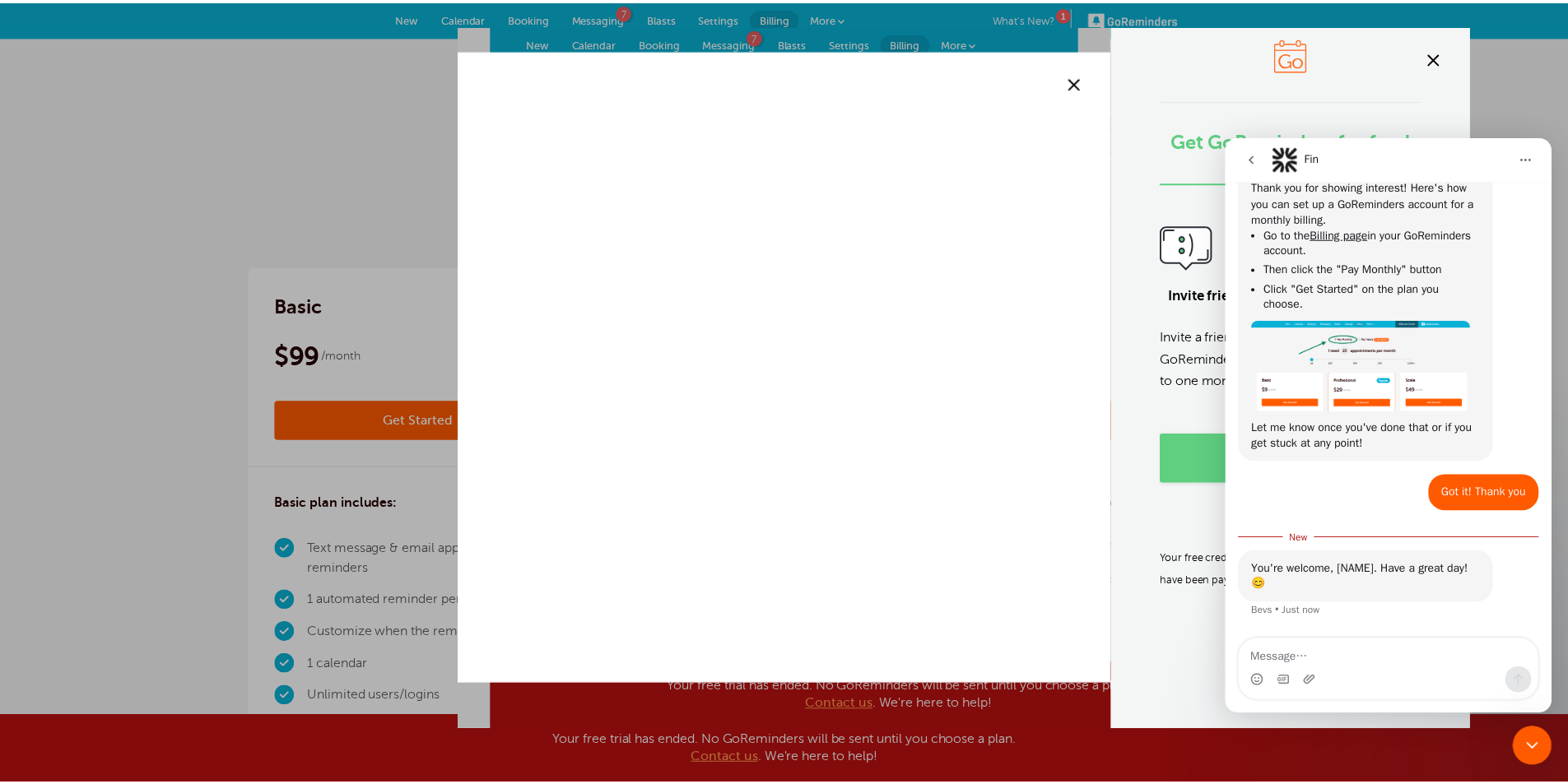 scroll, scrollTop: 0, scrollLeft: 0, axis: both 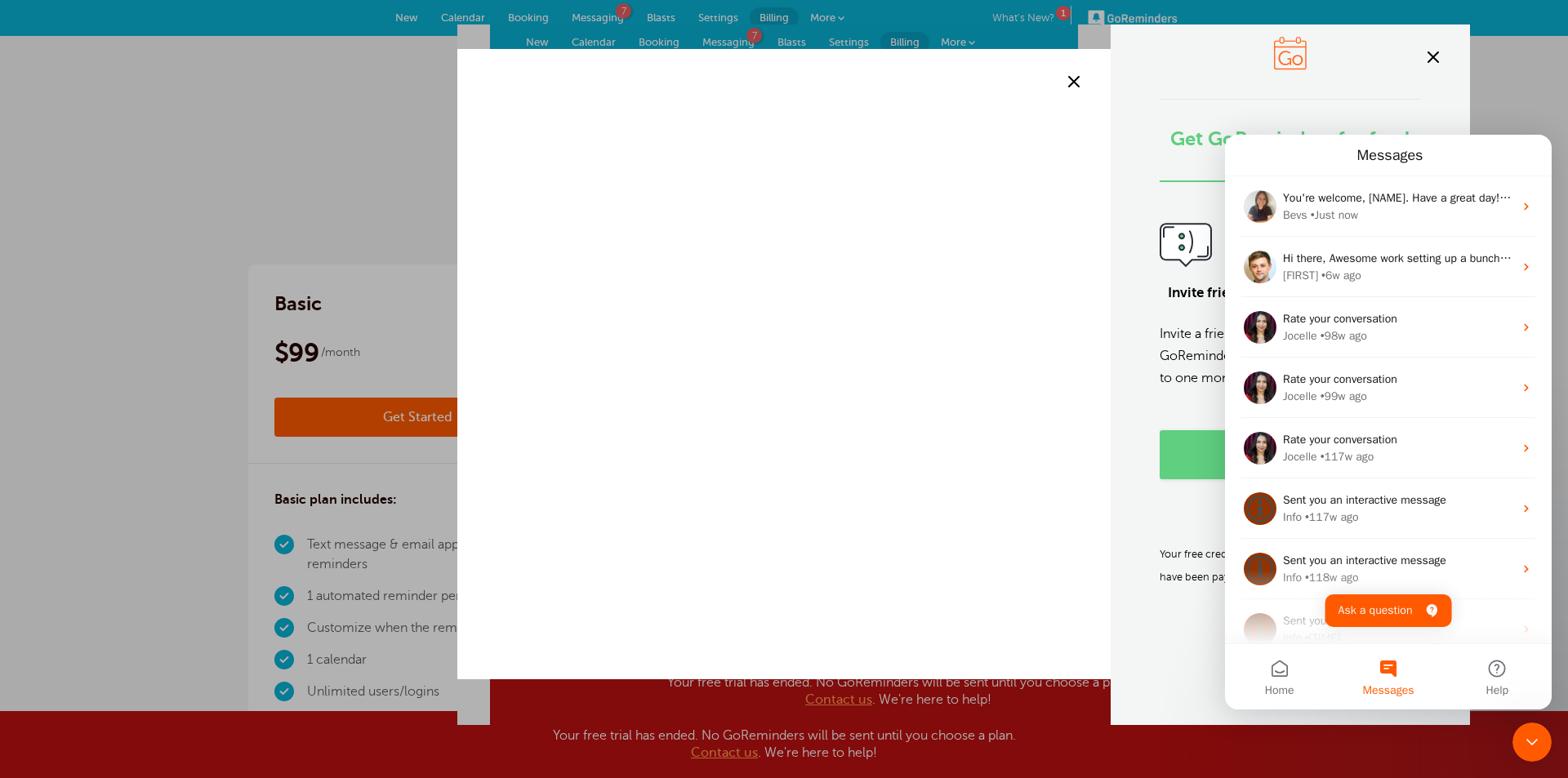 click on "Messages" at bounding box center [1388, 155] 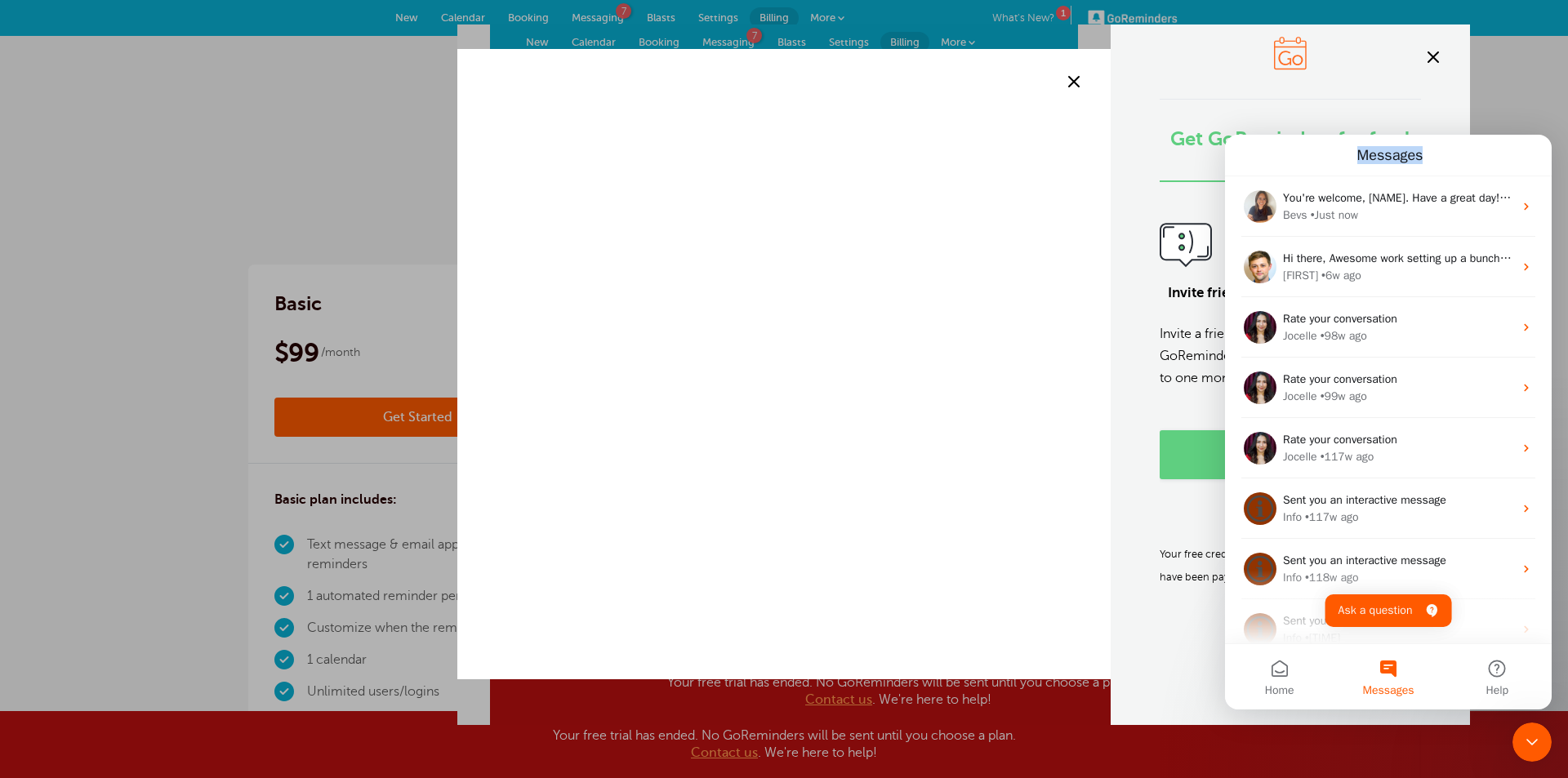 click on "Messages" at bounding box center [1388, 155] 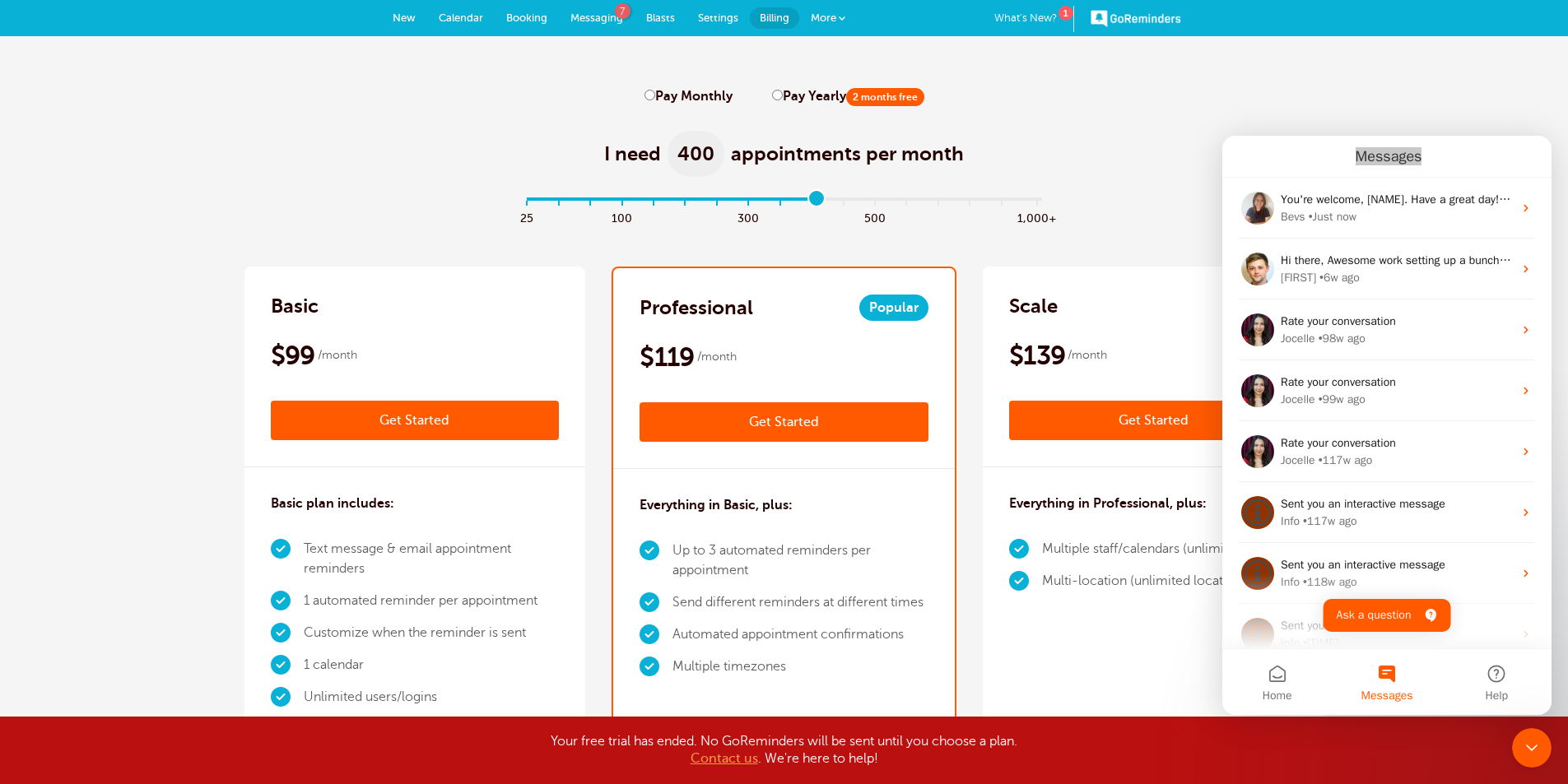 click at bounding box center (1532, 748) 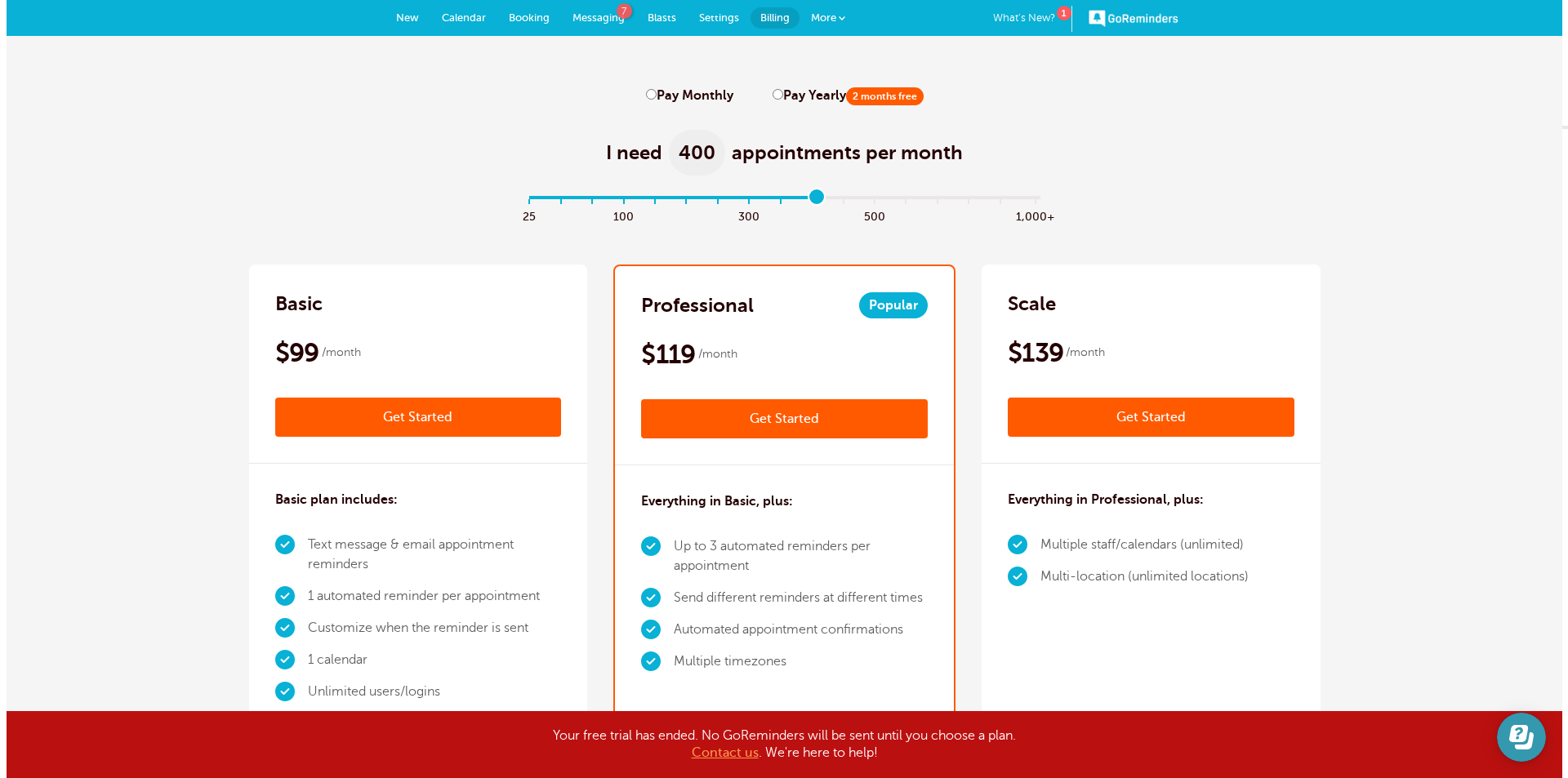 scroll, scrollTop: 0, scrollLeft: 0, axis: both 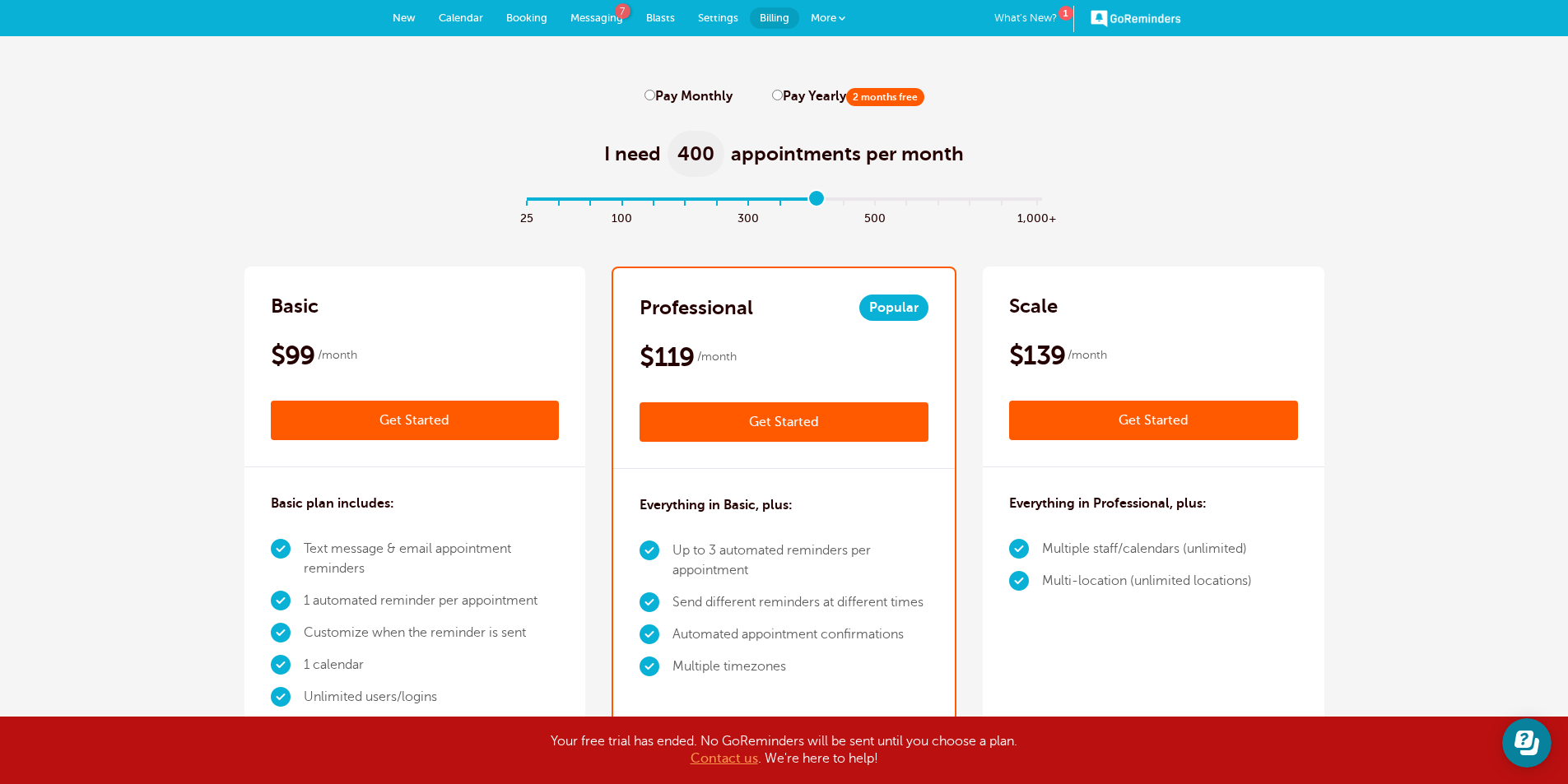 click on "Get Started" at bounding box center [784, 422] 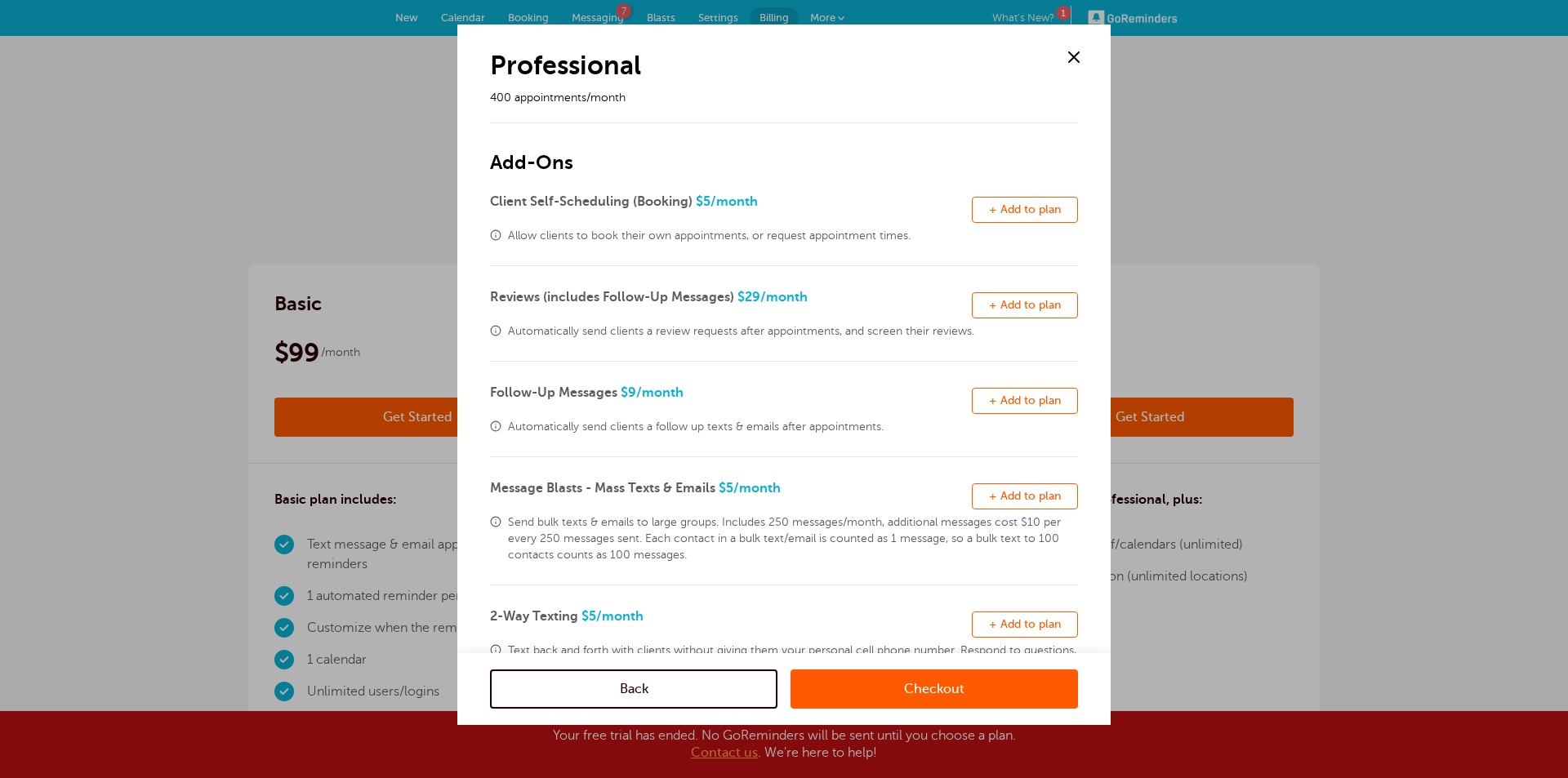 click on "Checkout" at bounding box center [934, 689] 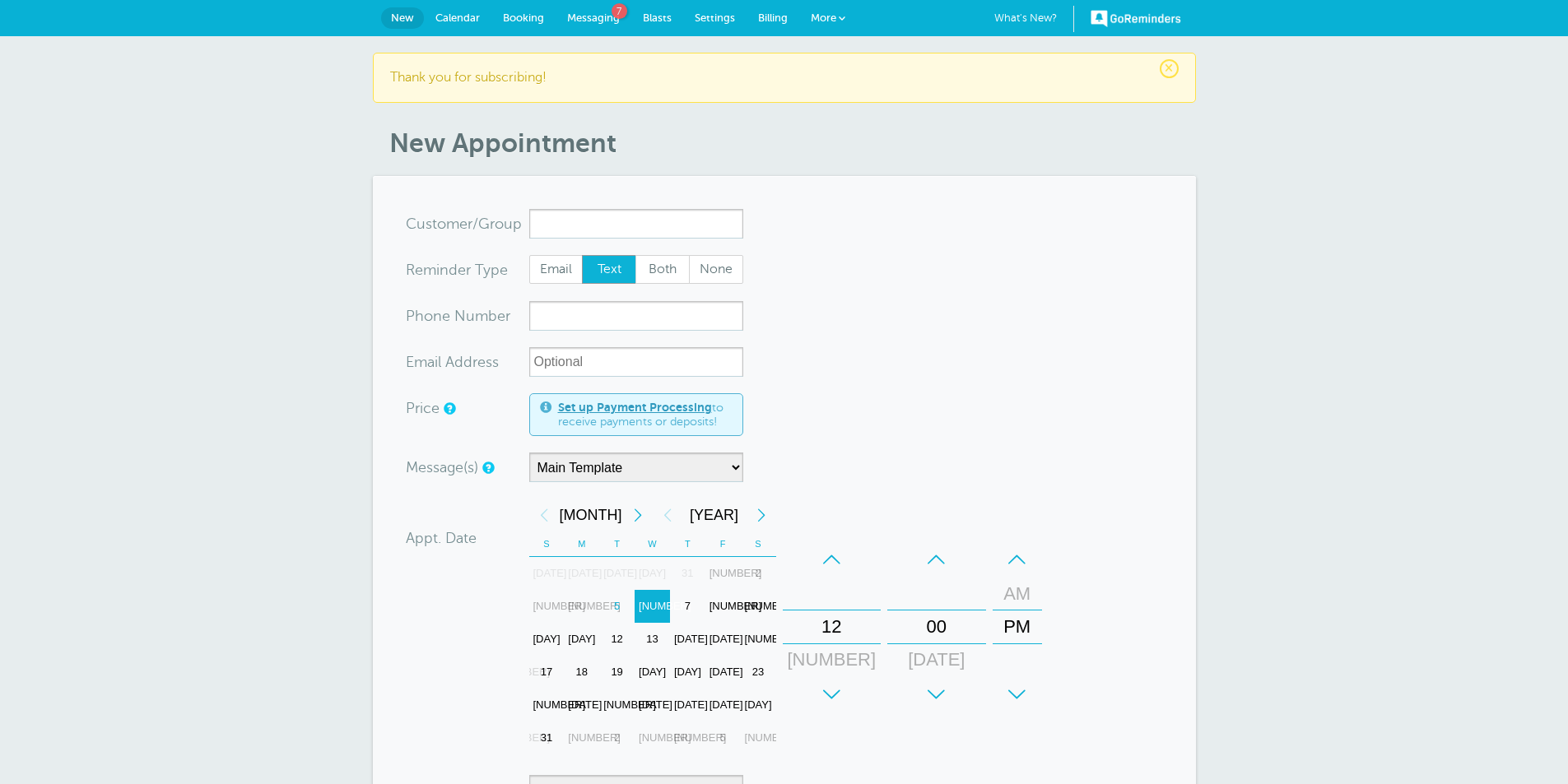 scroll, scrollTop: 0, scrollLeft: 0, axis: both 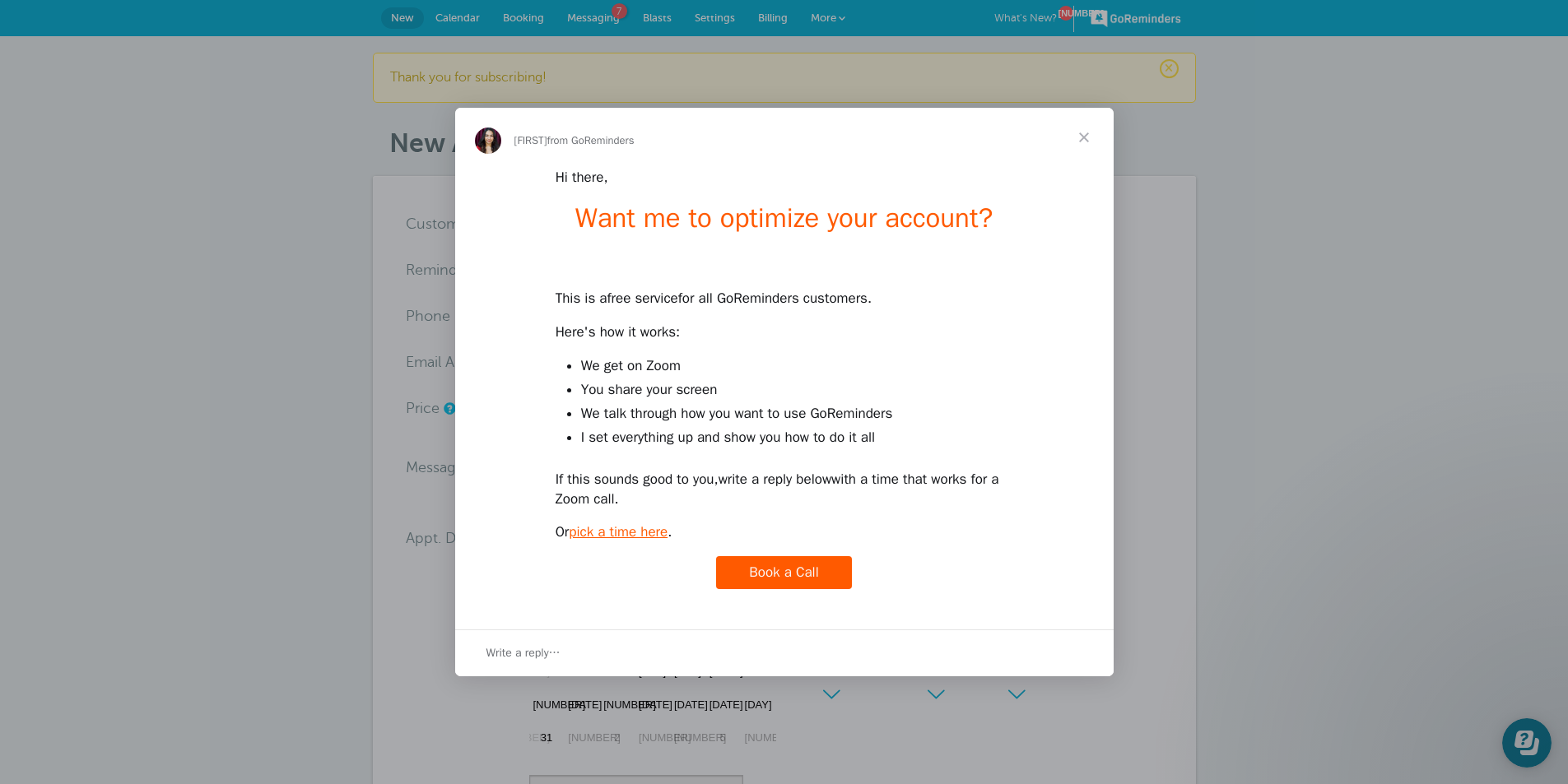 click at bounding box center [1084, 137] 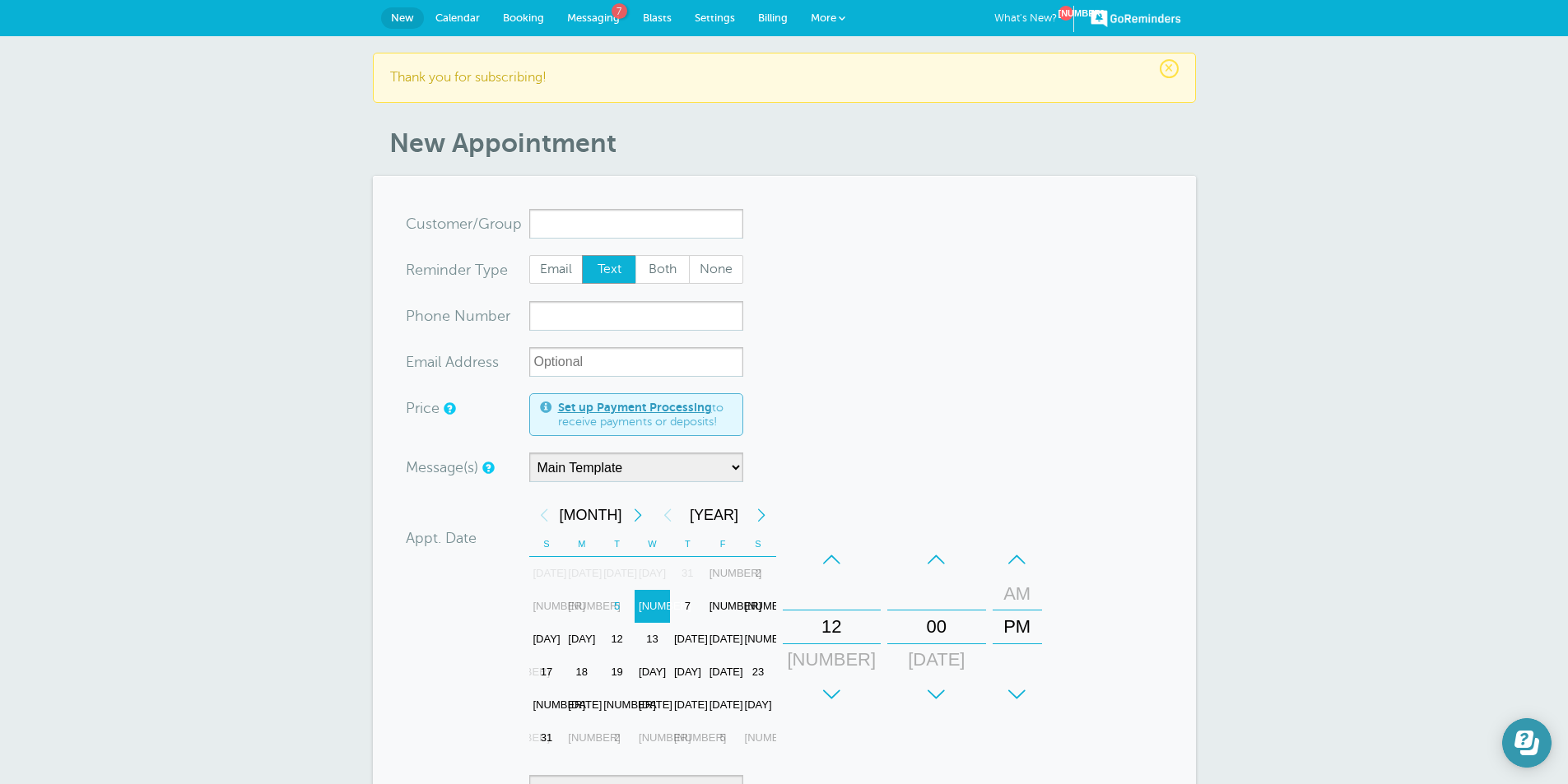 click at bounding box center (1527, 743) 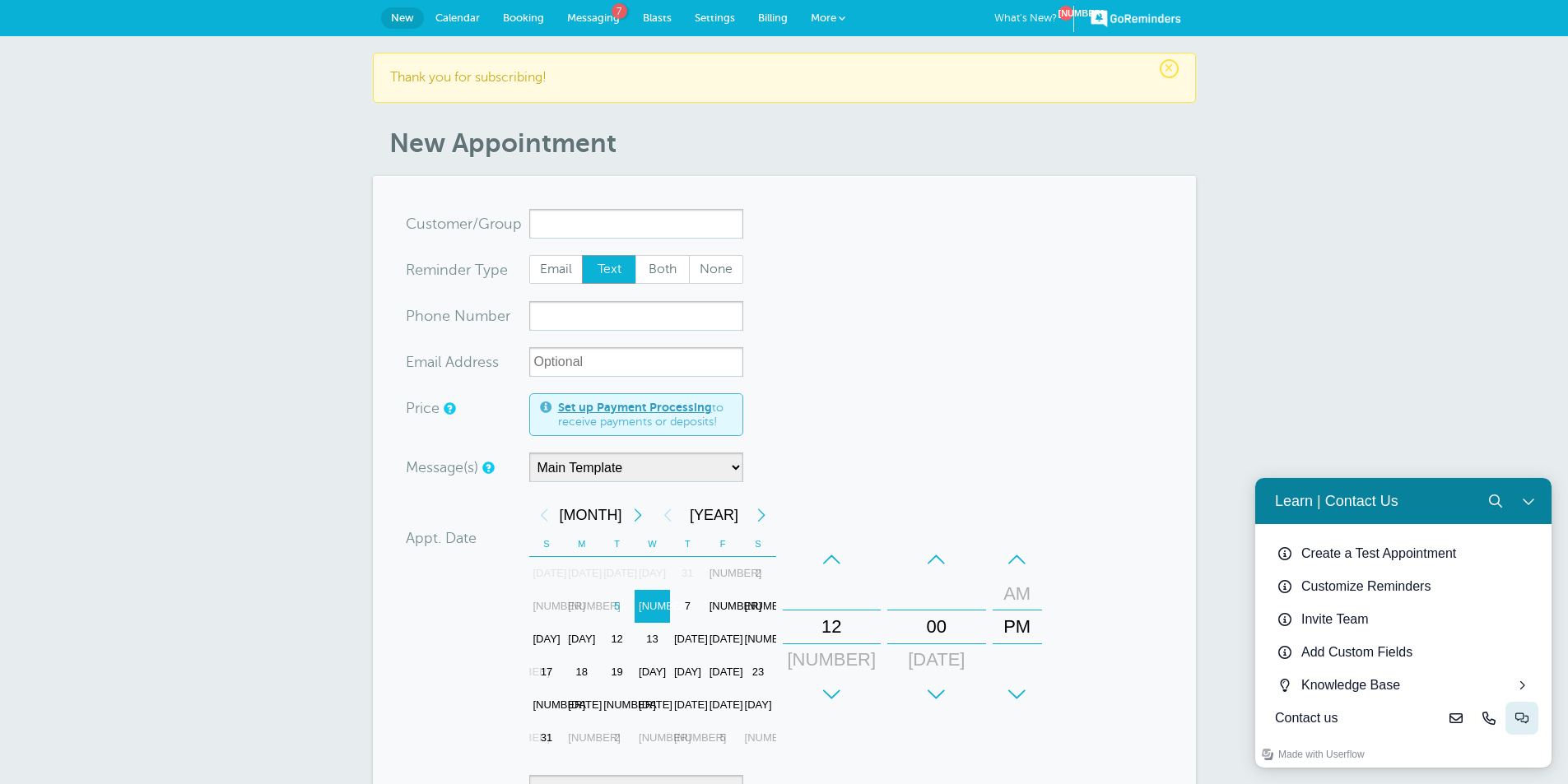 click 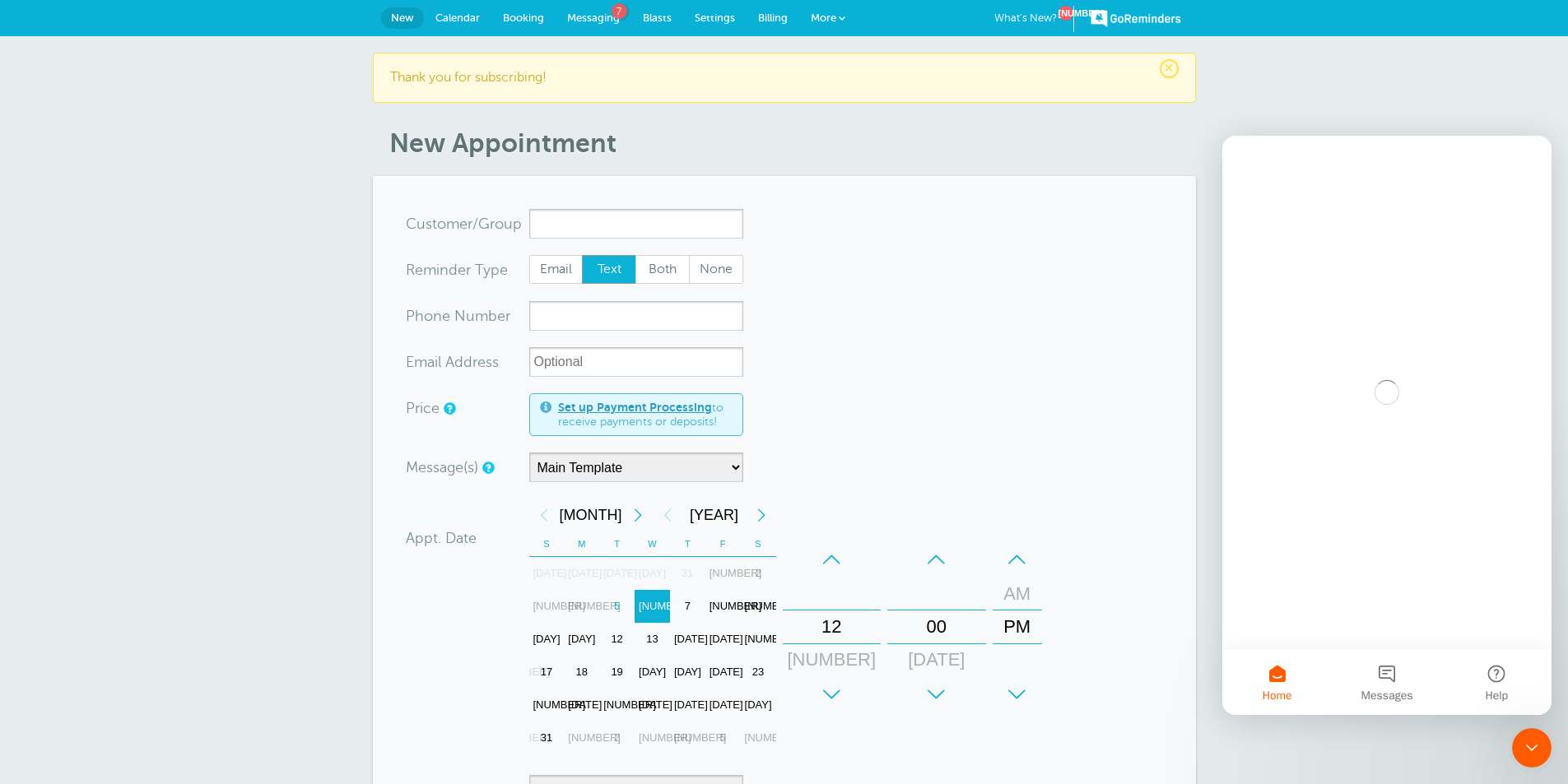scroll, scrollTop: 0, scrollLeft: 0, axis: both 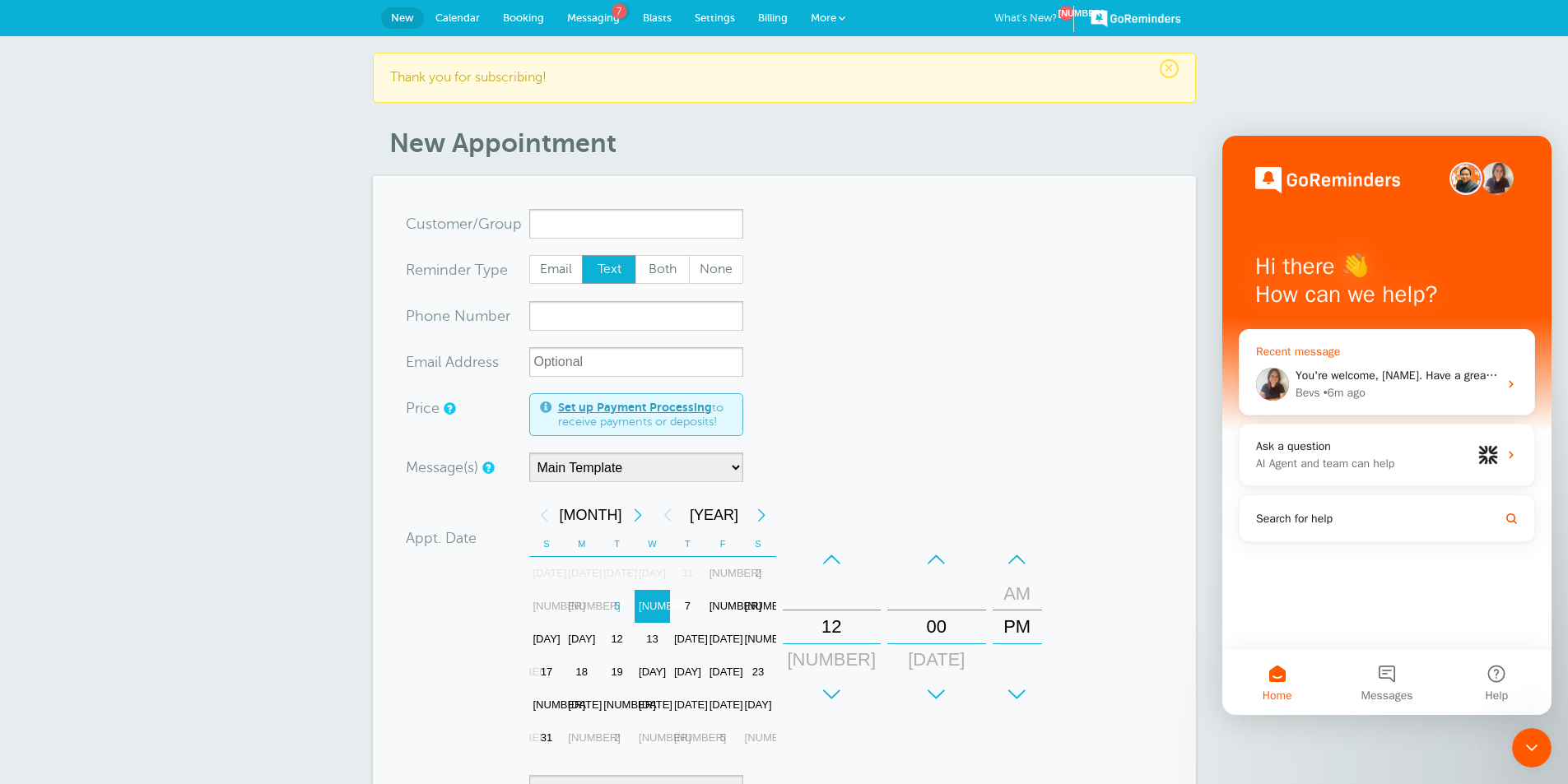 click on "Bevs" at bounding box center (1308, 392) 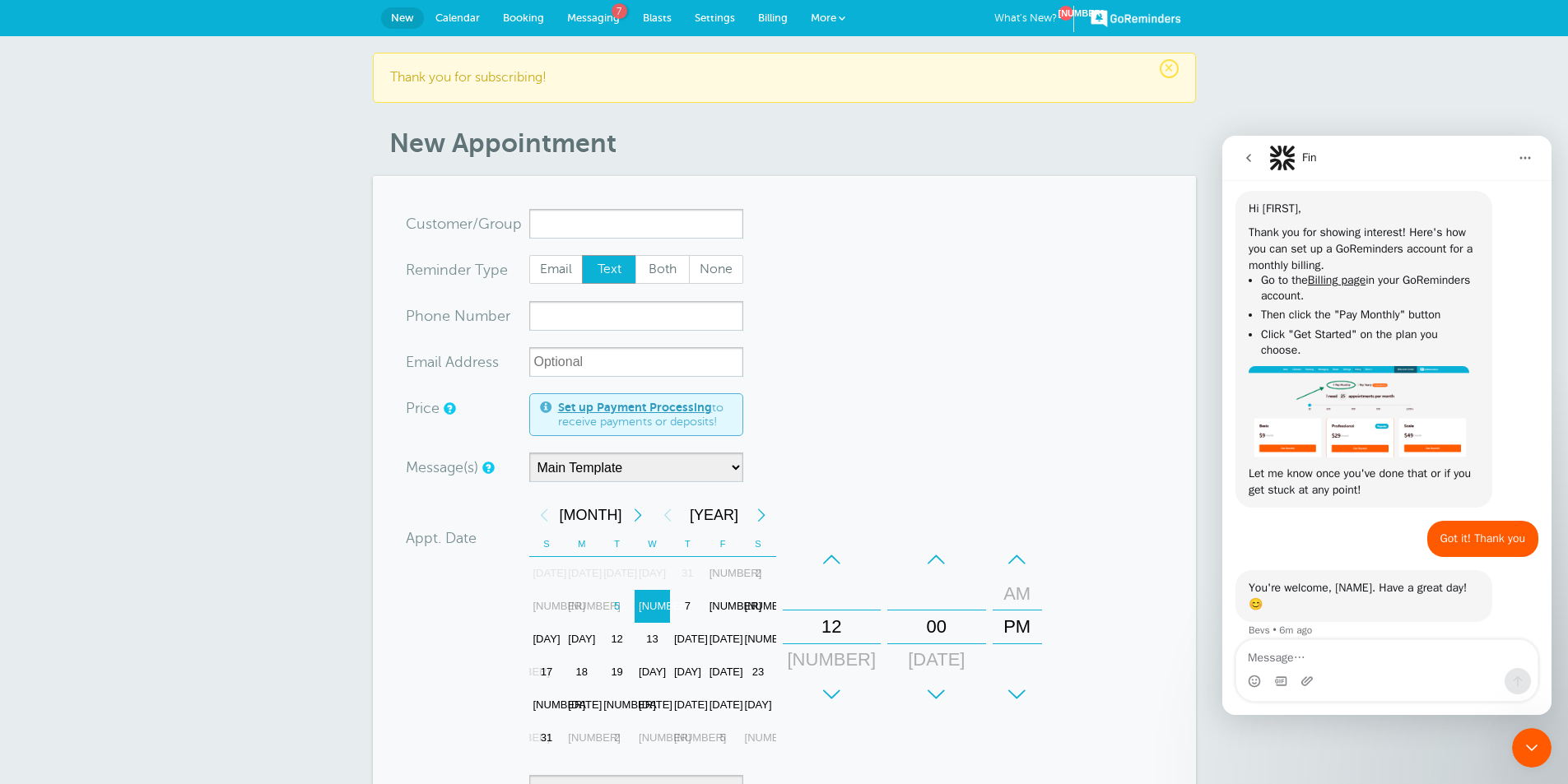 scroll, scrollTop: 4097, scrollLeft: 0, axis: vertical 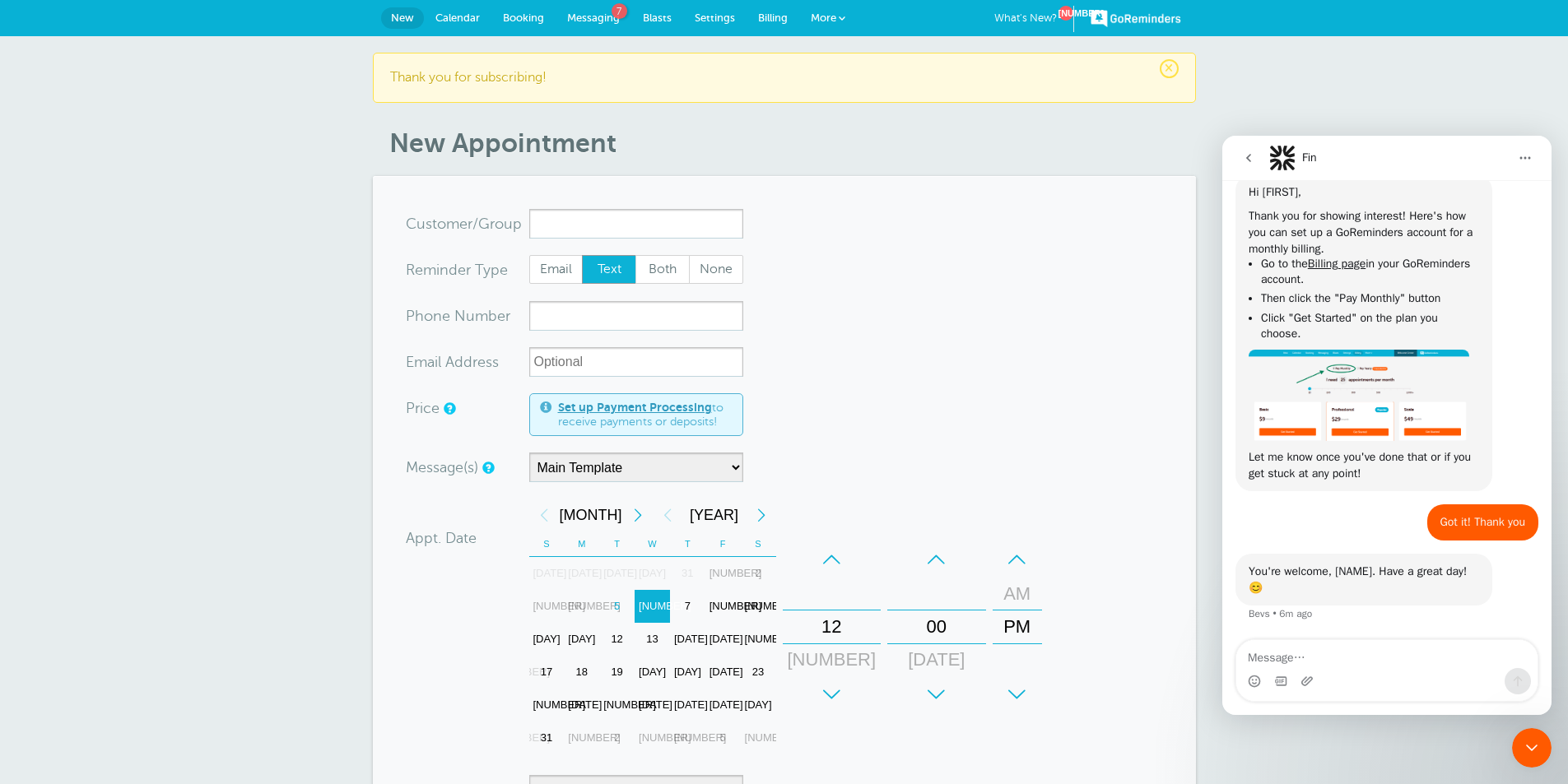 type on "h" 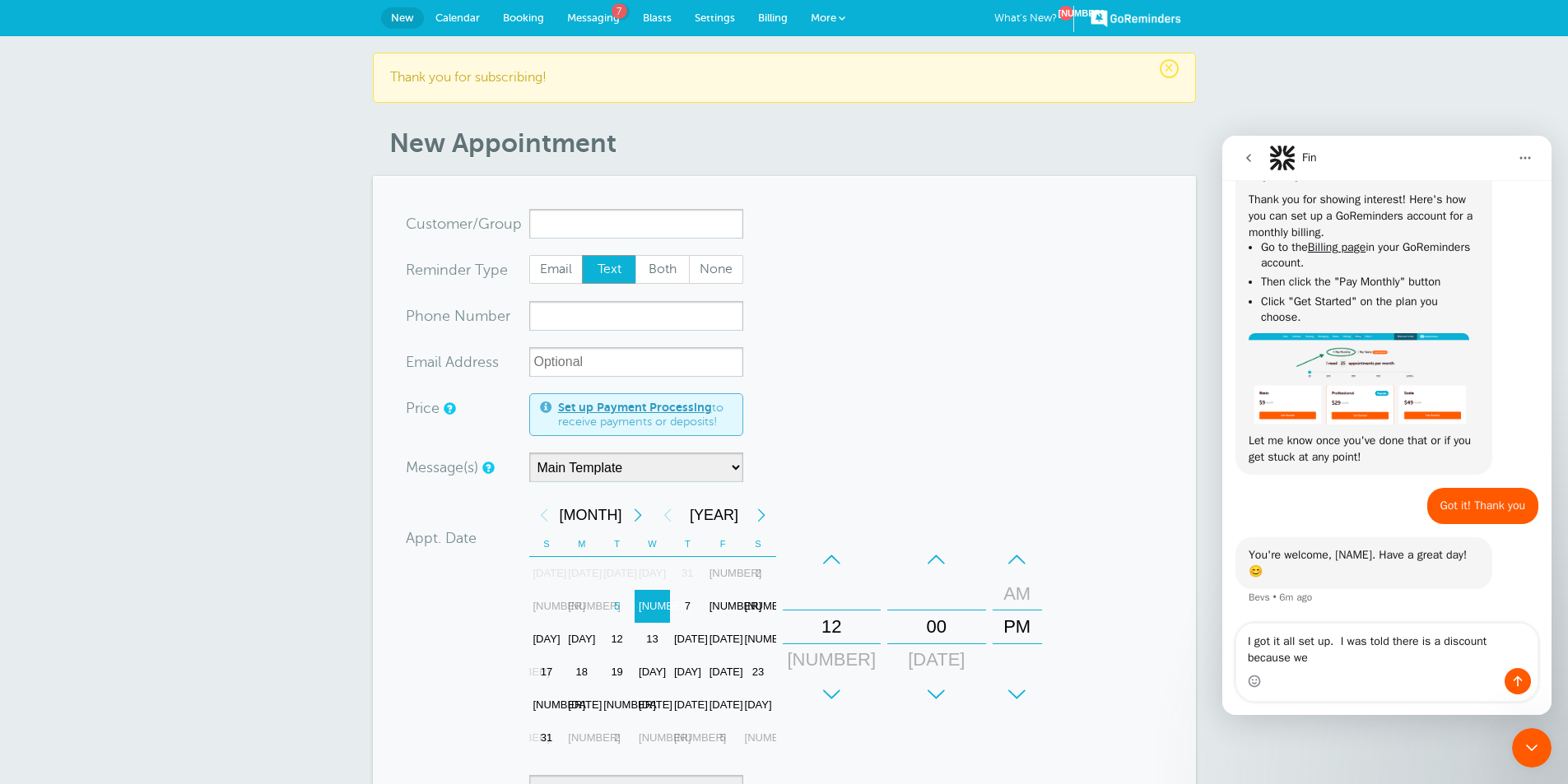 scroll, scrollTop: 4113, scrollLeft: 0, axis: vertical 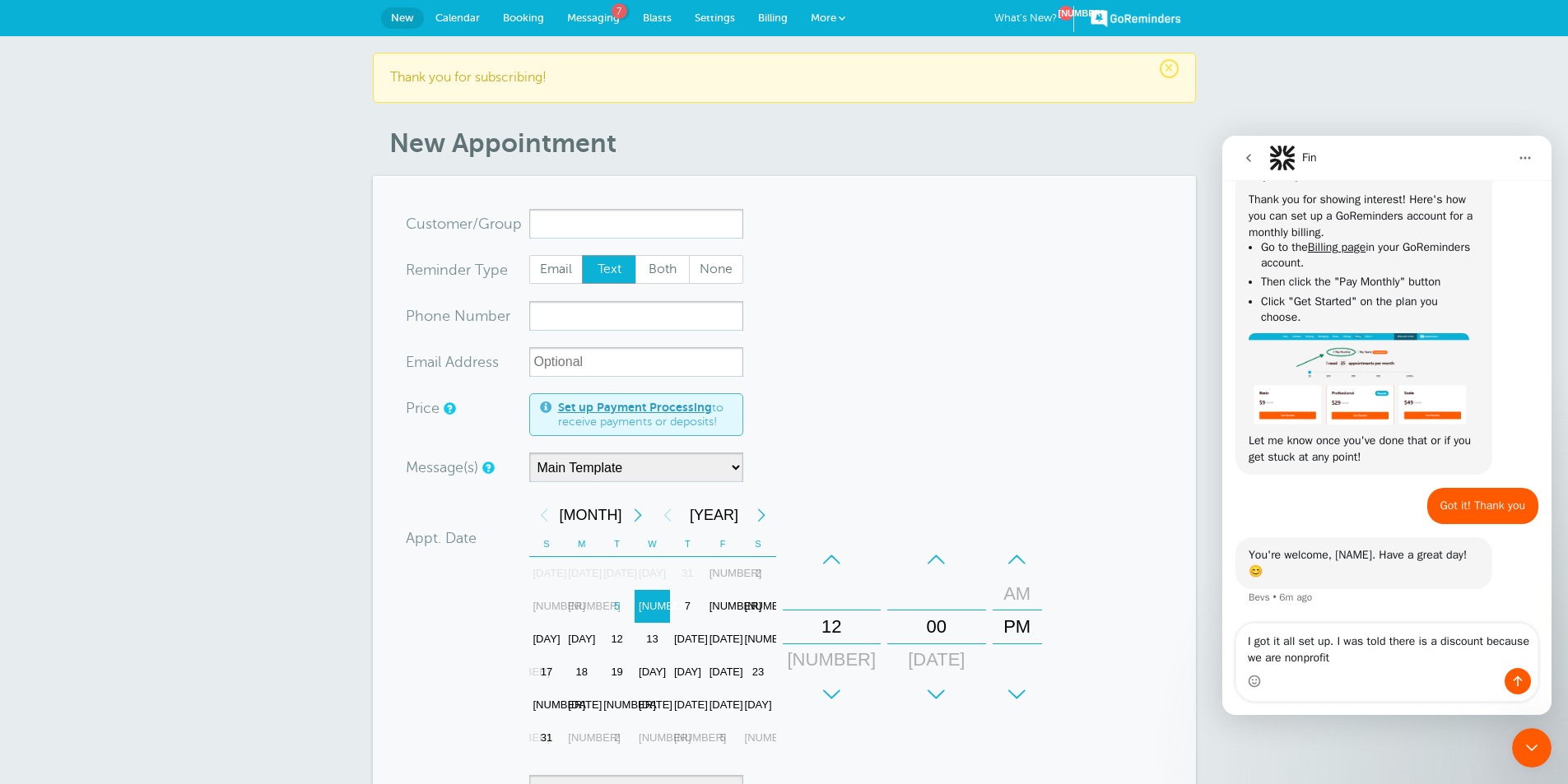 type on "I got it all set up.  I was told there is a discount because we are nonprofit." 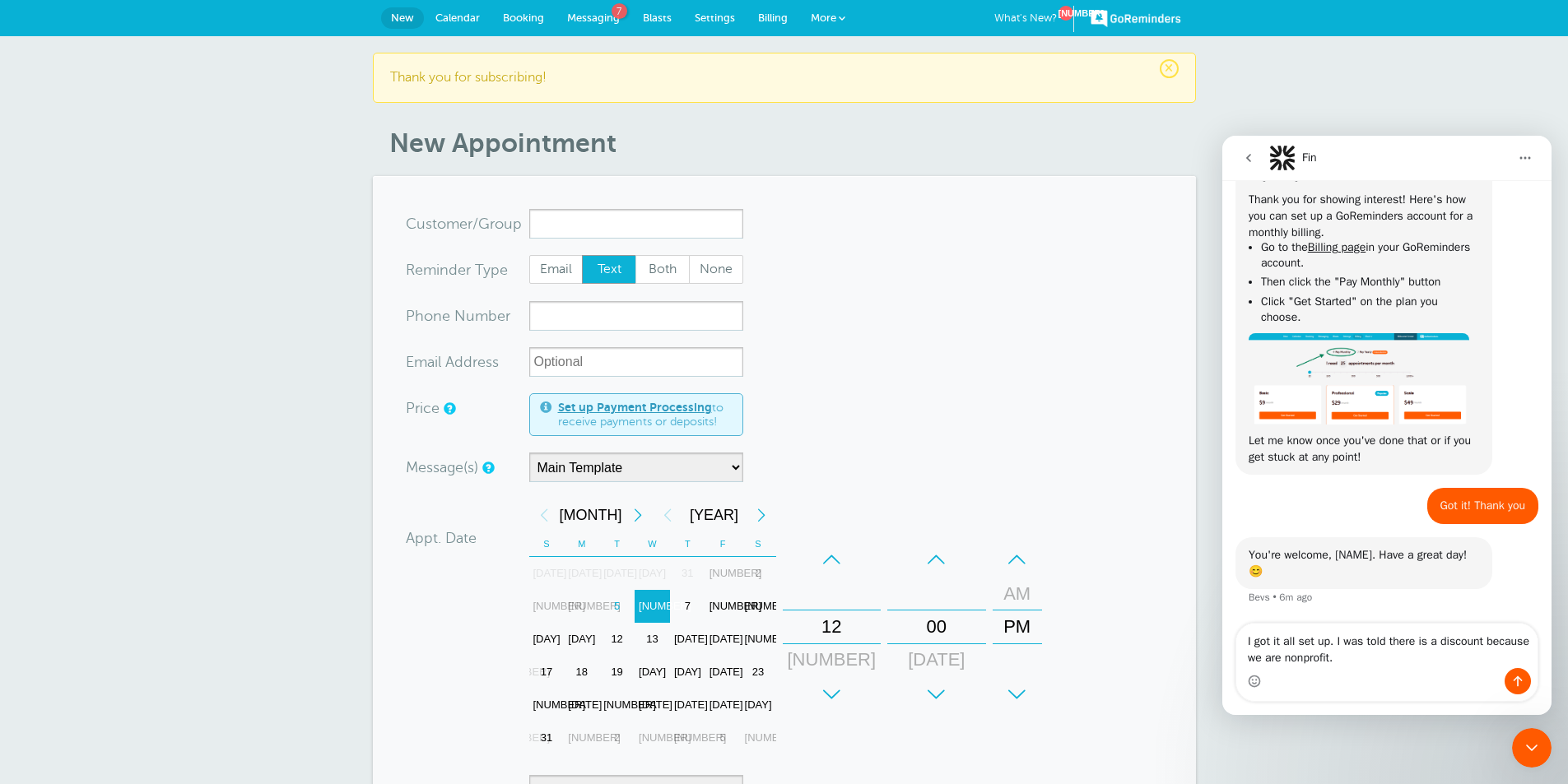 type 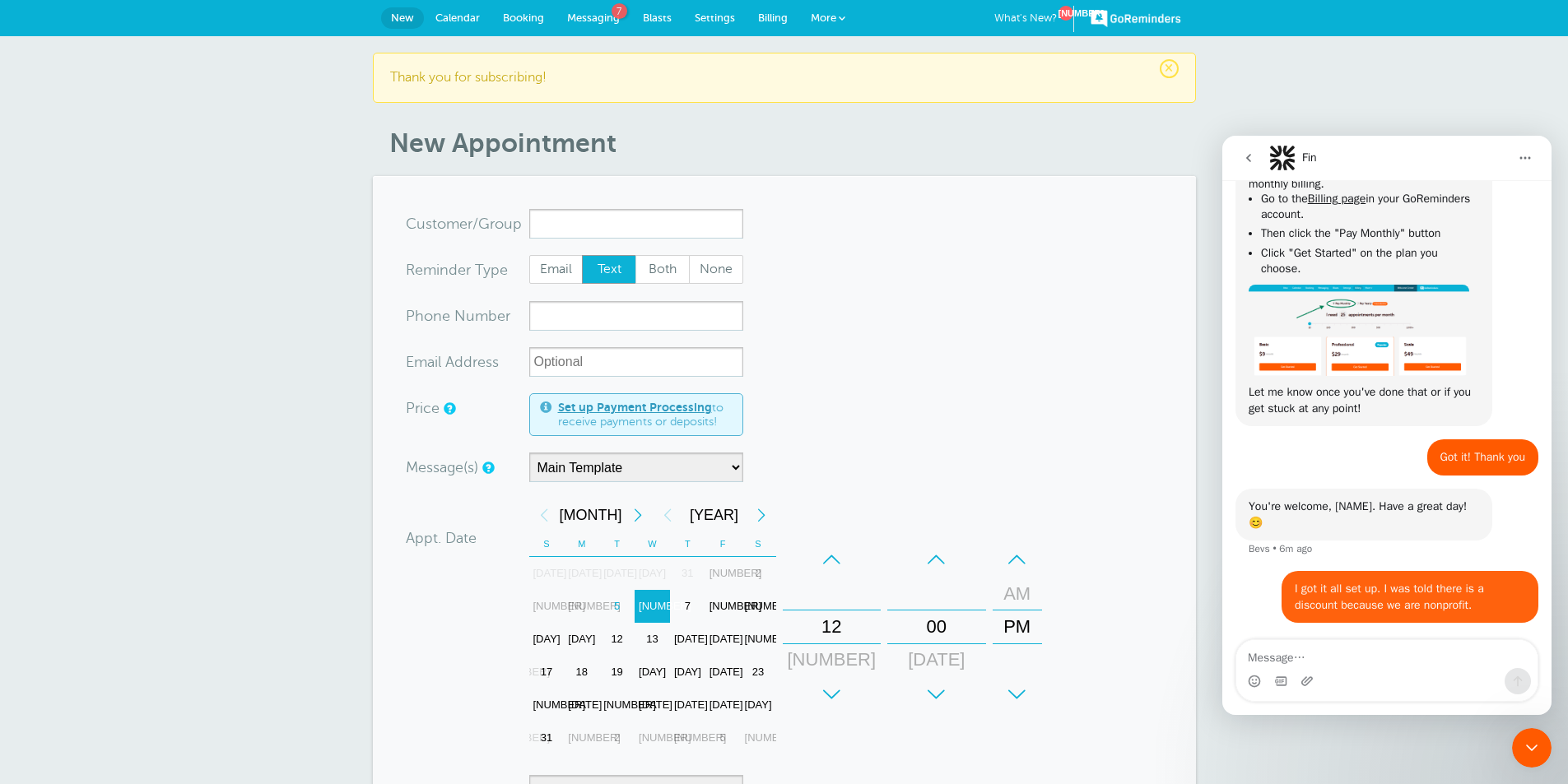 scroll, scrollTop: 4162, scrollLeft: 0, axis: vertical 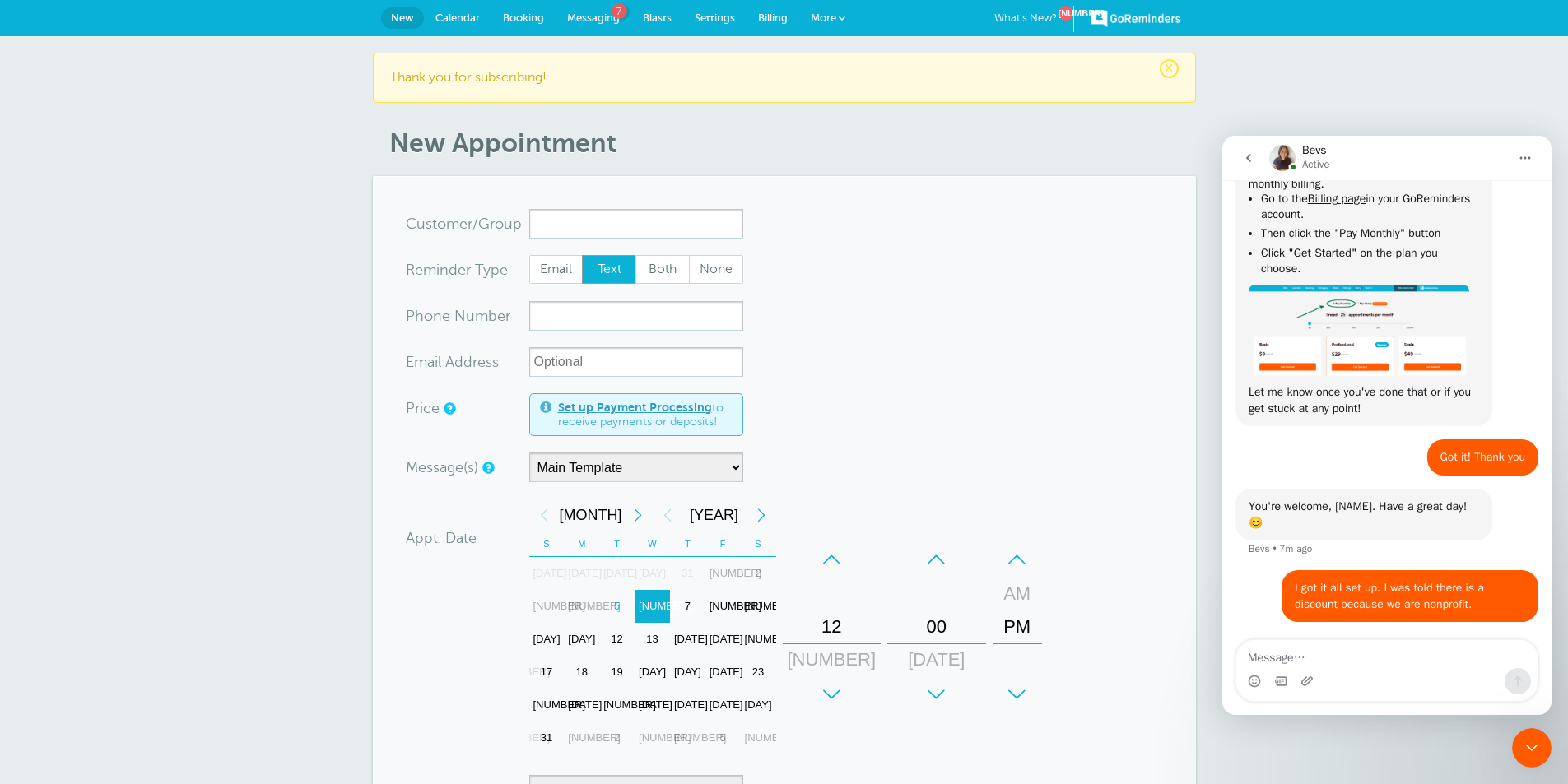 click 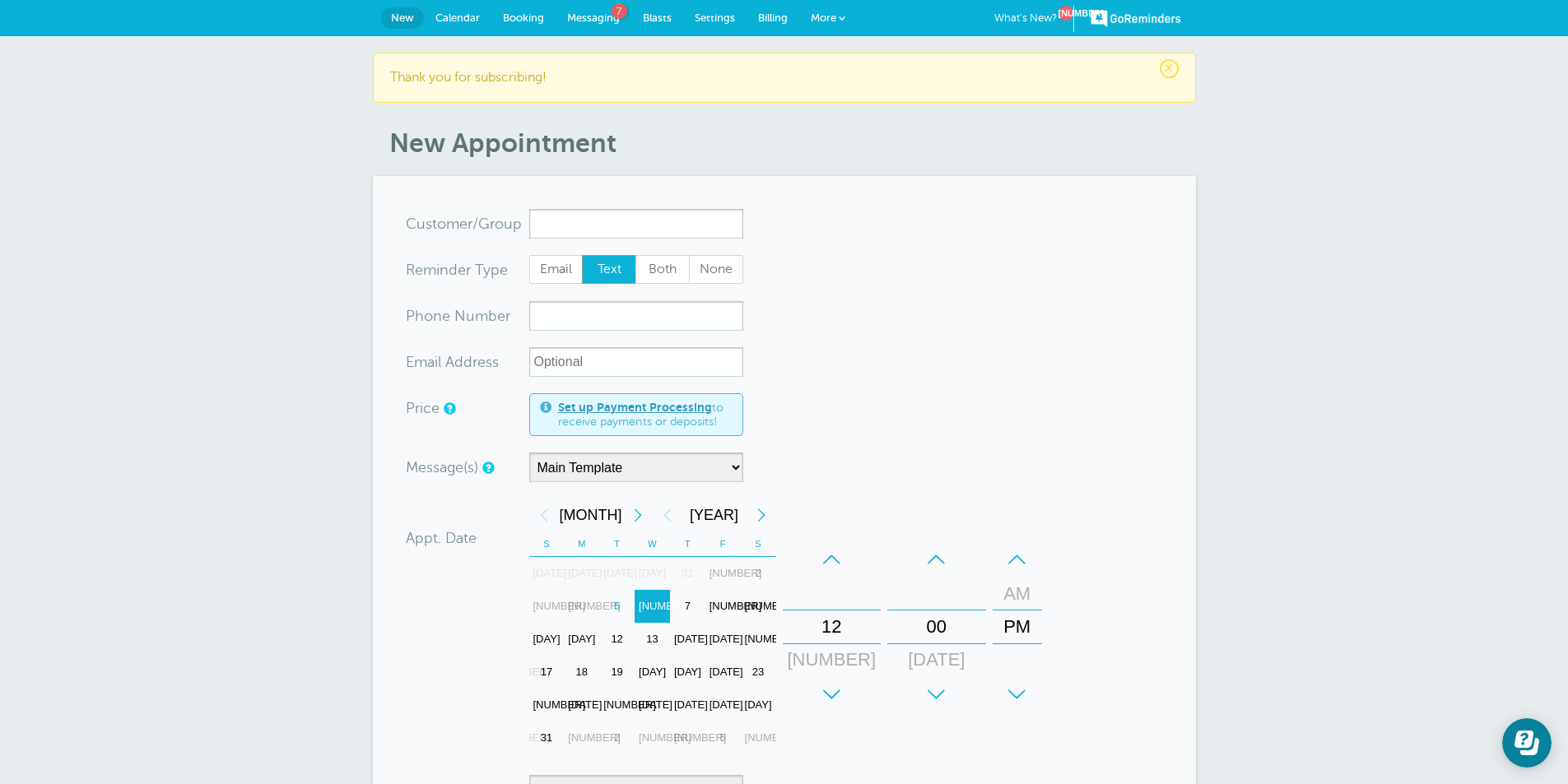 scroll, scrollTop: 0, scrollLeft: 0, axis: both 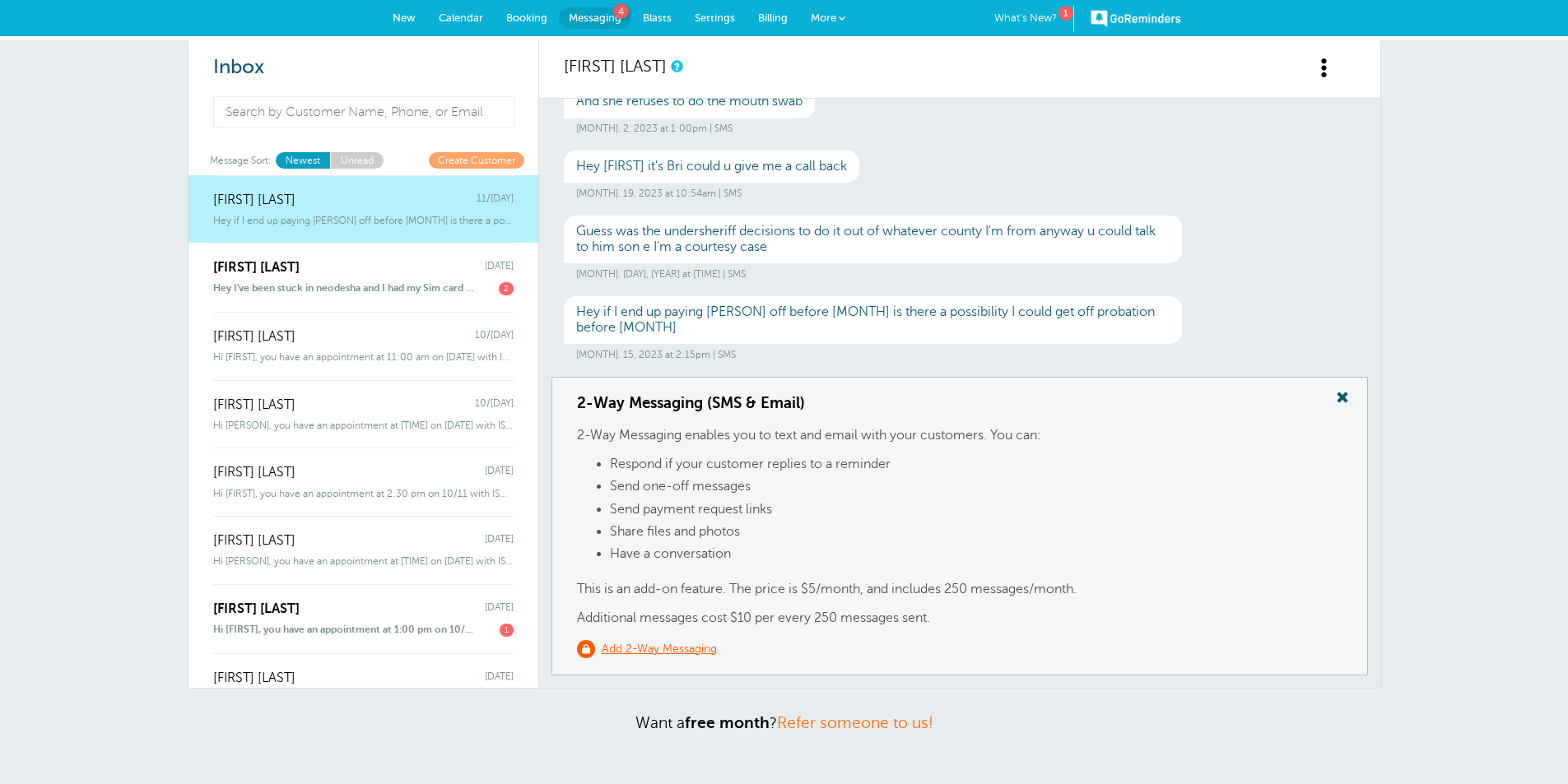 drag, startPoint x: 296, startPoint y: 211, endPoint x: 192, endPoint y: 214, distance: 104.04326 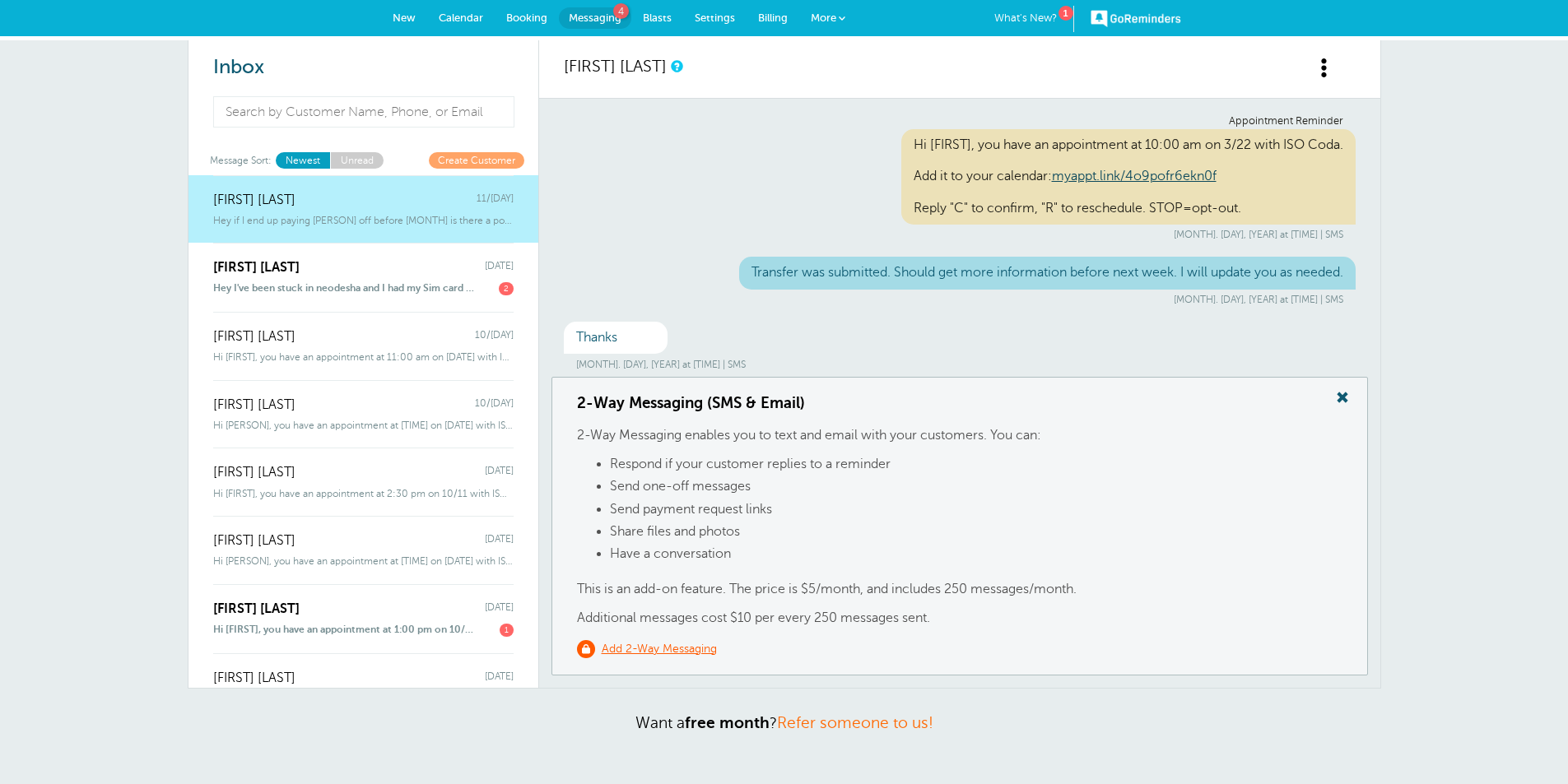 scroll, scrollTop: 4845, scrollLeft: 0, axis: vertical 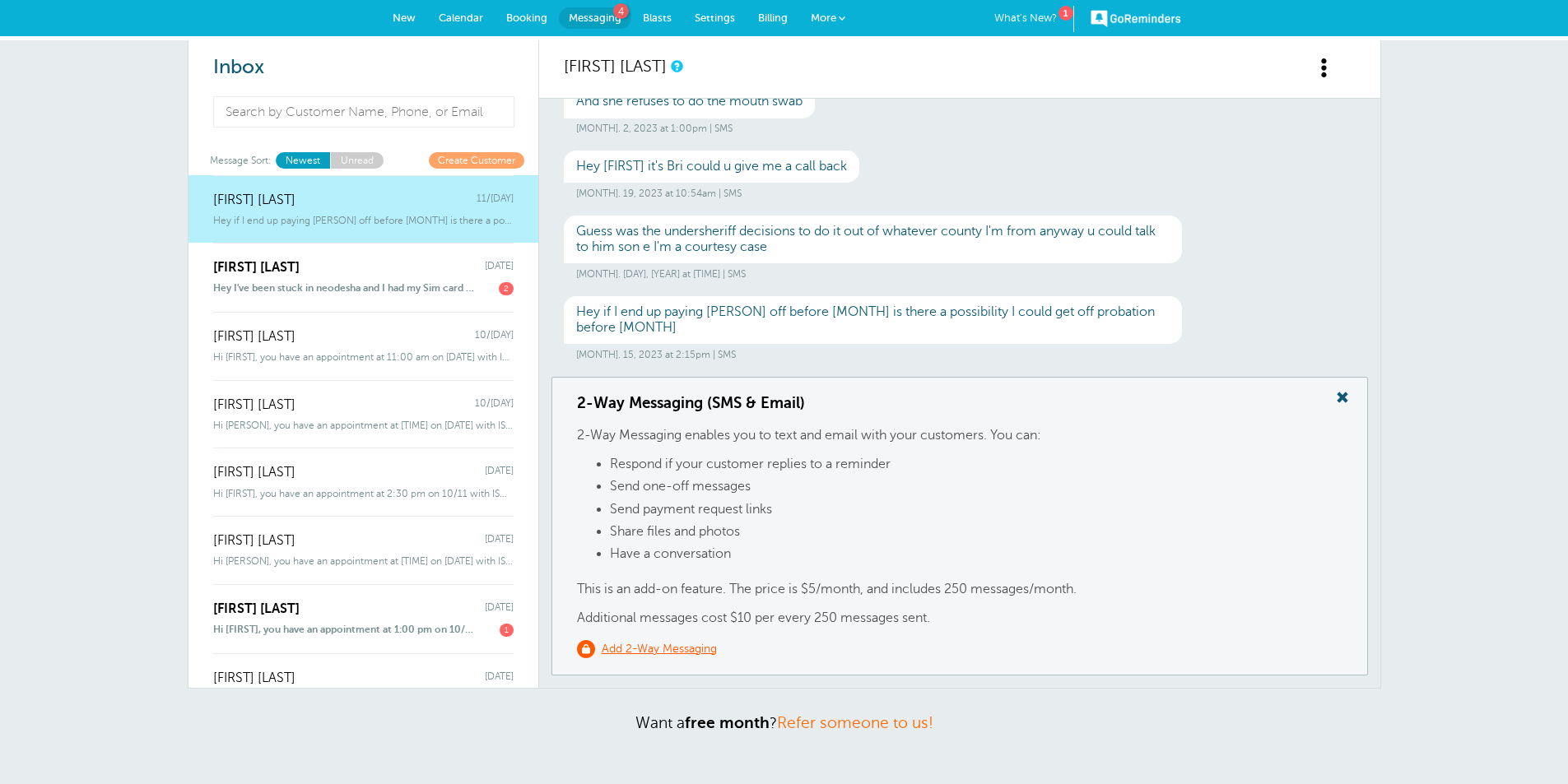 click at bounding box center [1324, 67] 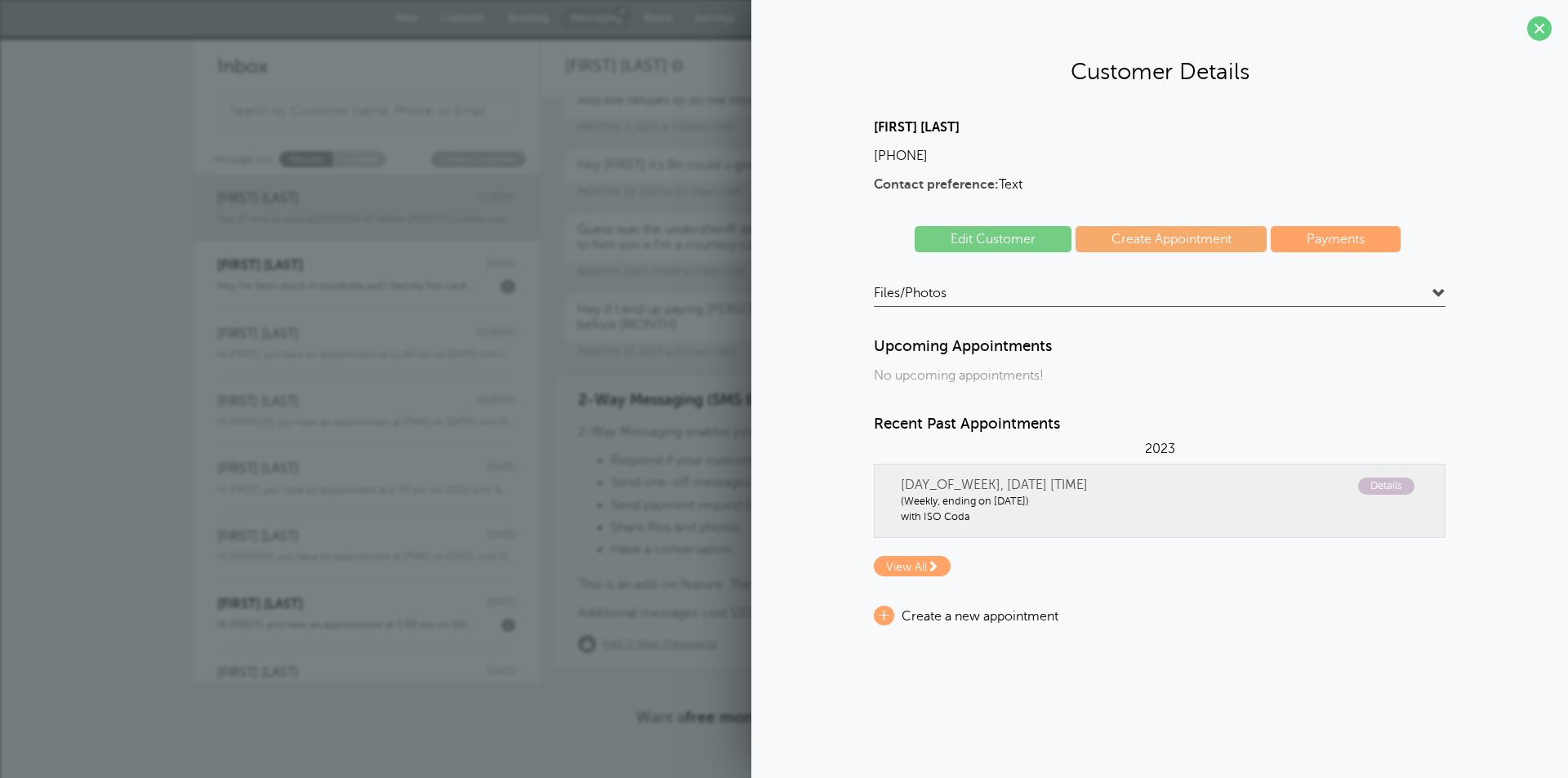 click on "Customer Details
Briannan Cook
(785) 657-1154
Contact preference:
Text
Edit Customer
Create Appointment
Payments
Files/Photos
Type
Name
Created At
All File Types" at bounding box center [1160, 331] 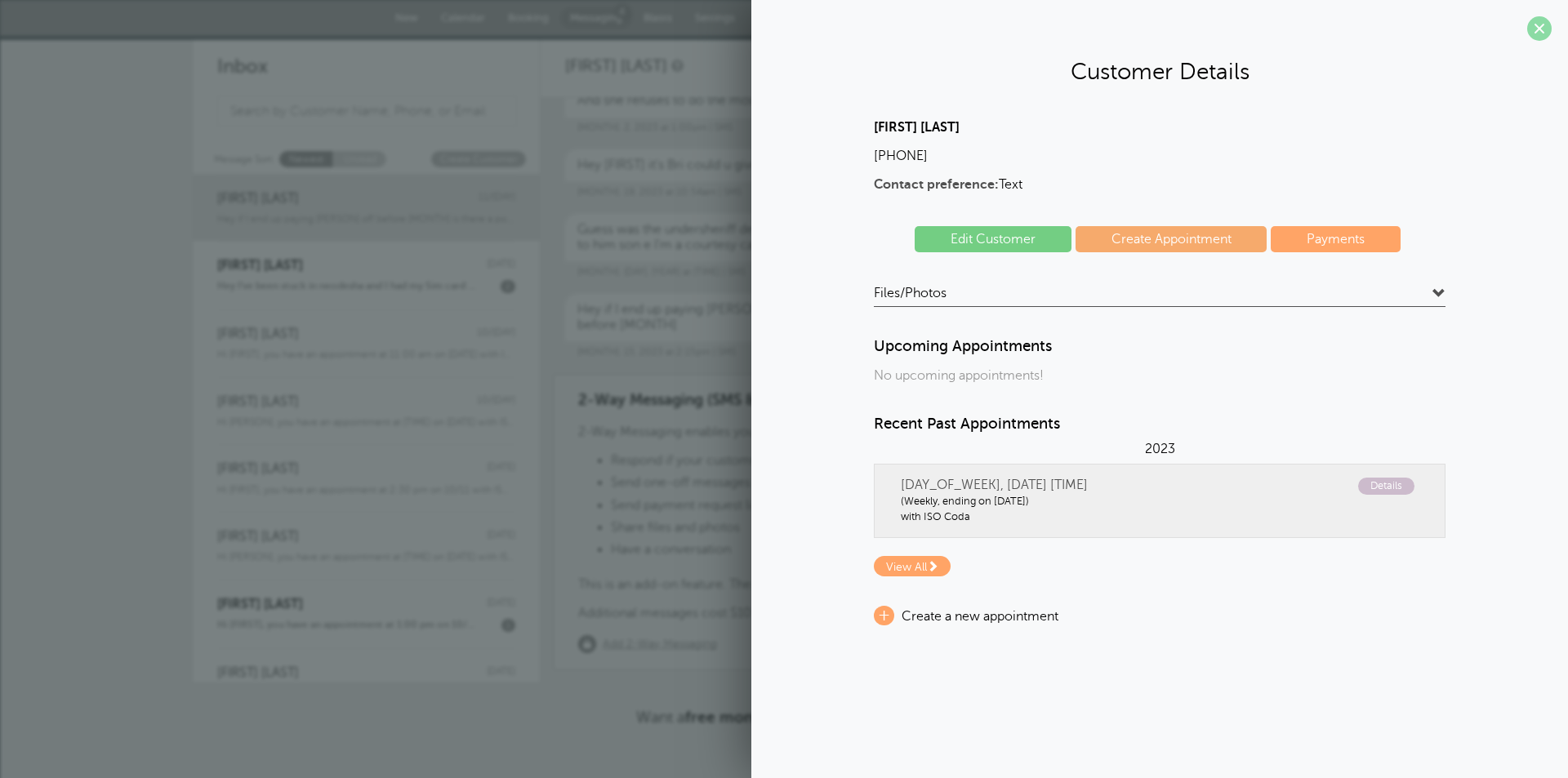 click at bounding box center [1539, 29] 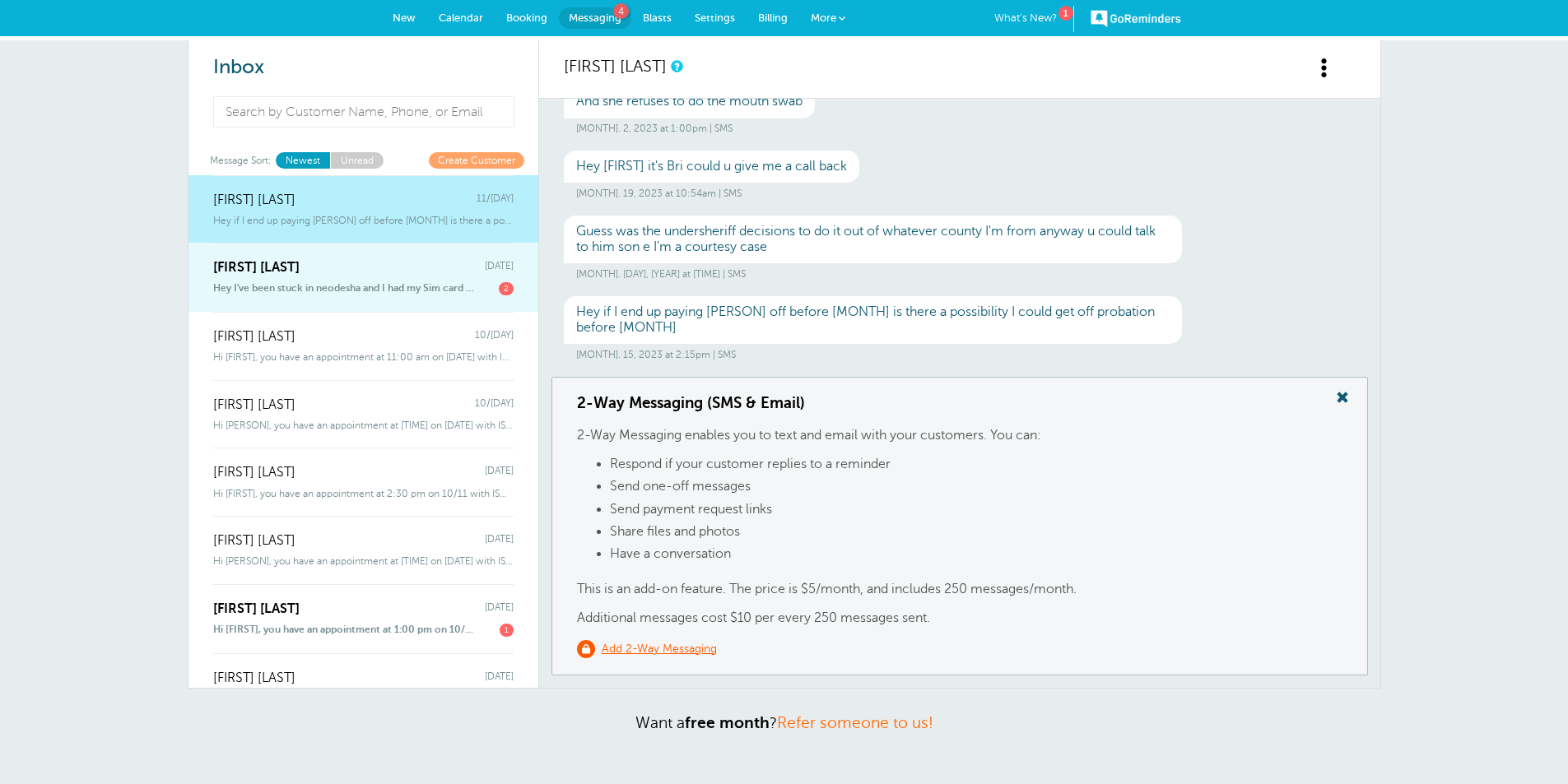 click on "Trey Coker
10/22
Hey I've been stuck in neodesha and I had my Sim card stolen
2" at bounding box center (363, 277) 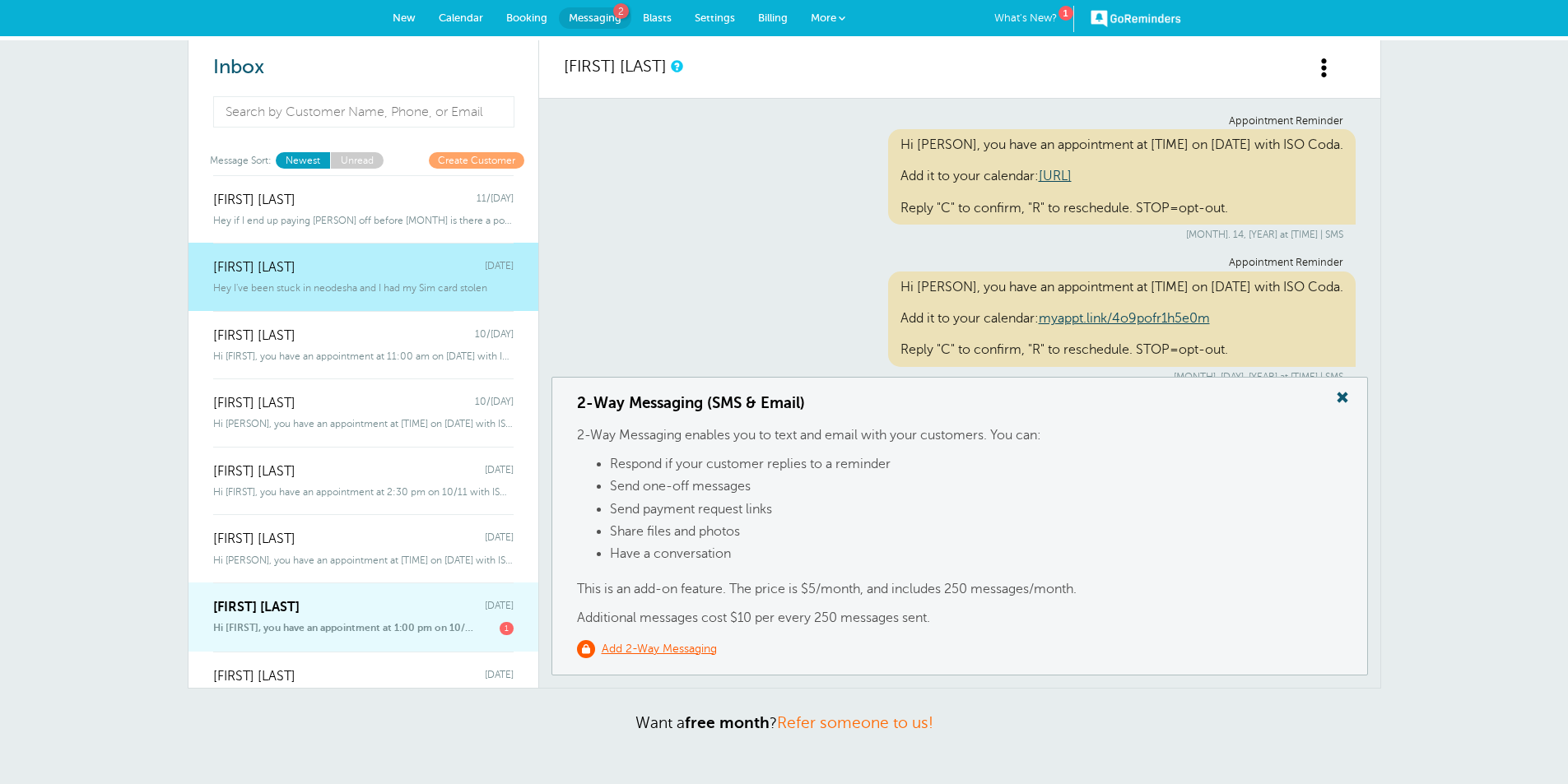 scroll, scrollTop: 13026, scrollLeft: 0, axis: vertical 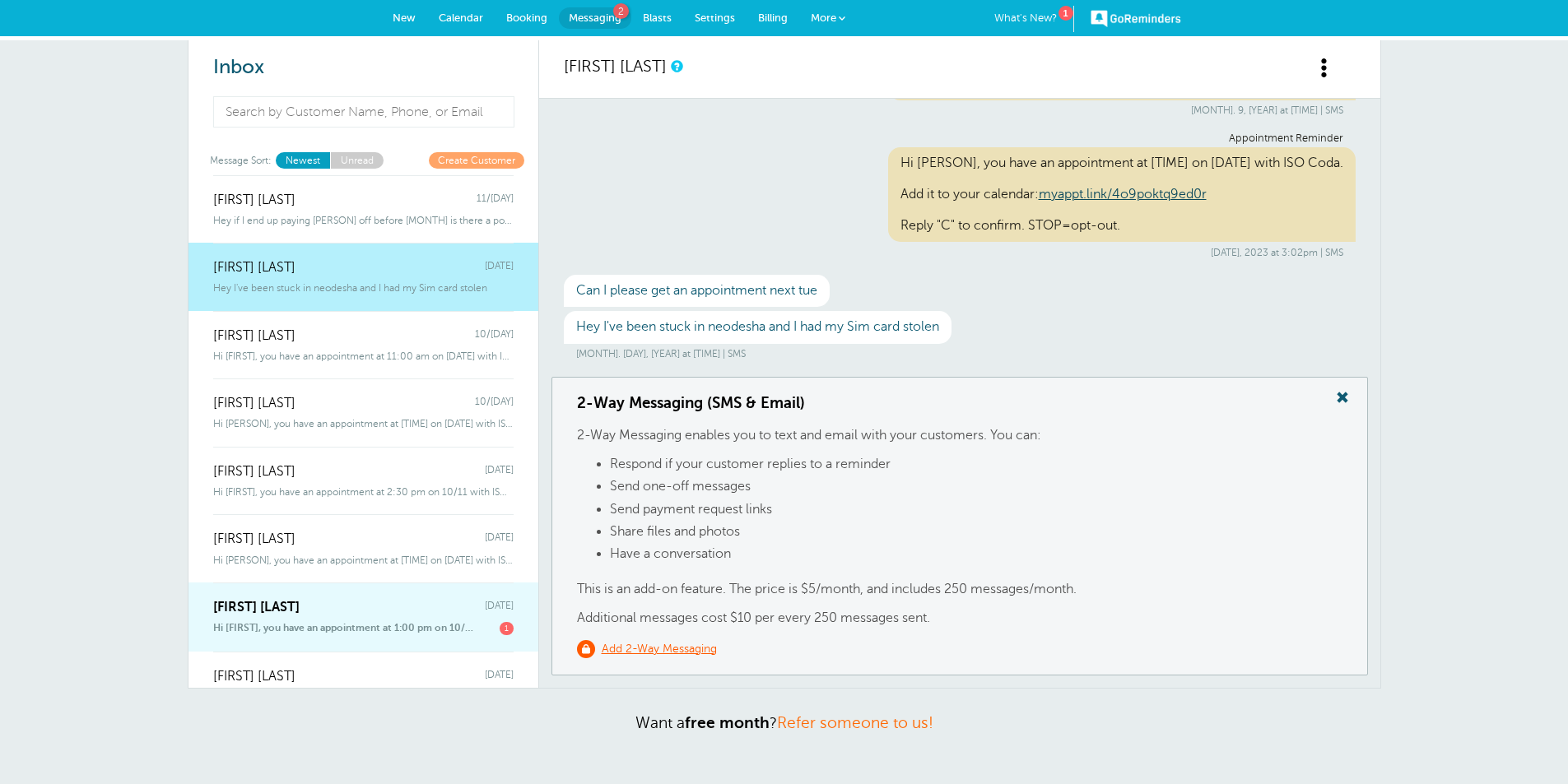 click on "Hi Jessie, you have an appointment at 1:00 pm on 10/11 with ISO Coda.
Ad
1" at bounding box center [363, 625] 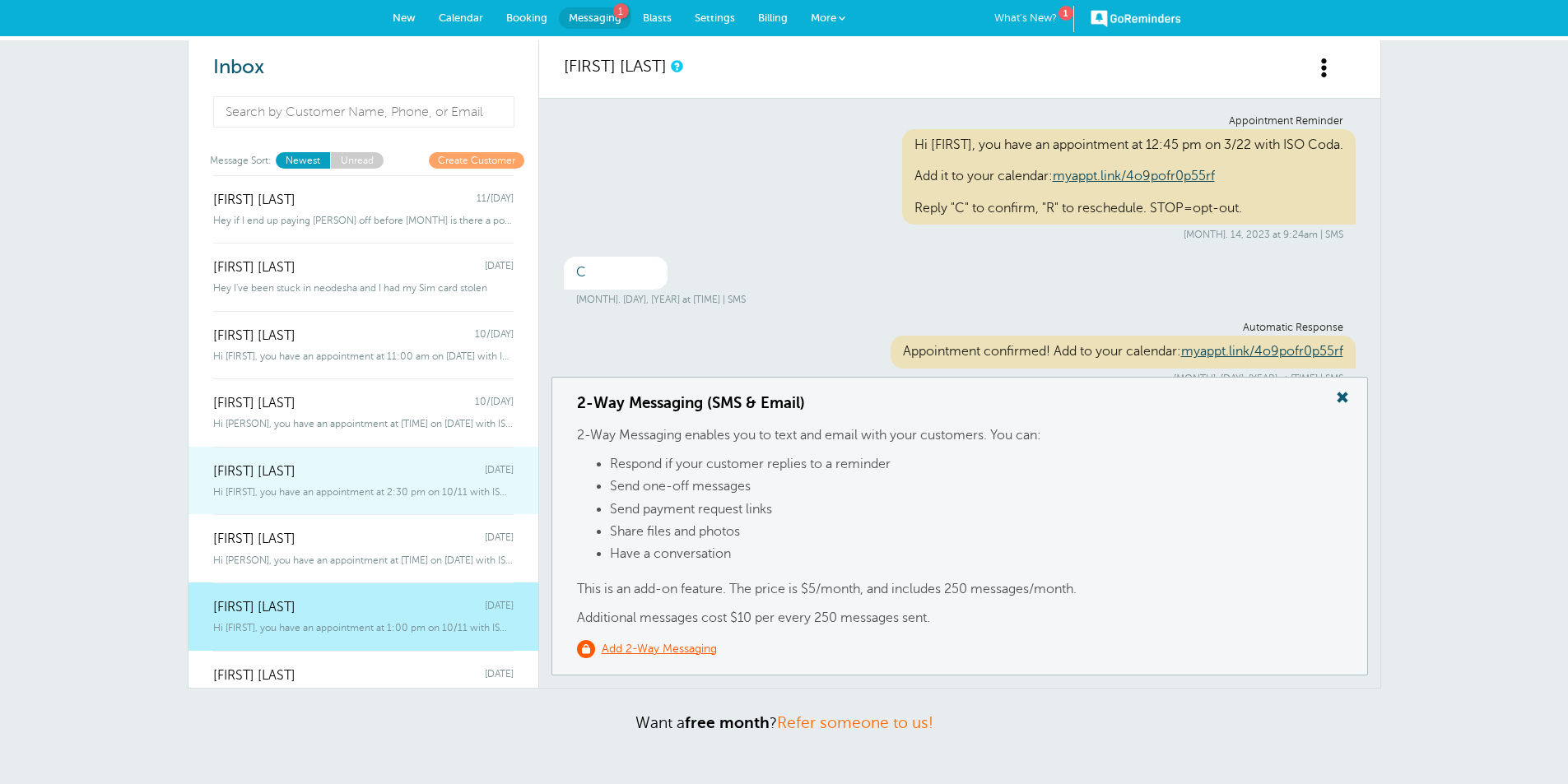 scroll, scrollTop: 110, scrollLeft: 0, axis: vertical 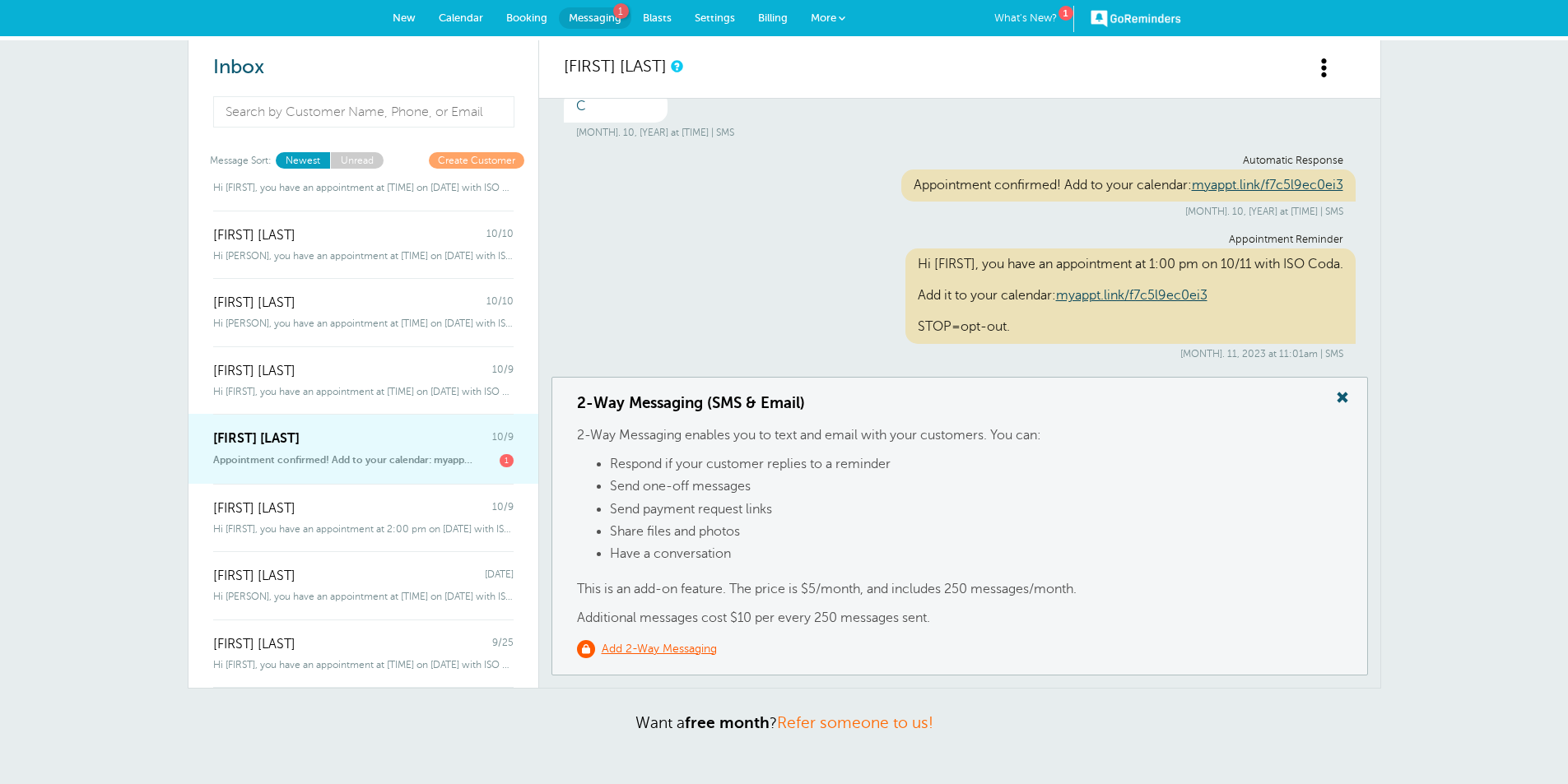click on "Appointment confirmed! Add to your calendar: myappt.link/4o9poksucq3uj" at bounding box center (344, 461) 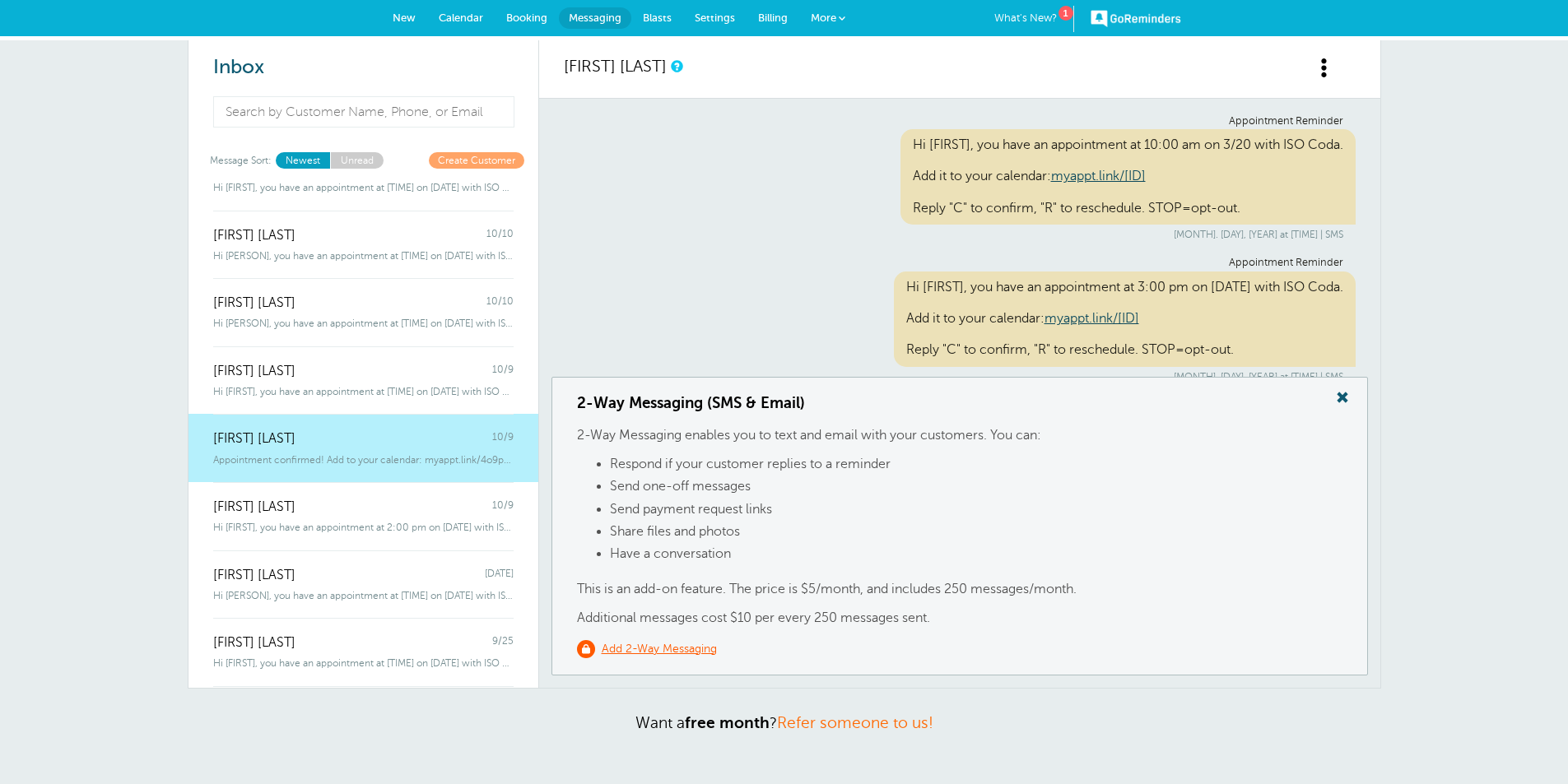 scroll, scrollTop: 8772, scrollLeft: 0, axis: vertical 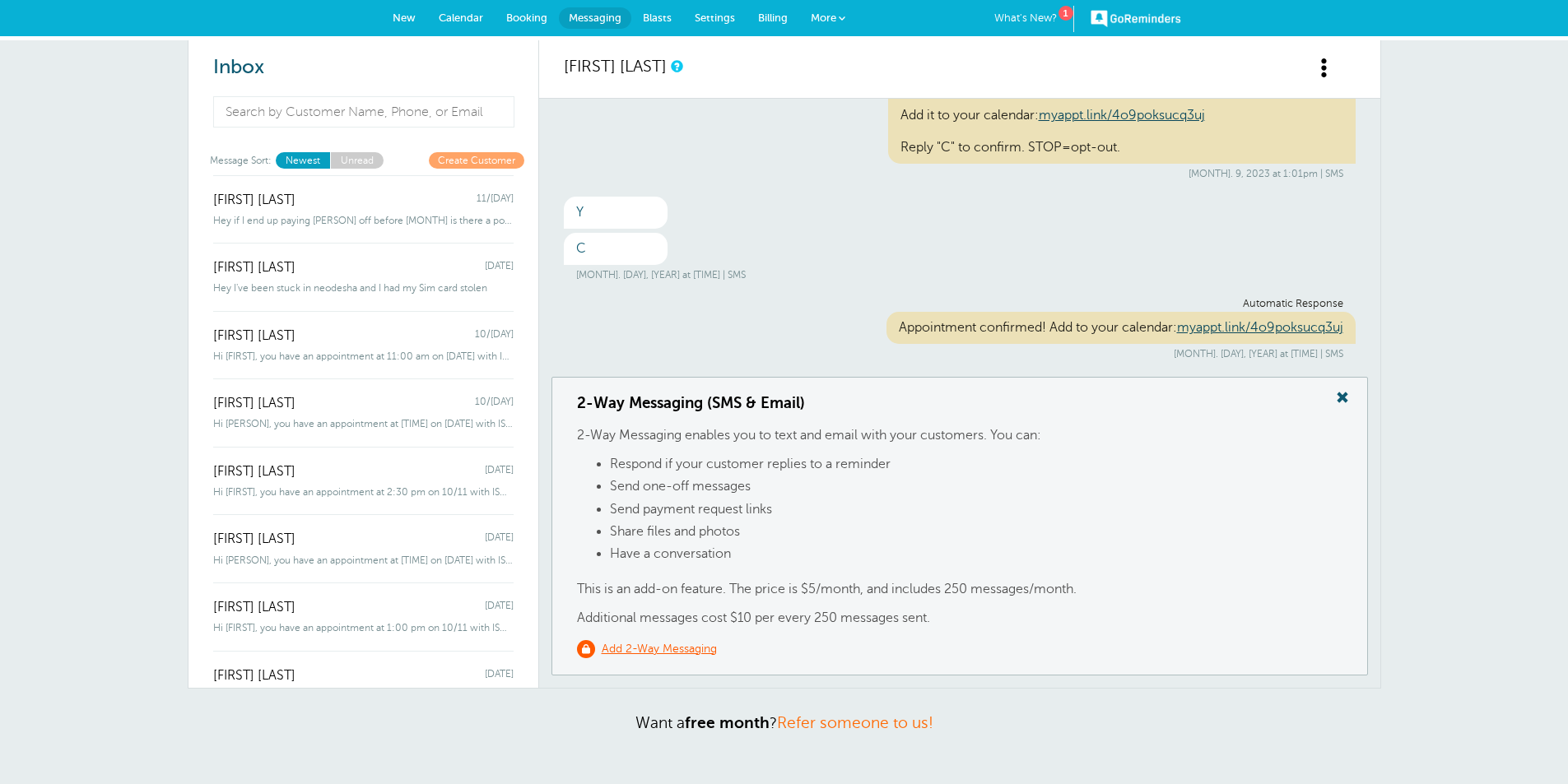 click at bounding box center [1342, 397] 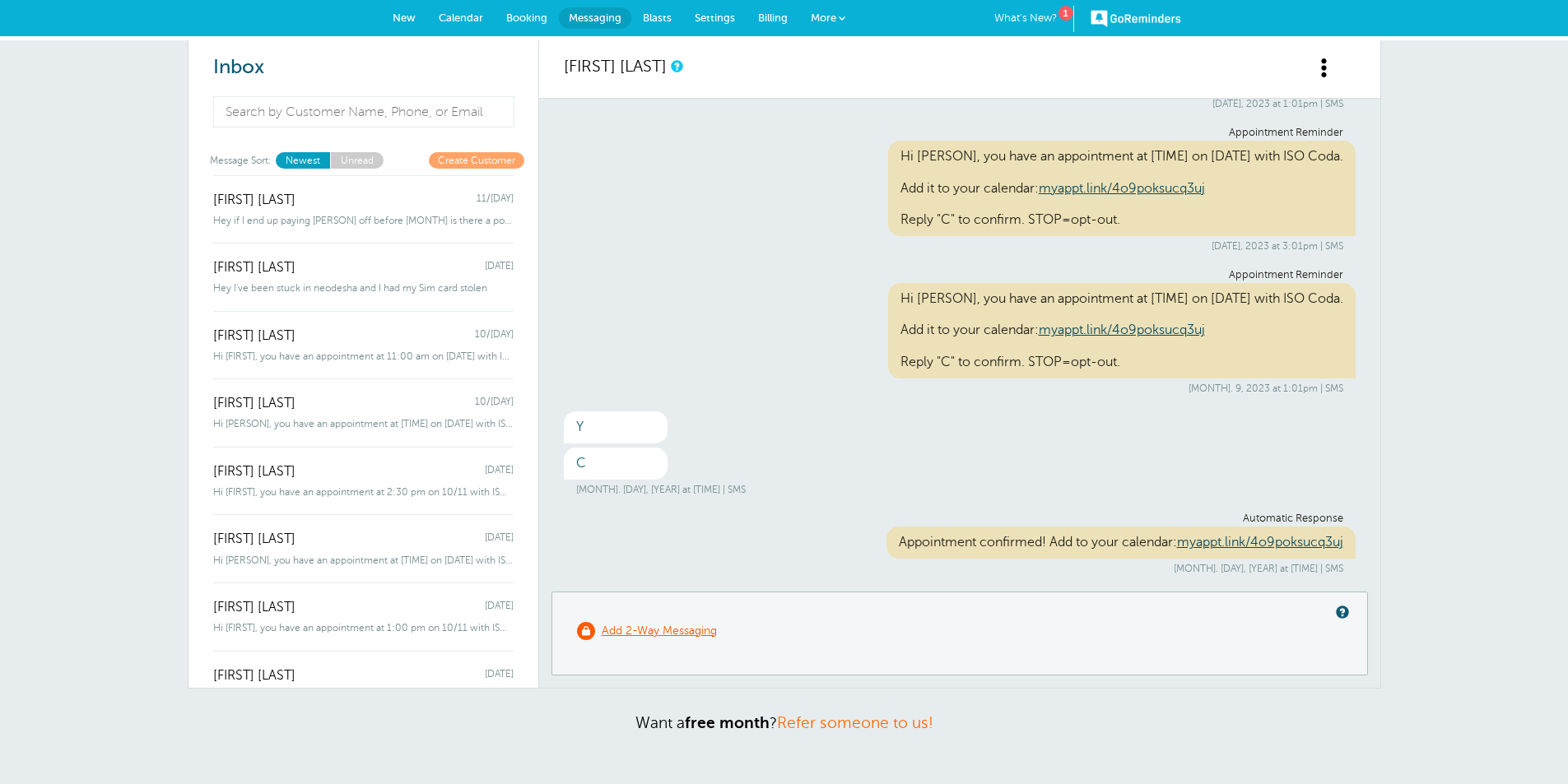 click on "Create Customer" at bounding box center [477, 160] 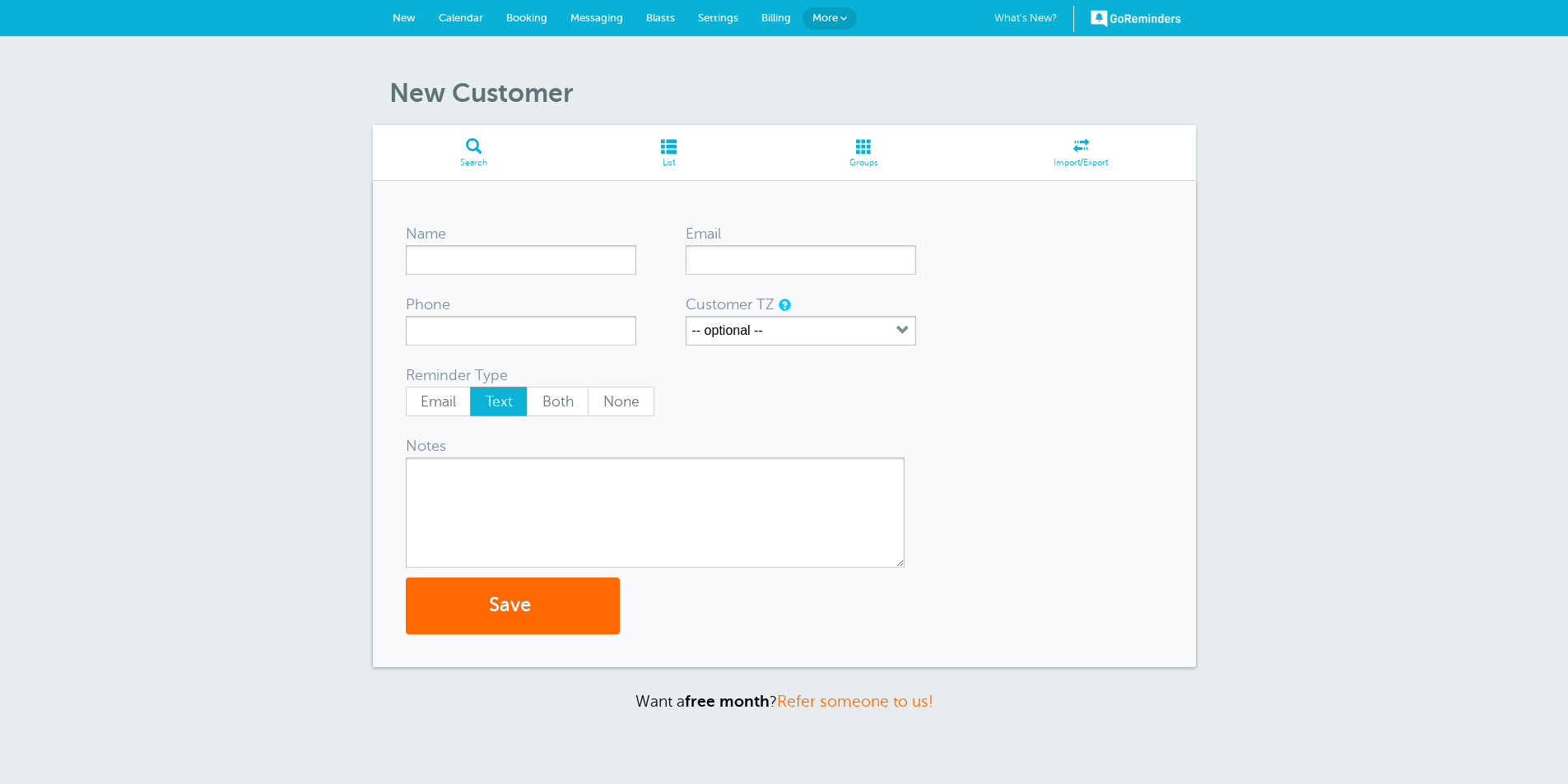 scroll, scrollTop: 0, scrollLeft: 0, axis: both 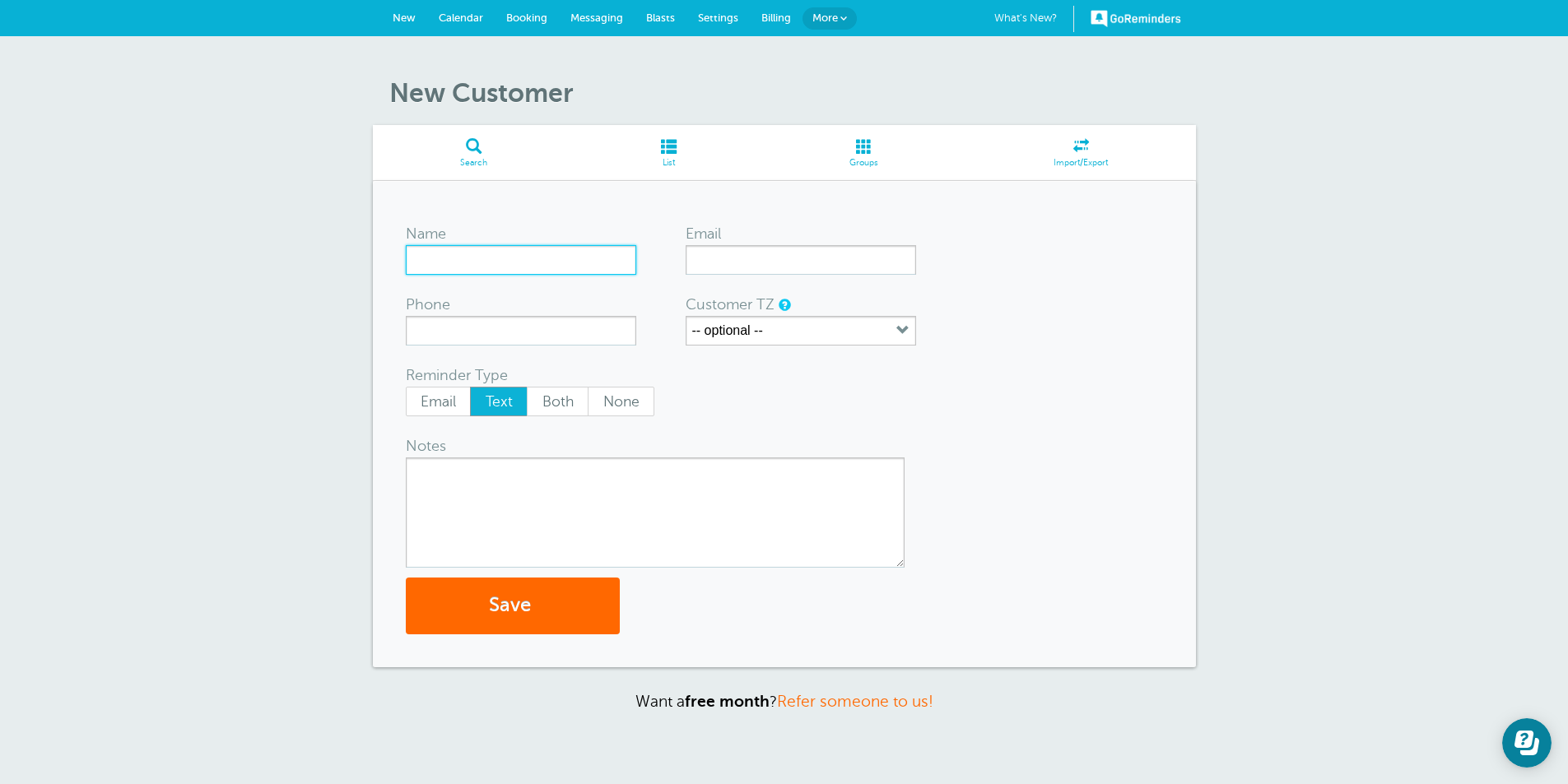 click on "Name" at bounding box center [521, 260] 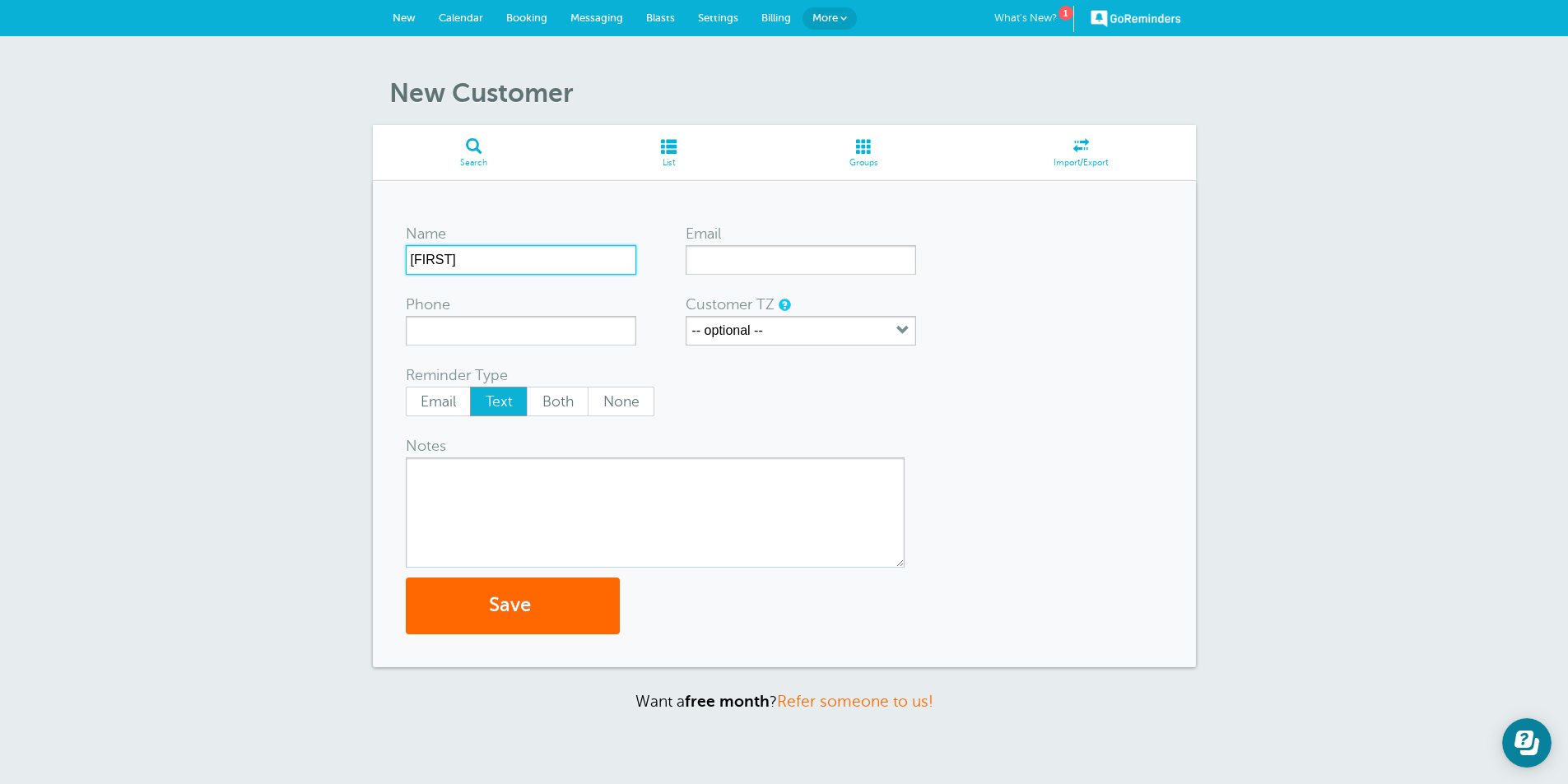 click on "[FIRST]" at bounding box center (521, 260) 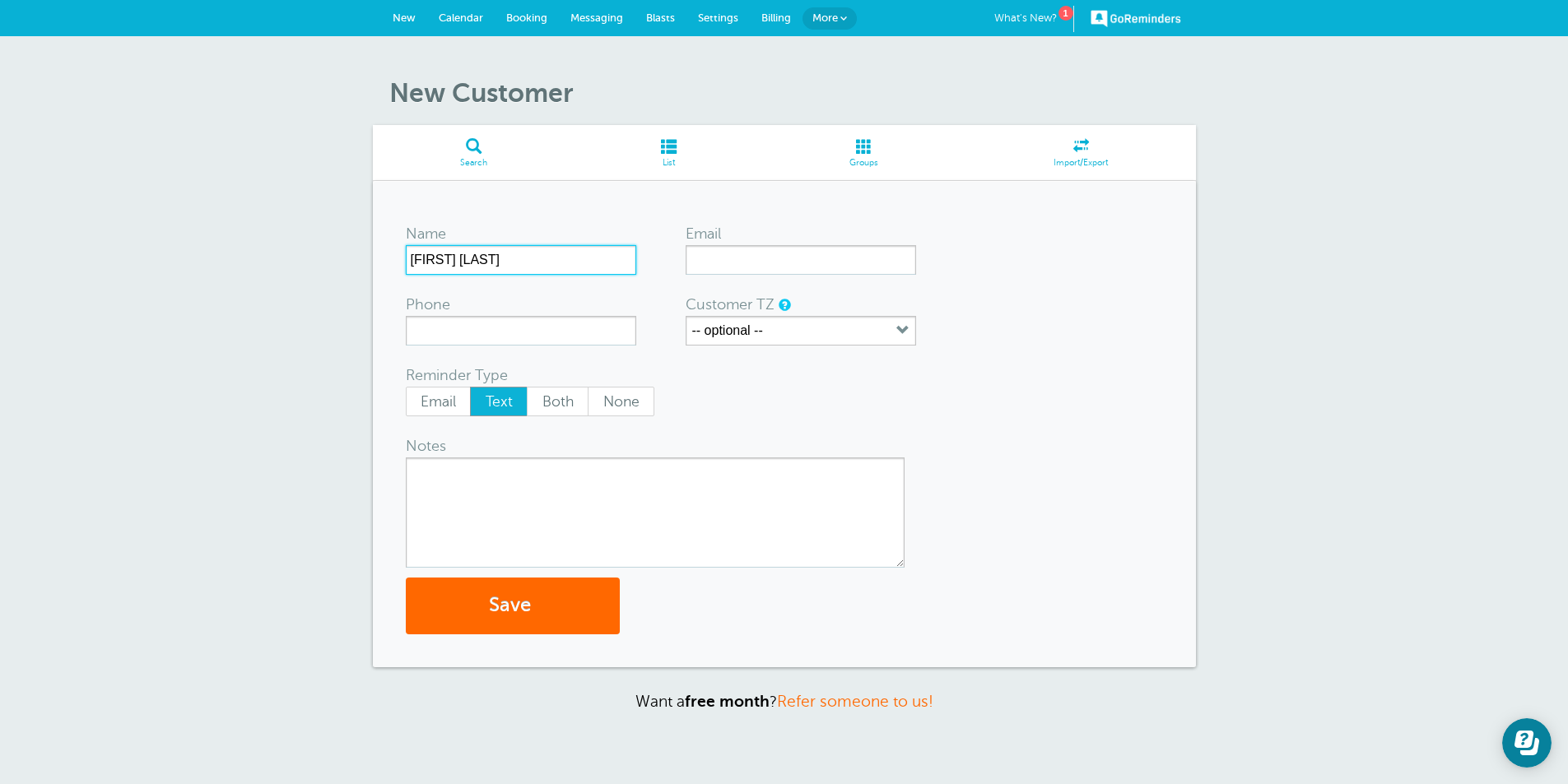 type on "[FIRST] [LAST]" 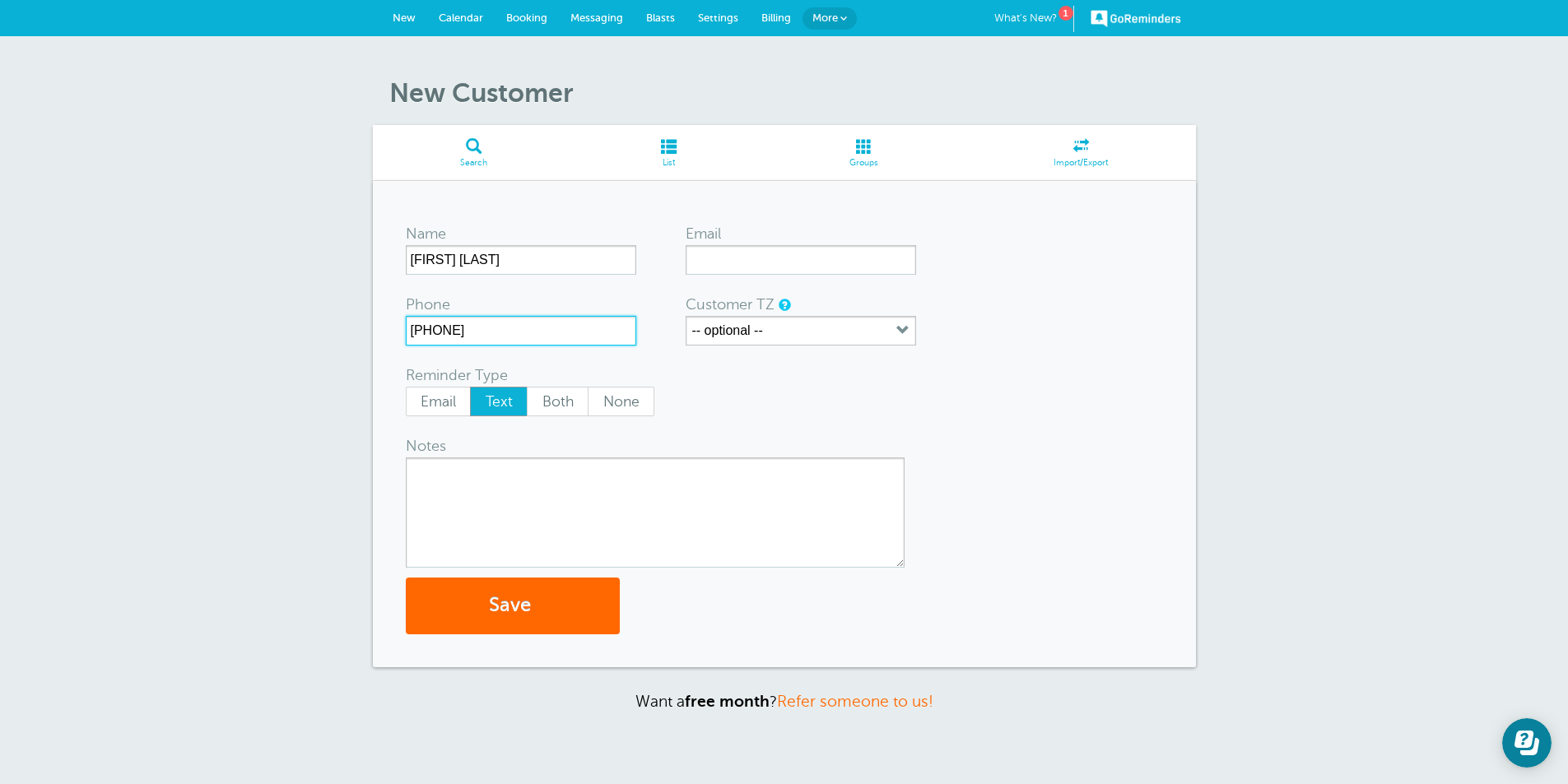 type on "[PHONE]" 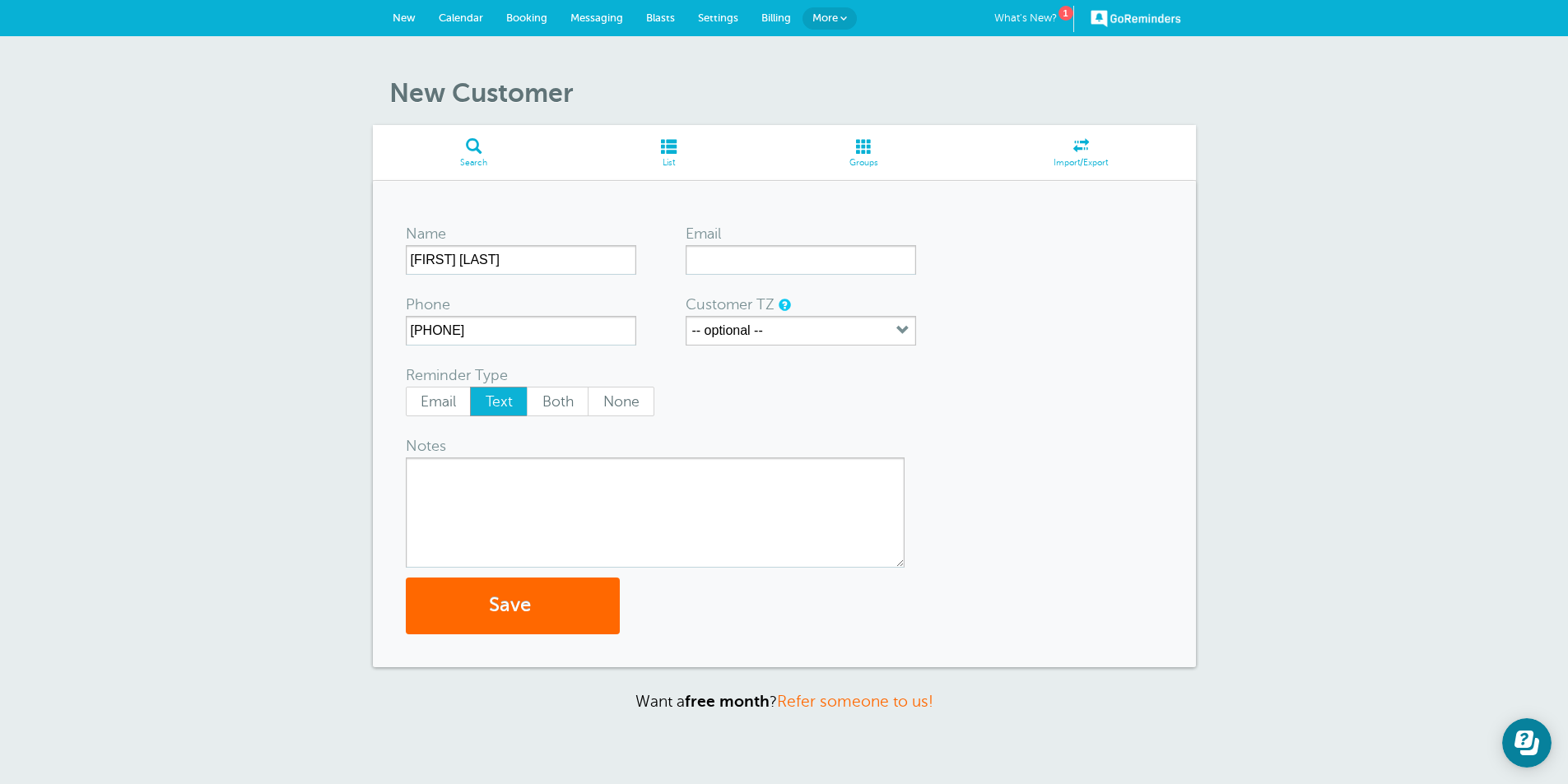 click on "Notes" at bounding box center [655, 513] 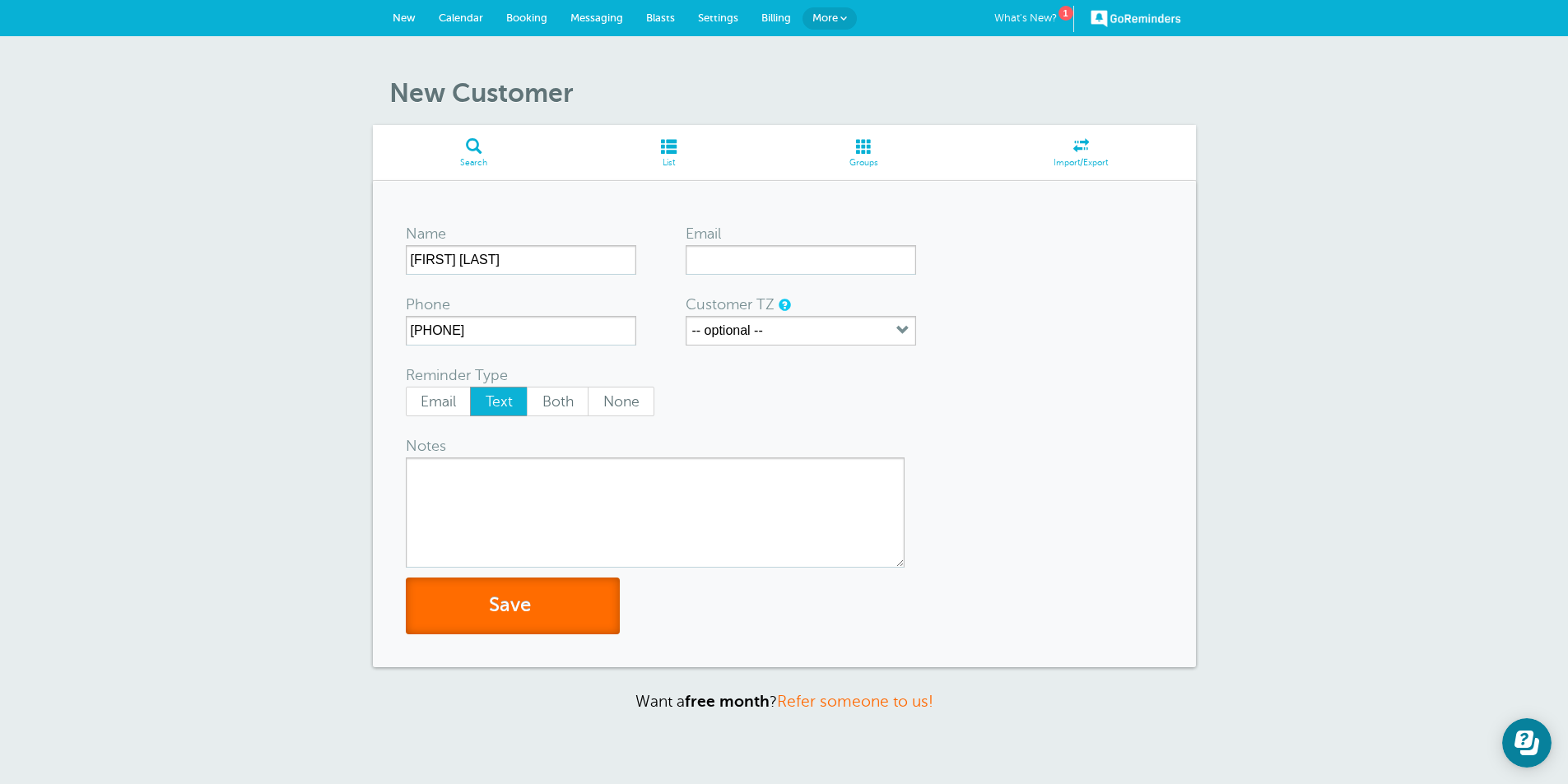 click on "Save" at bounding box center (513, 605) 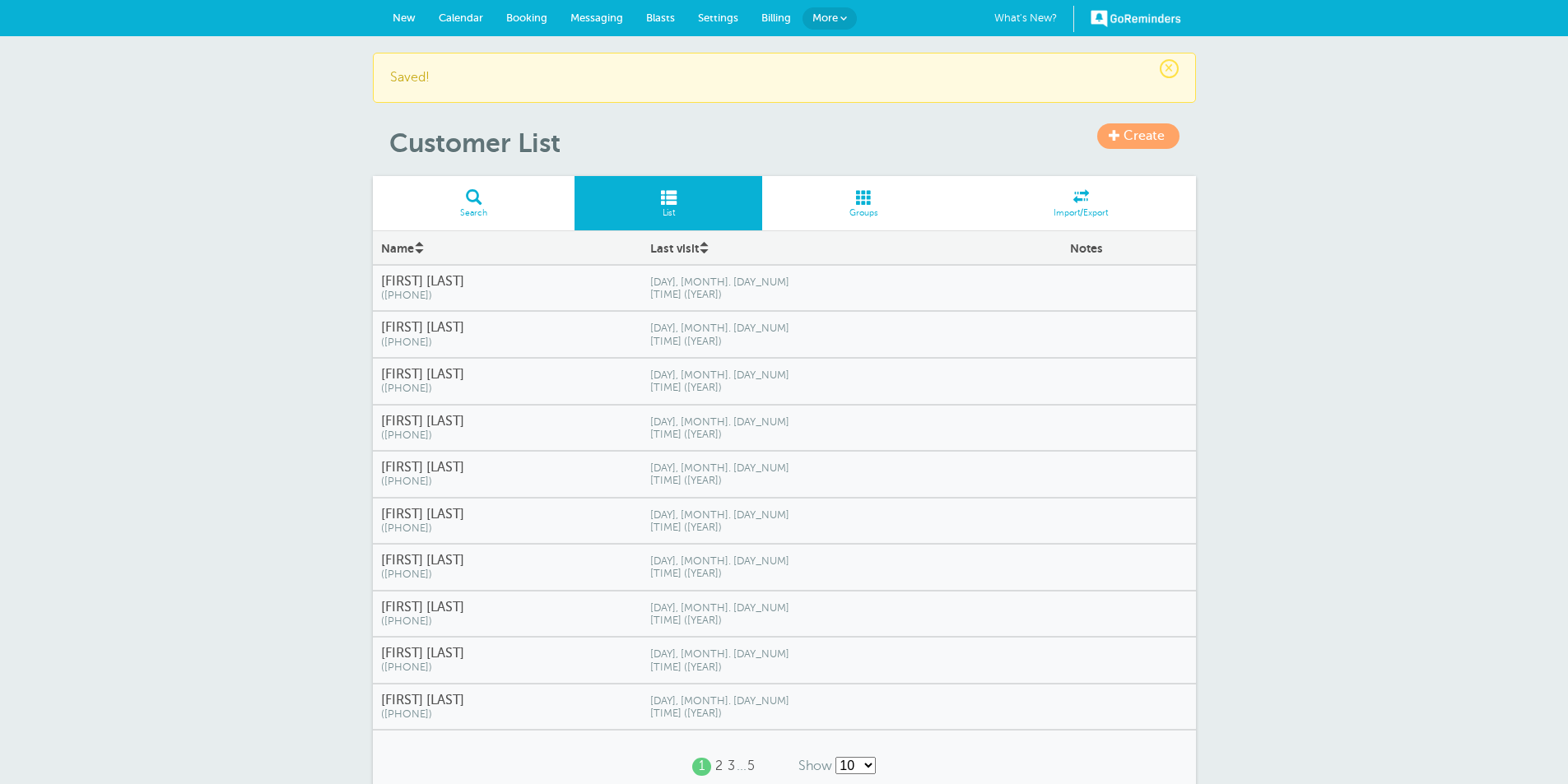 scroll, scrollTop: 0, scrollLeft: 0, axis: both 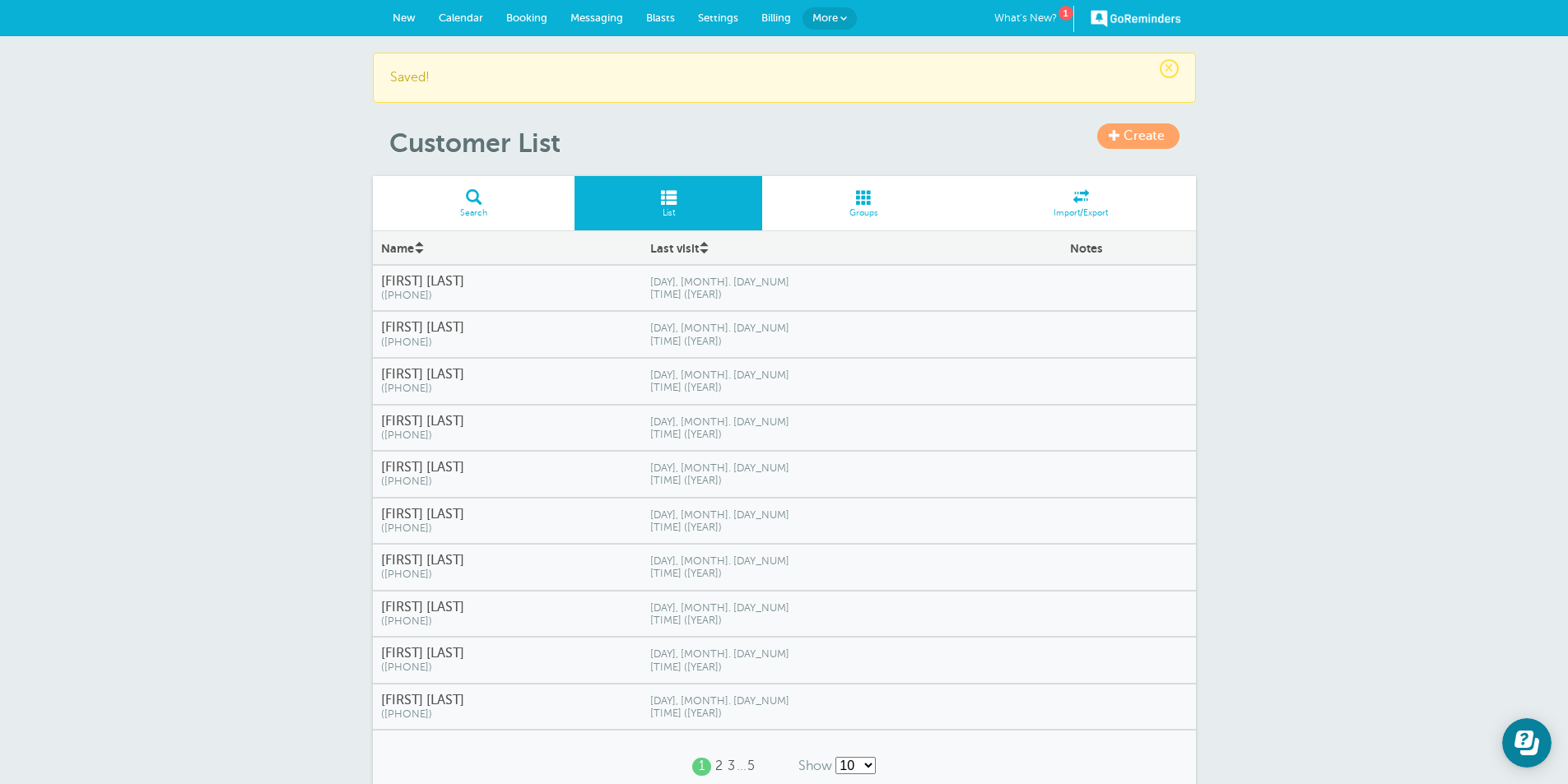 click on "[FIRST] [LAST]
([PHONE])" at bounding box center [507, 288] 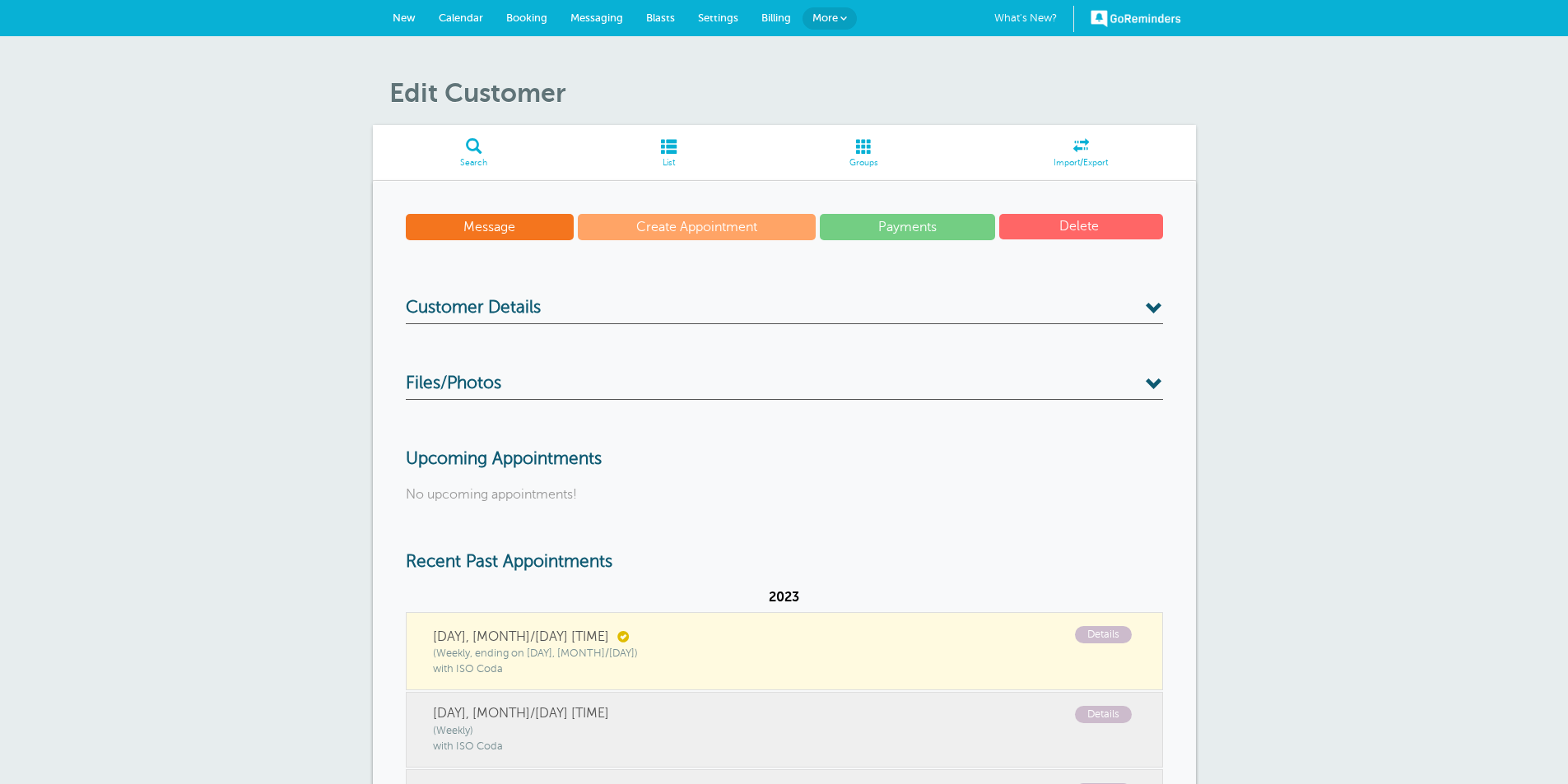 scroll, scrollTop: 0, scrollLeft: 0, axis: both 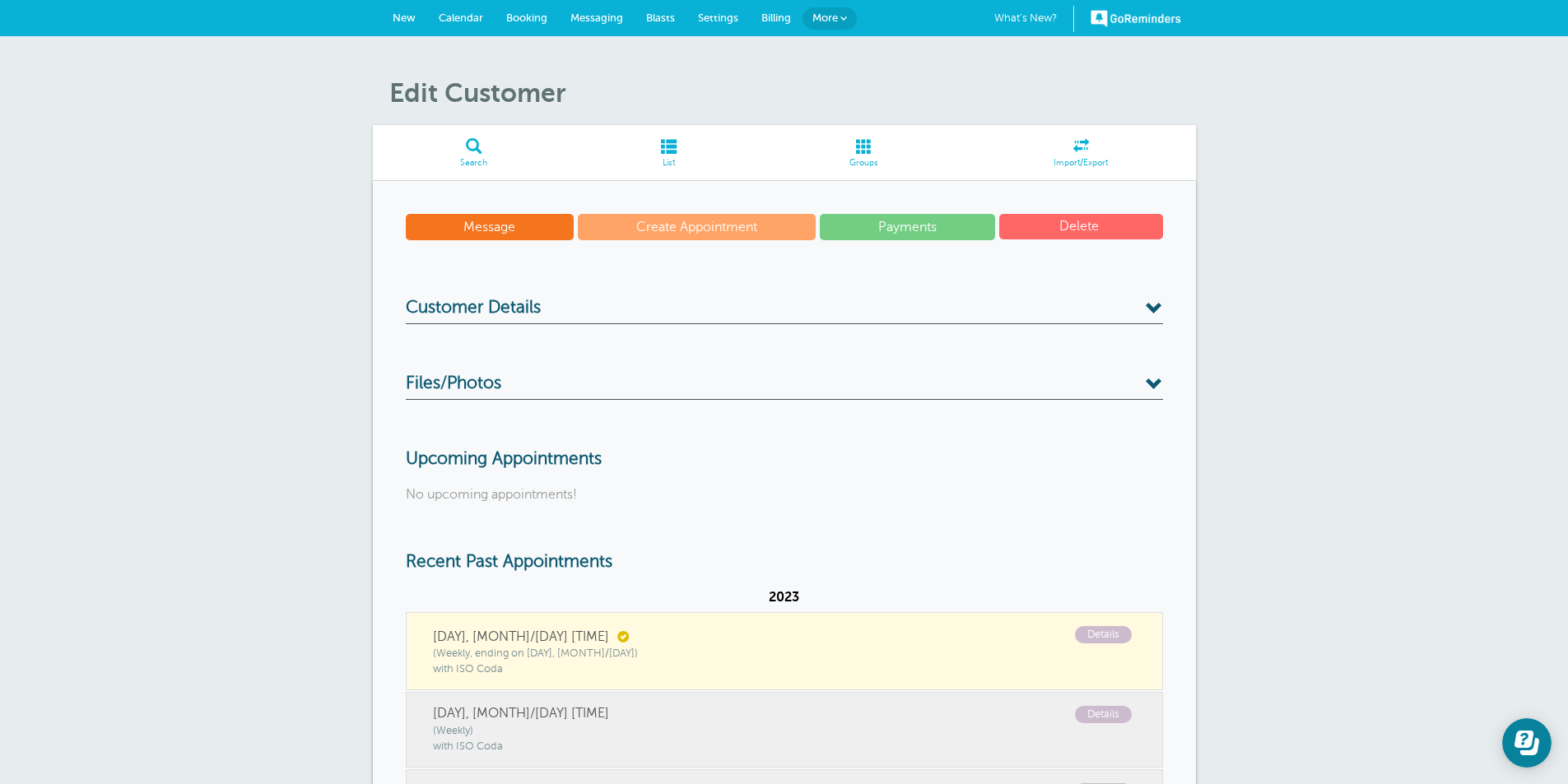 click on "Delete" at bounding box center (1081, 226) 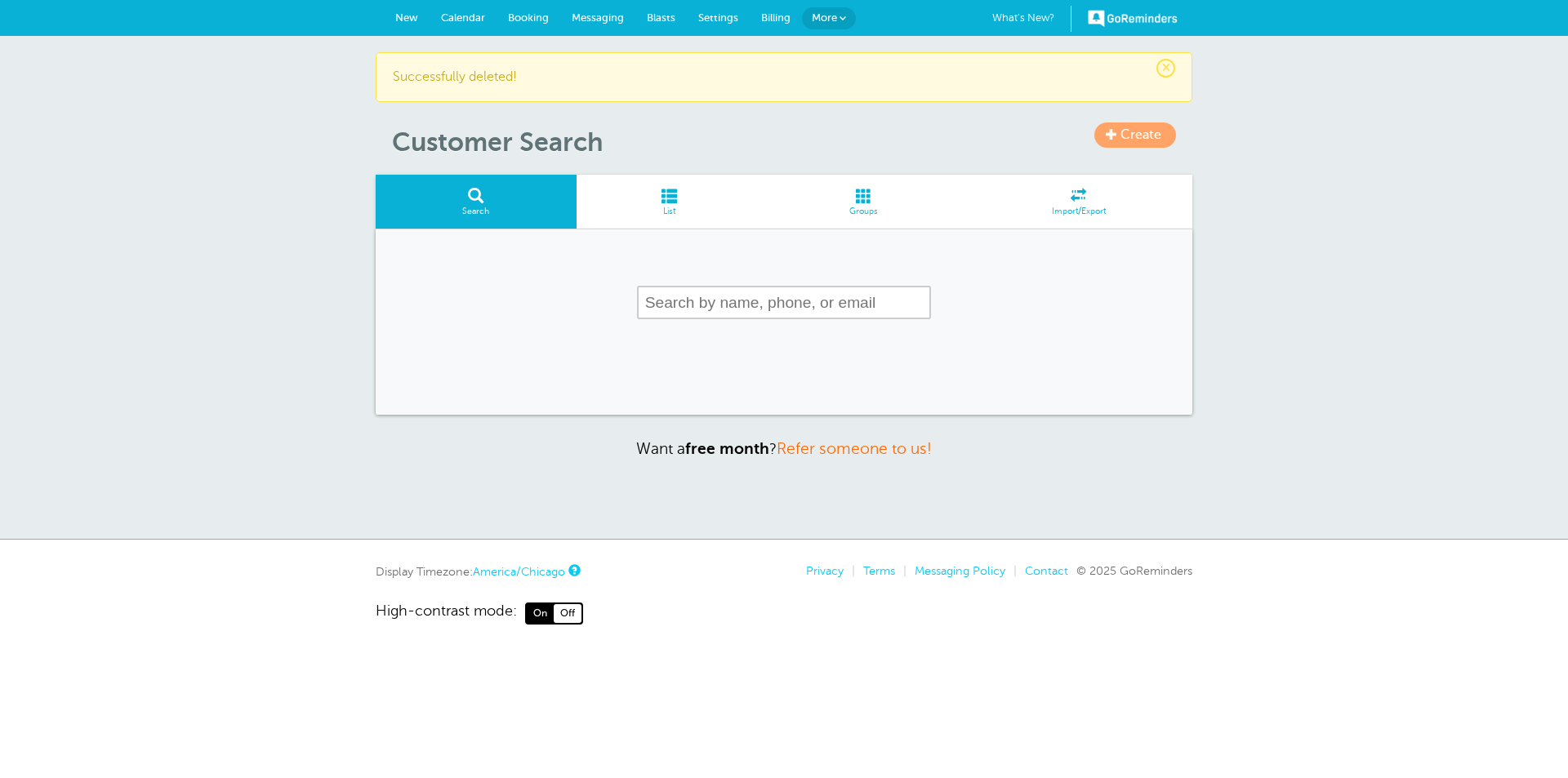 scroll, scrollTop: 0, scrollLeft: 0, axis: both 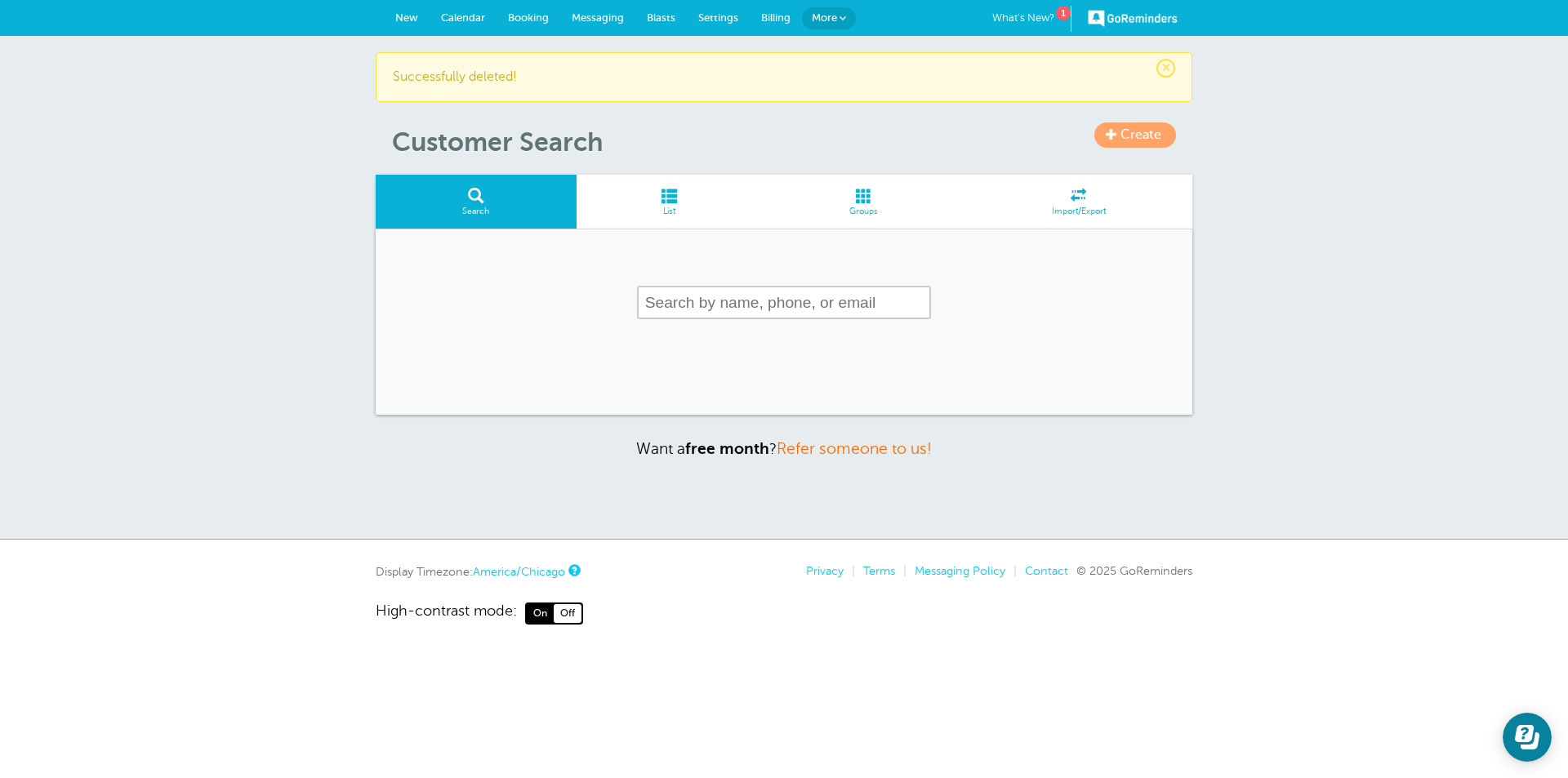 click on "List" at bounding box center (670, 211) 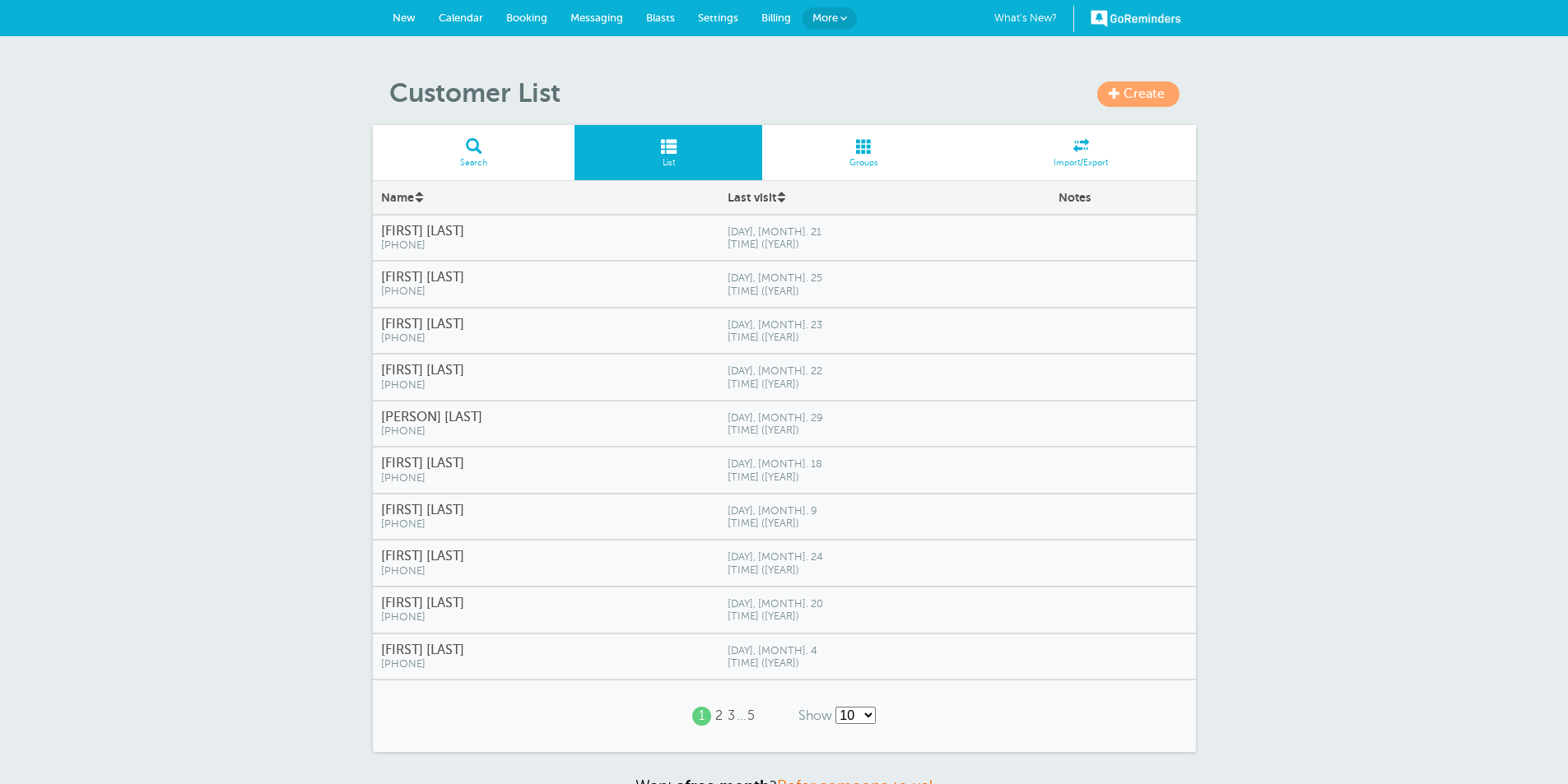 scroll, scrollTop: 0, scrollLeft: 0, axis: both 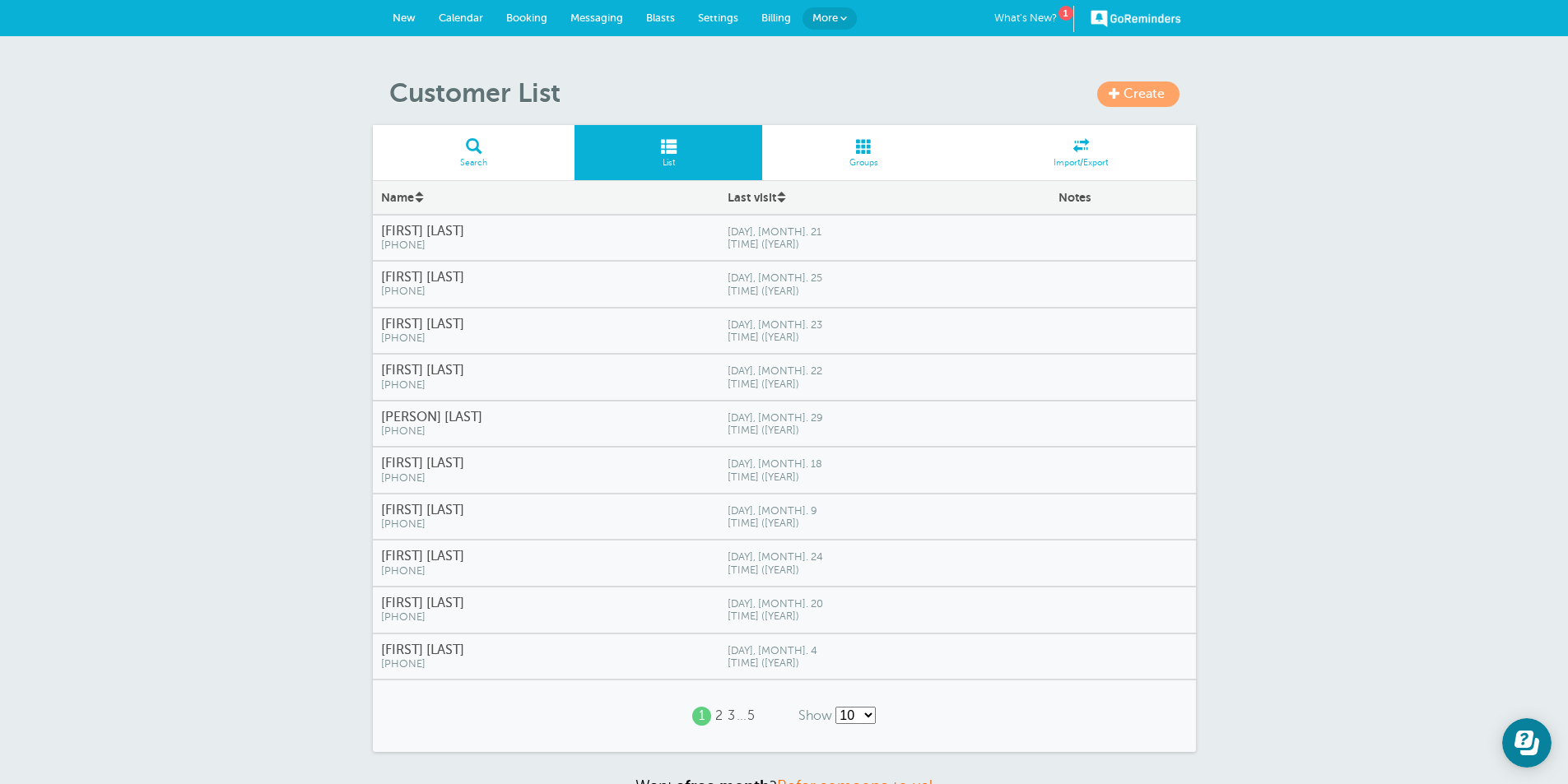 drag, startPoint x: 584, startPoint y: 249, endPoint x: 554, endPoint y: 237, distance: 32 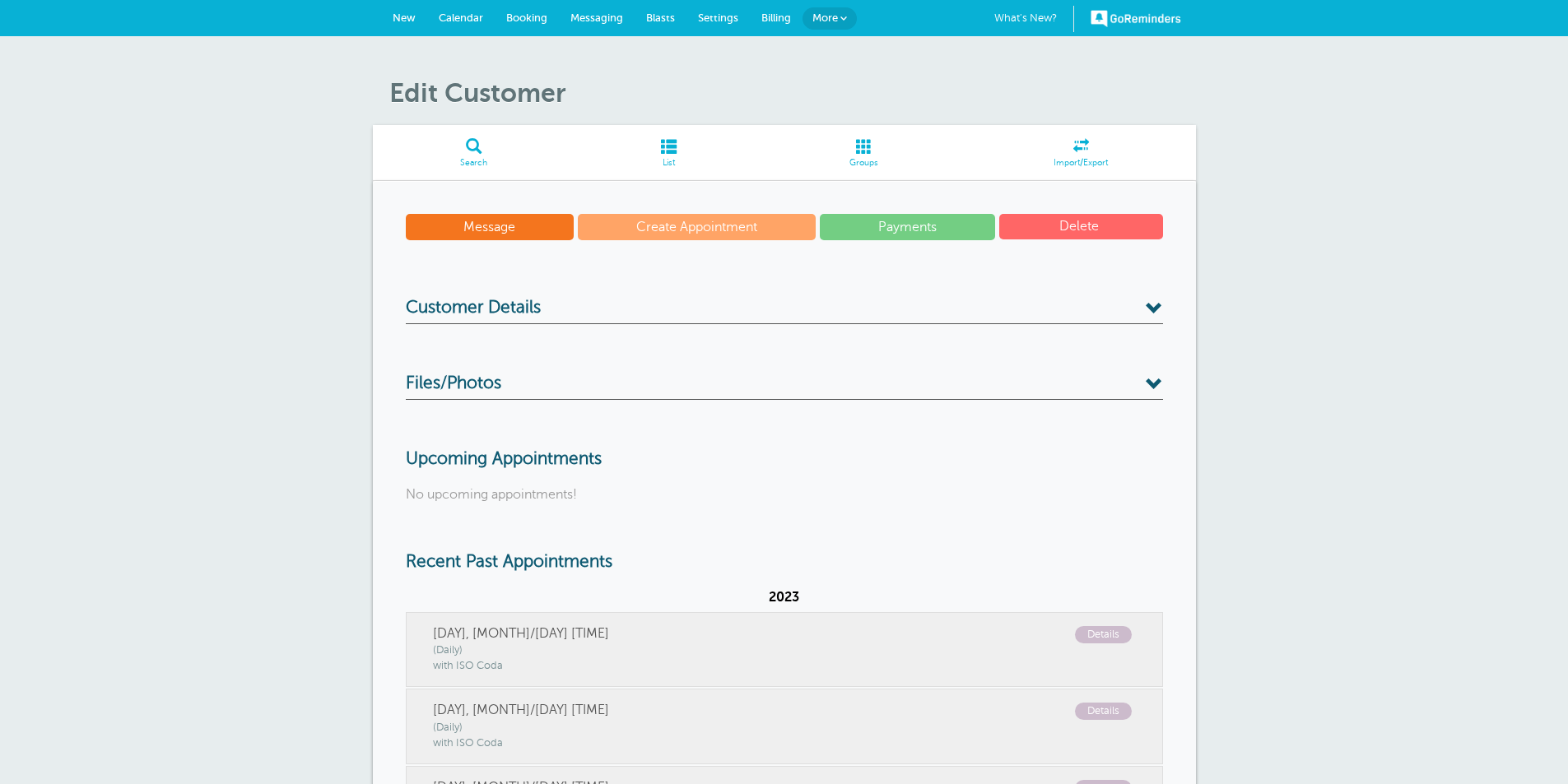scroll, scrollTop: 0, scrollLeft: 0, axis: both 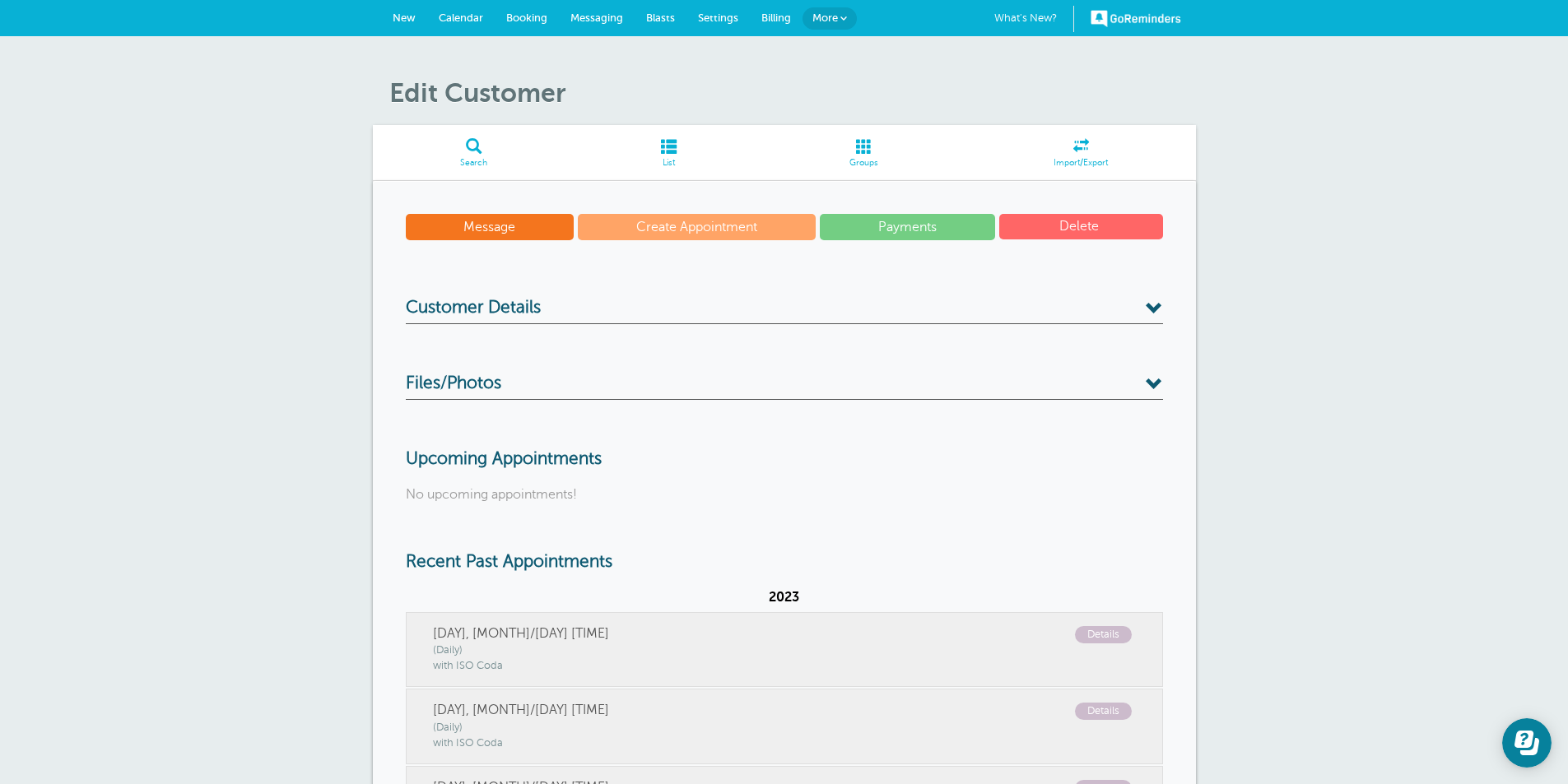 click on "Delete" at bounding box center [1081, 226] 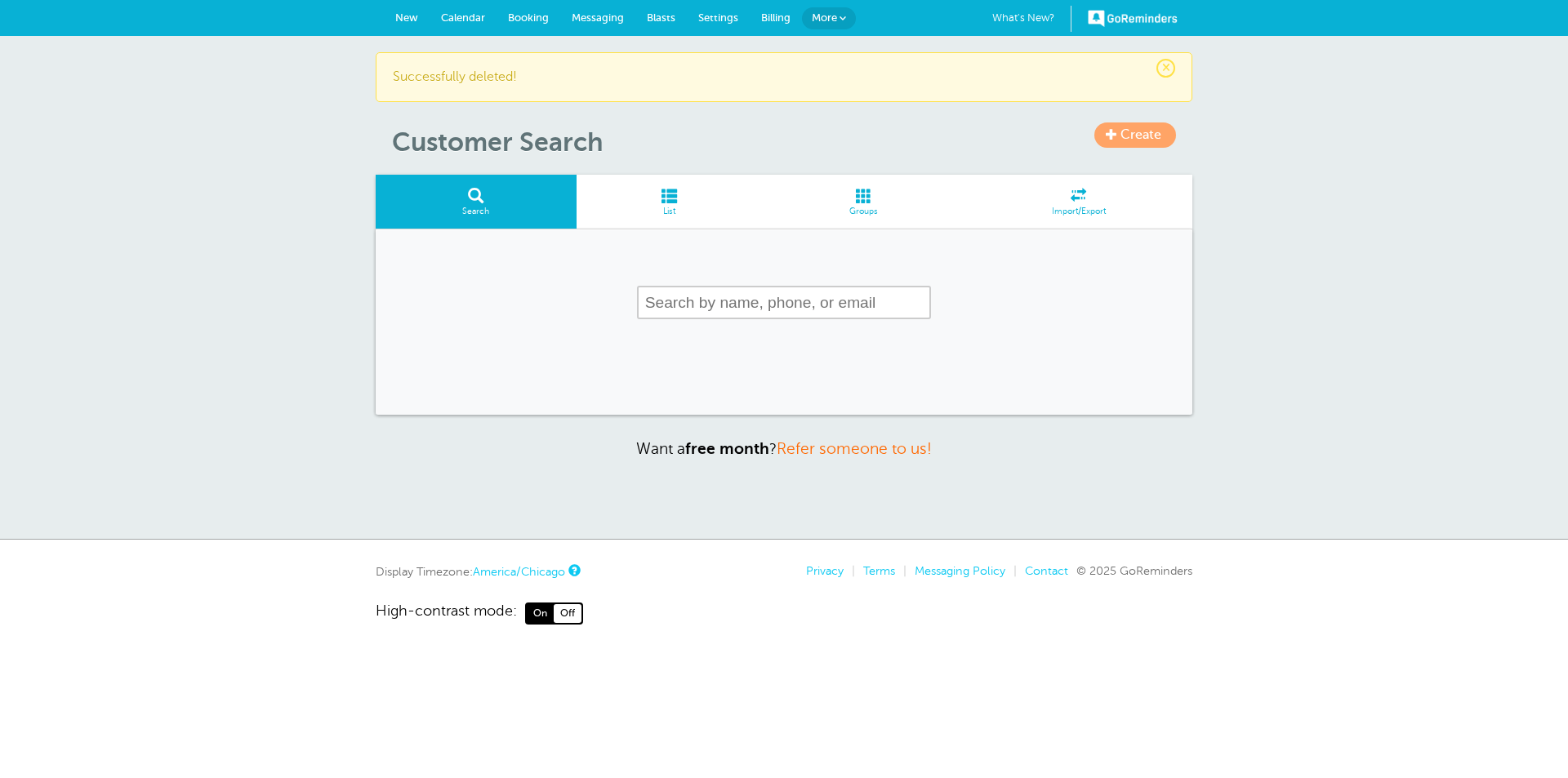 scroll, scrollTop: 0, scrollLeft: 0, axis: both 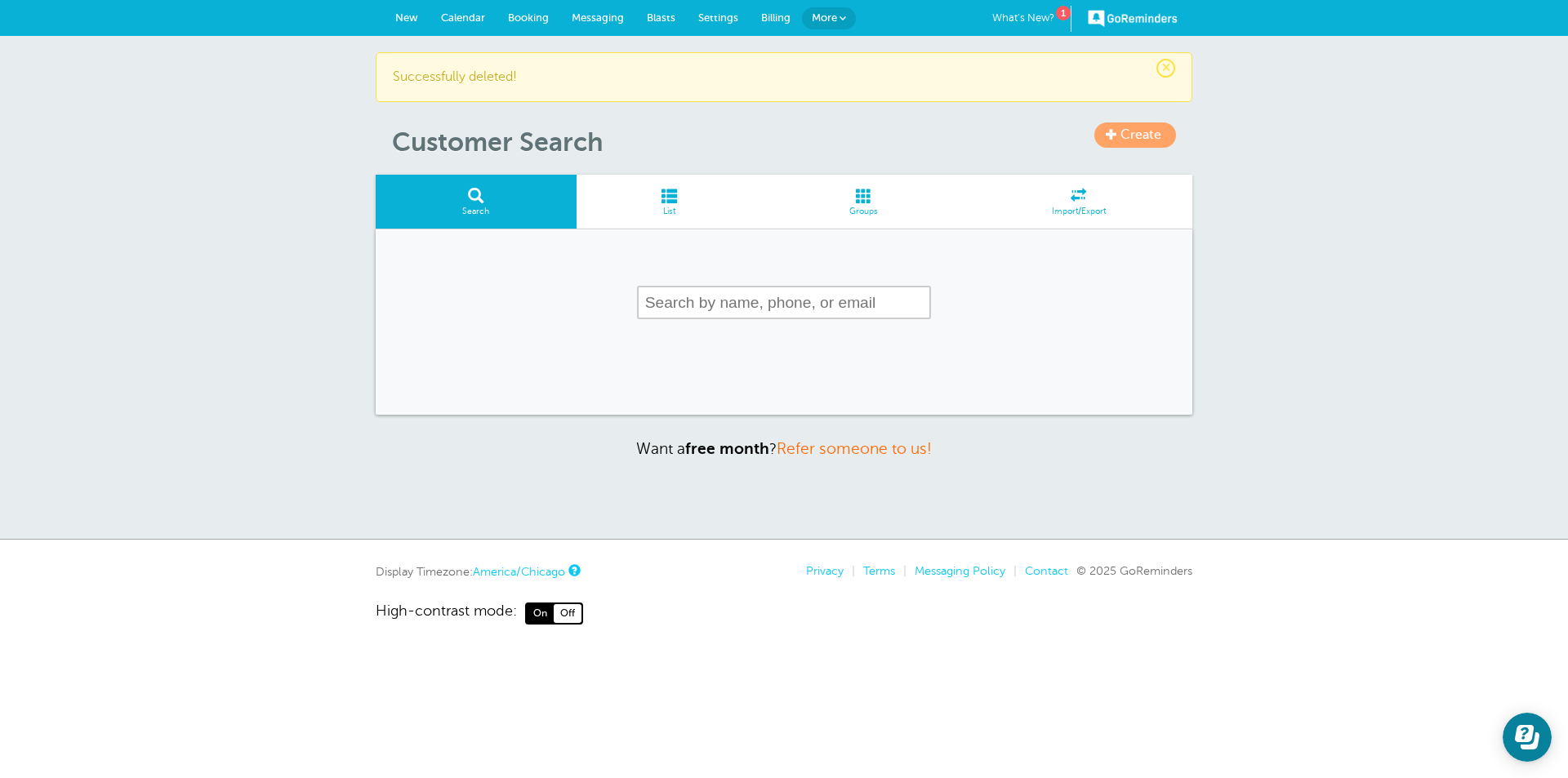 click at bounding box center (670, 195) 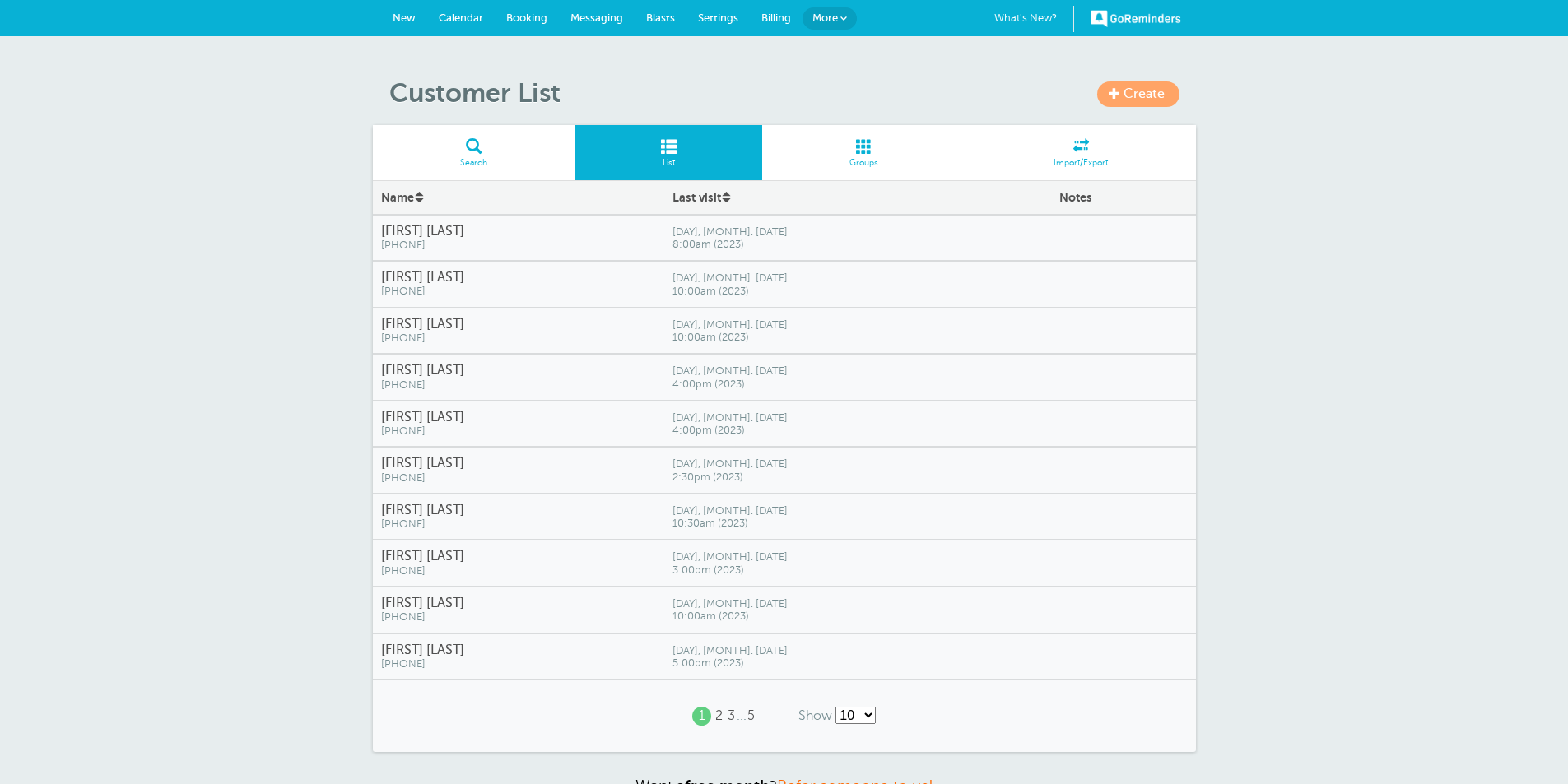 scroll, scrollTop: 0, scrollLeft: 0, axis: both 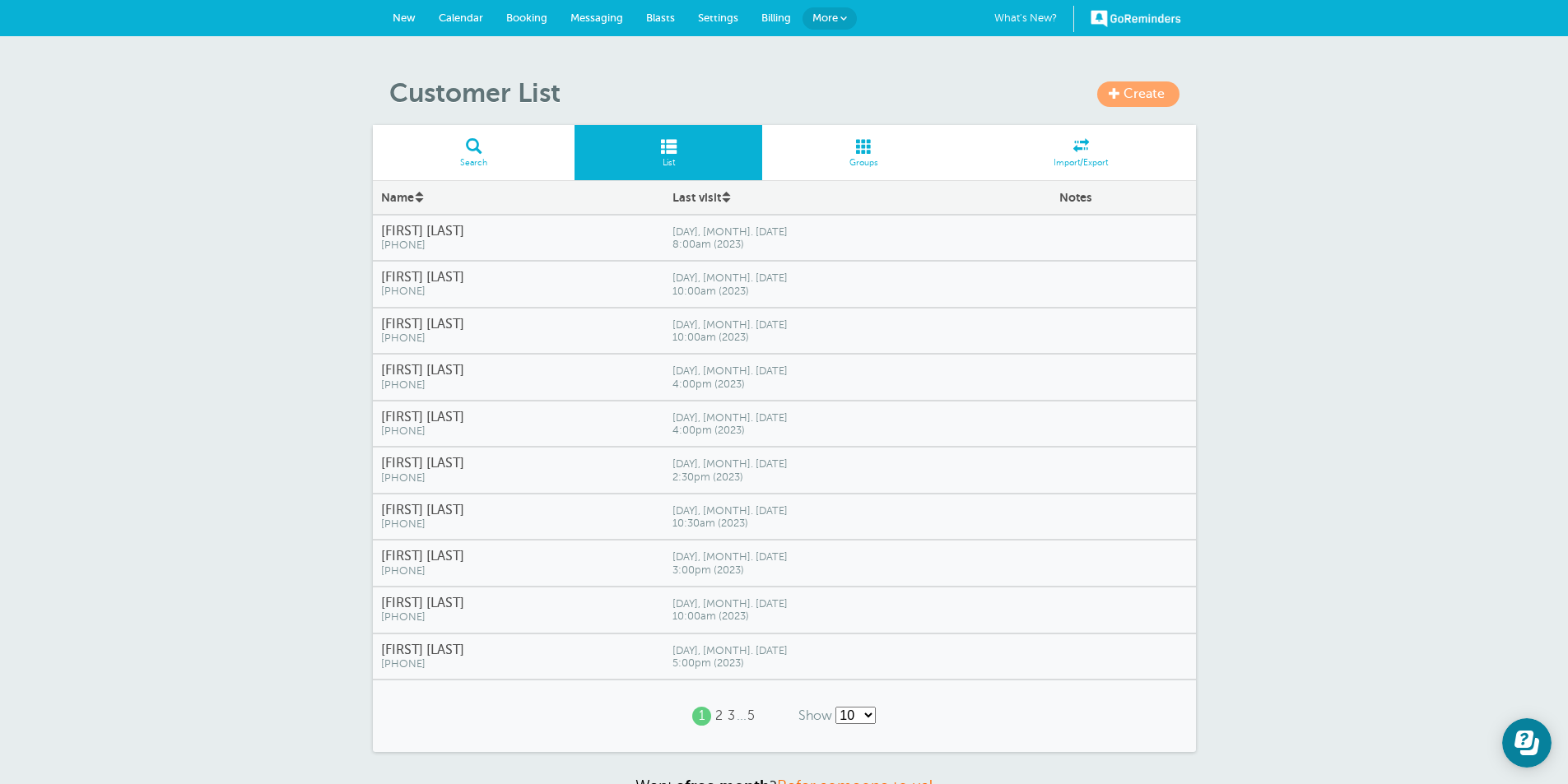 click on "(620) 313-1228" at bounding box center [519, 245] 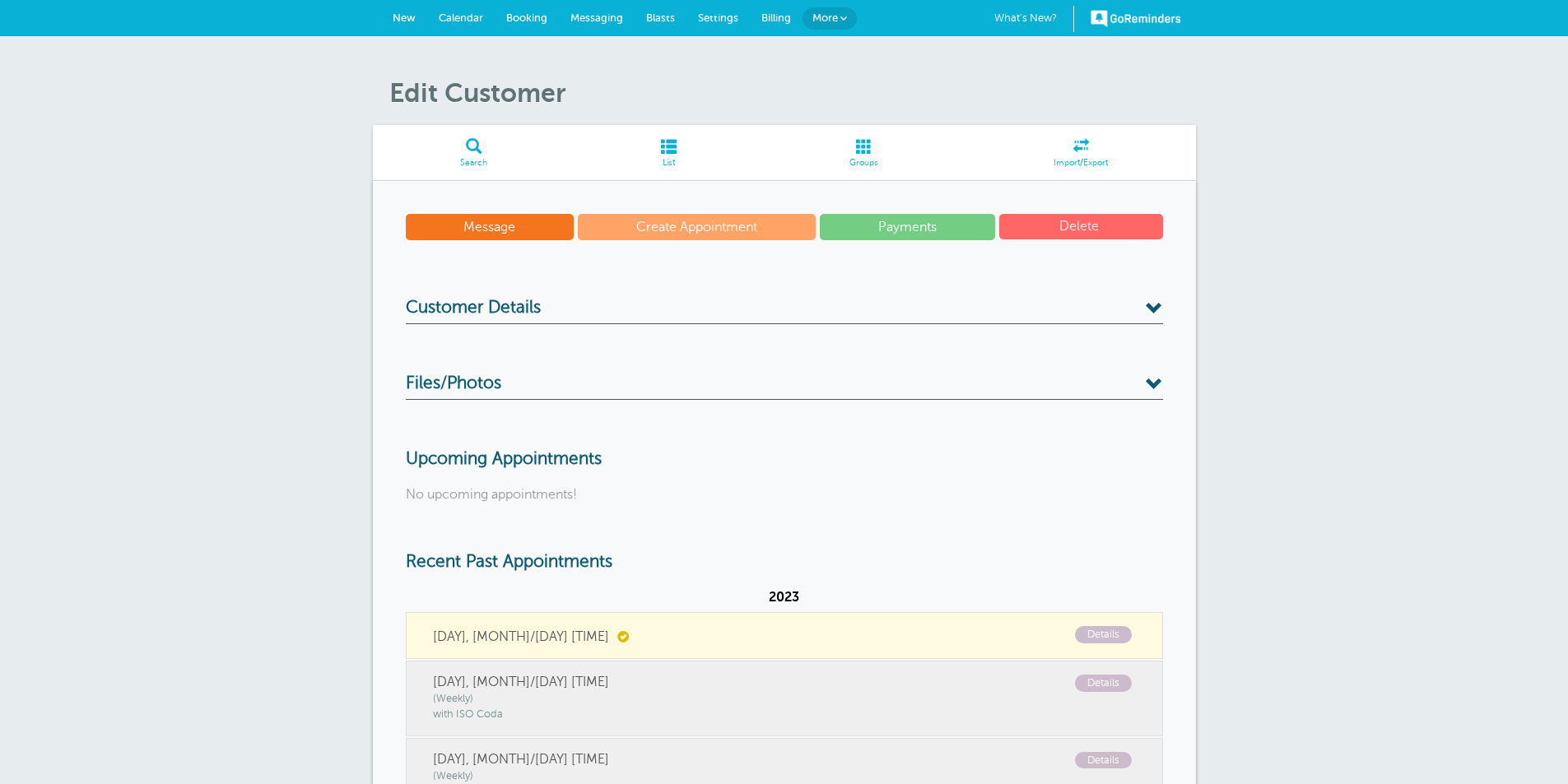 scroll, scrollTop: 0, scrollLeft: 0, axis: both 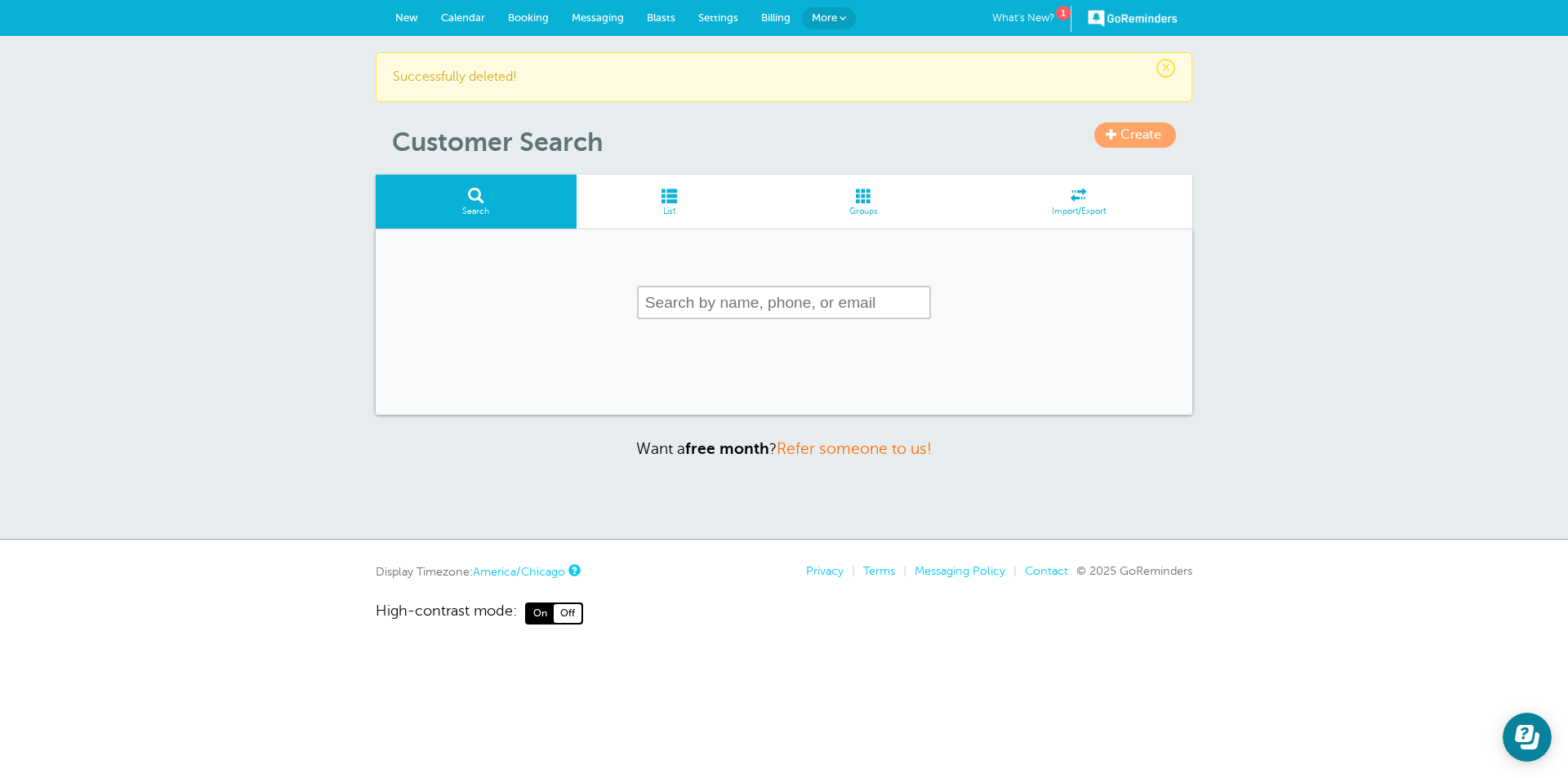 click on "List" at bounding box center (670, 211) 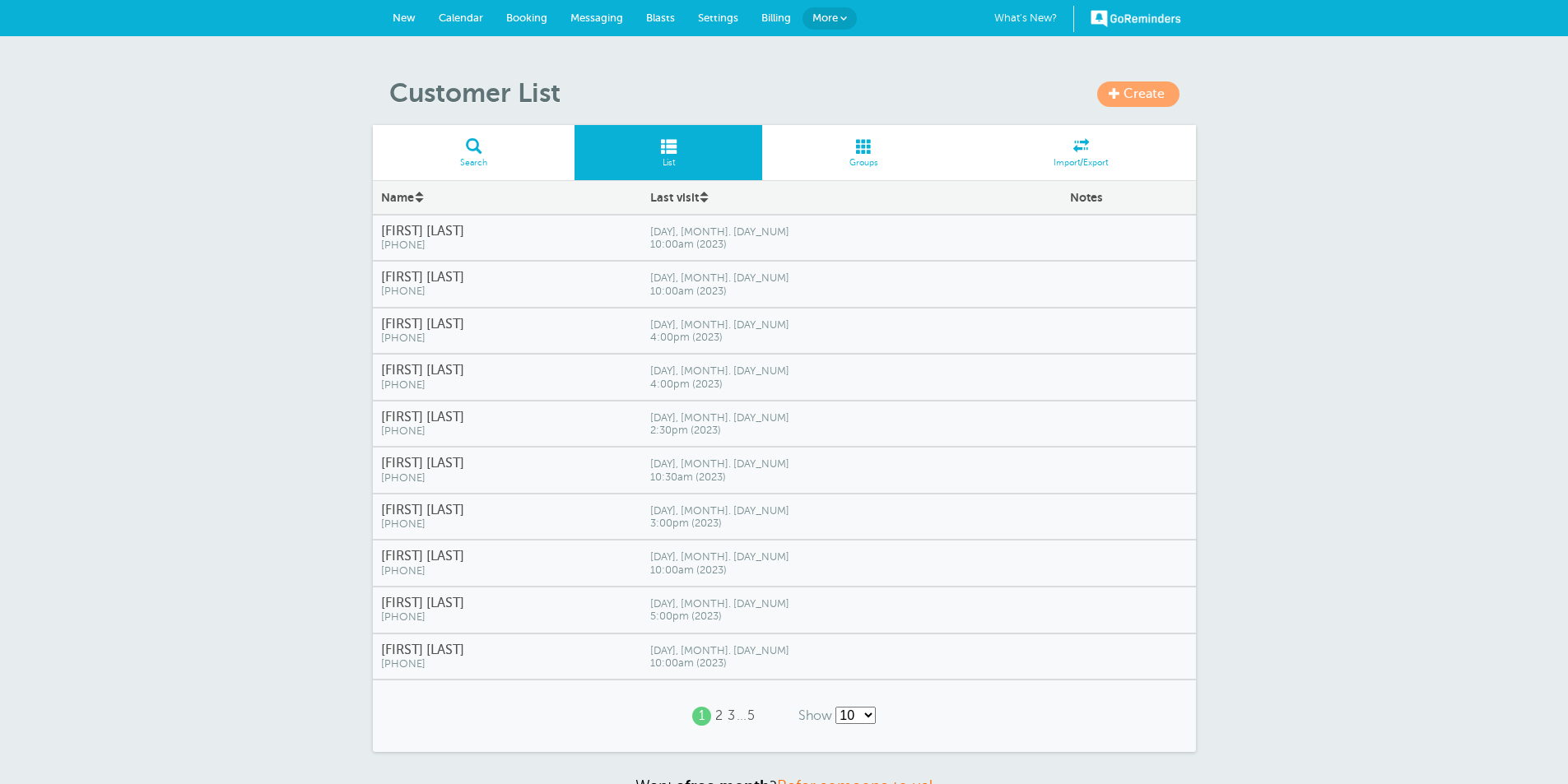 scroll, scrollTop: 0, scrollLeft: 0, axis: both 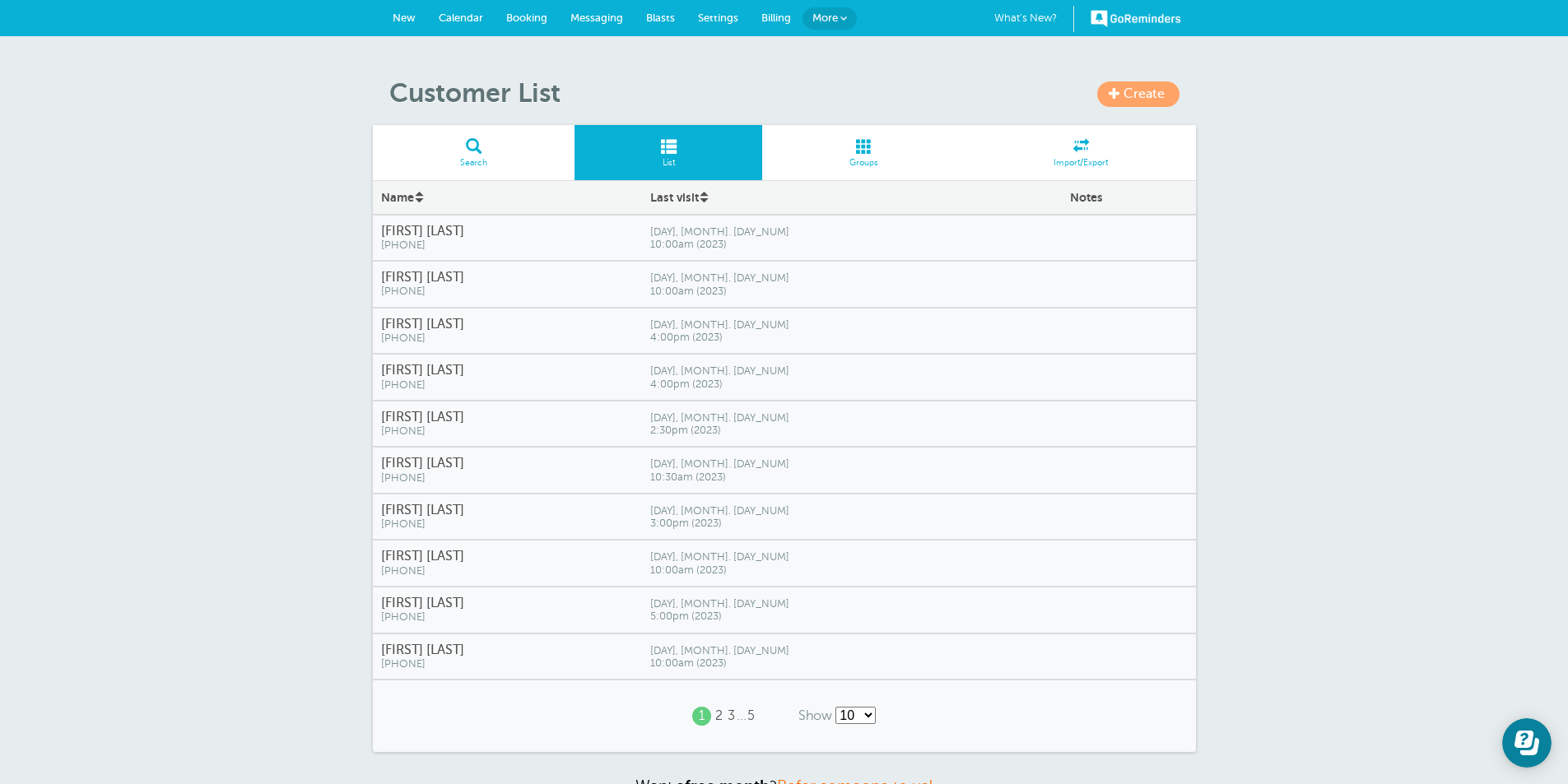 click on "[PHONE]" at bounding box center (507, 245) 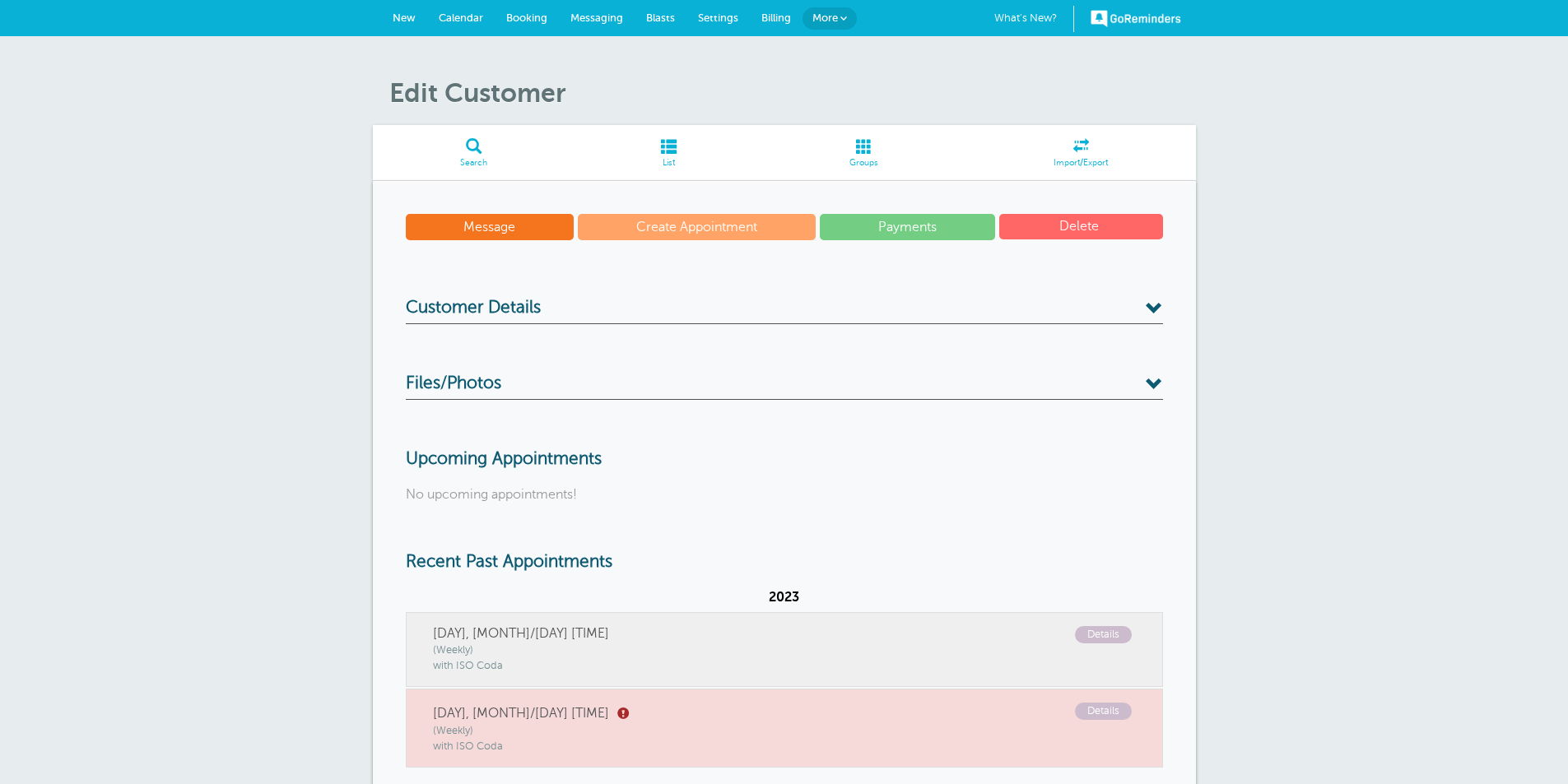 scroll, scrollTop: 0, scrollLeft: 0, axis: both 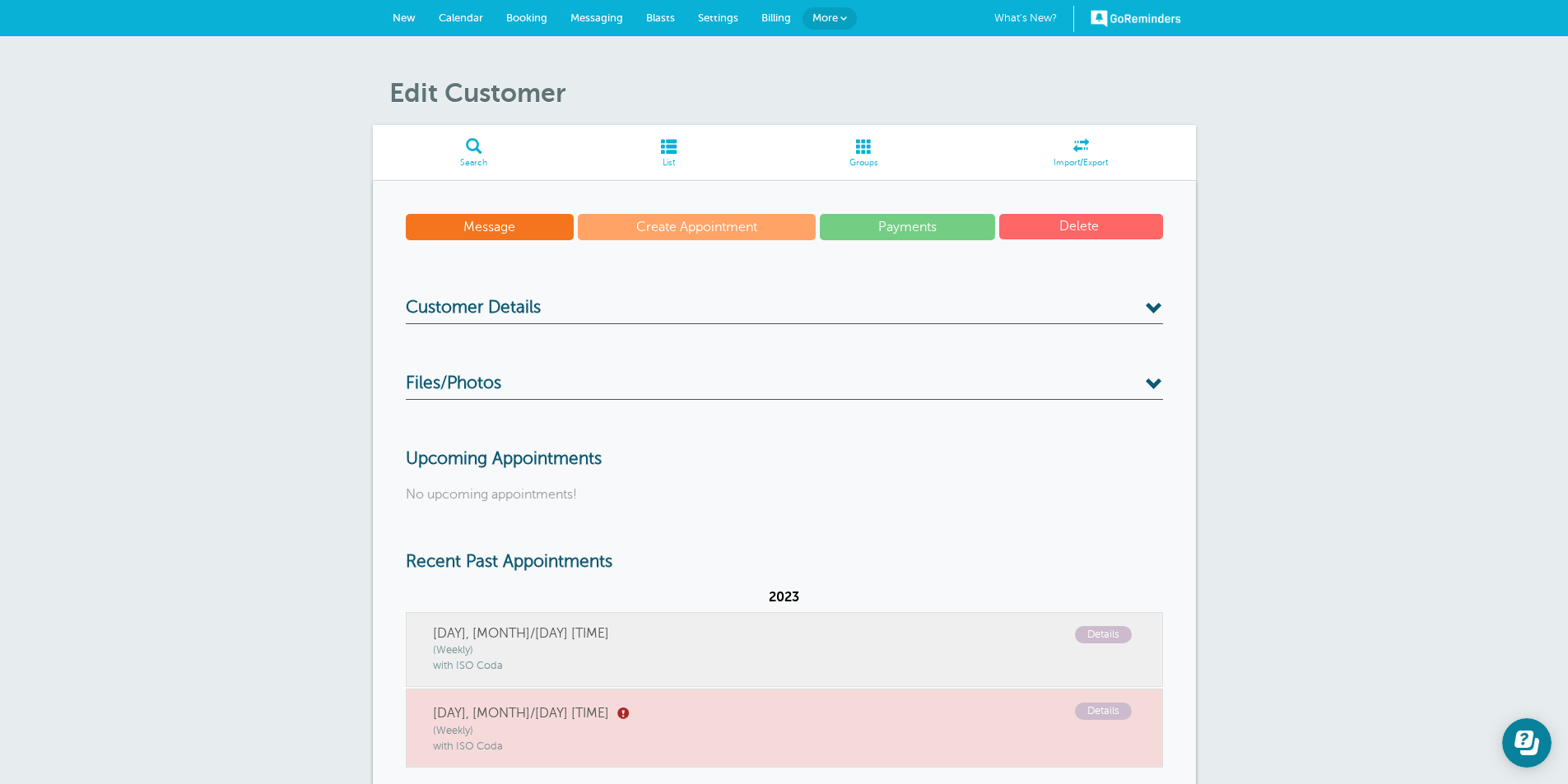 click on "Delete" at bounding box center (1081, 226) 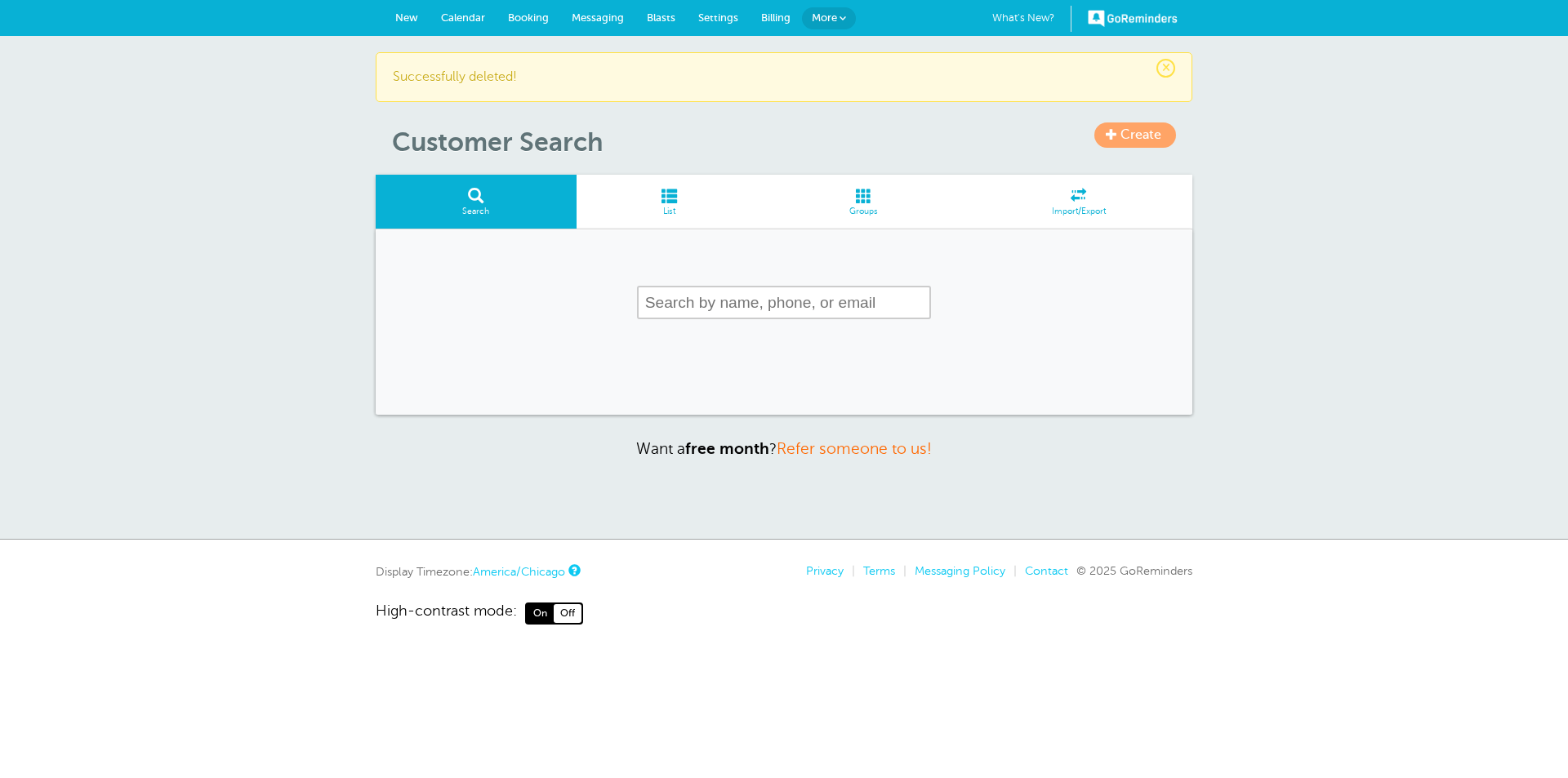scroll, scrollTop: 0, scrollLeft: 0, axis: both 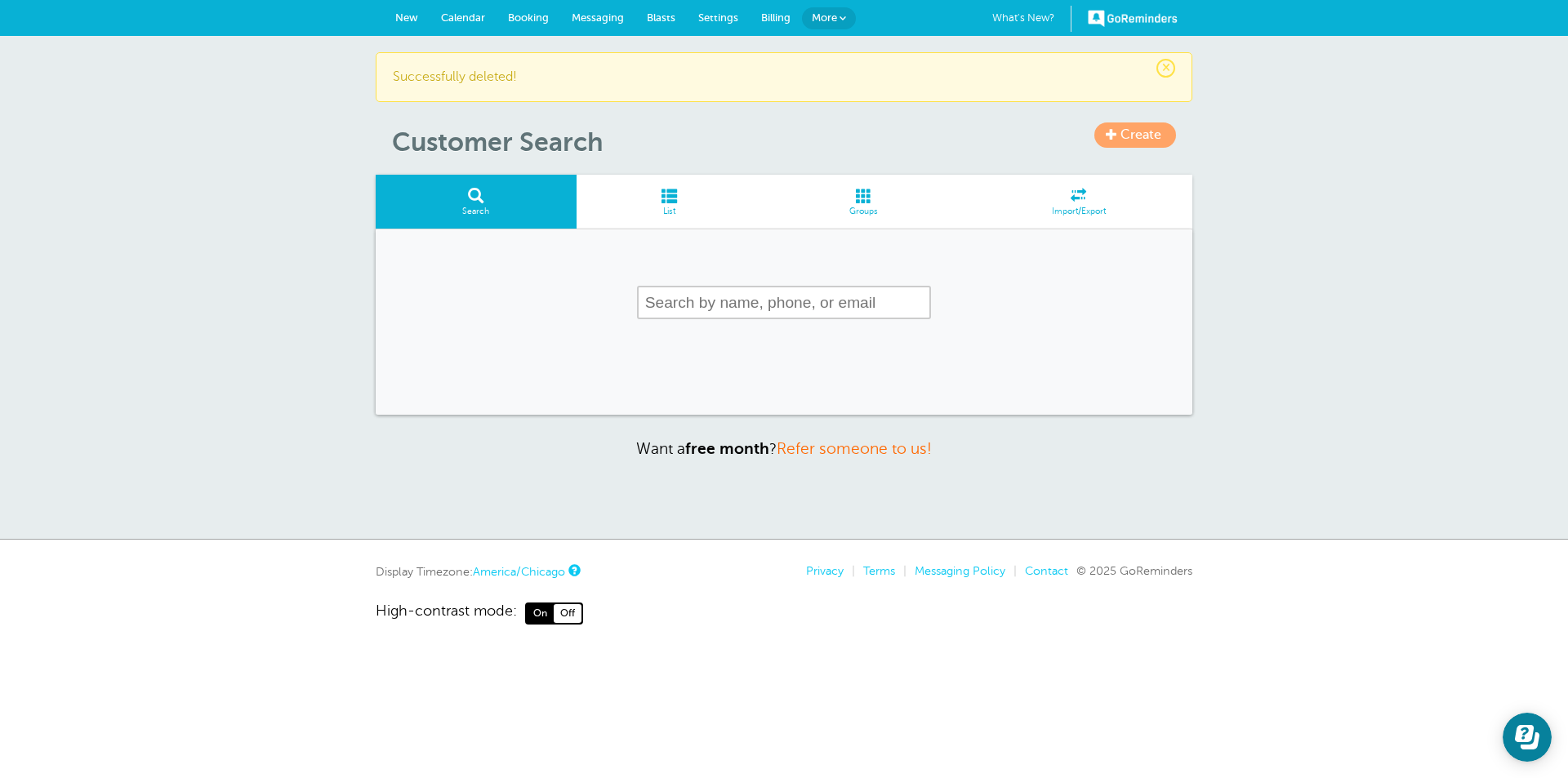 click on "List" at bounding box center [670, 202] 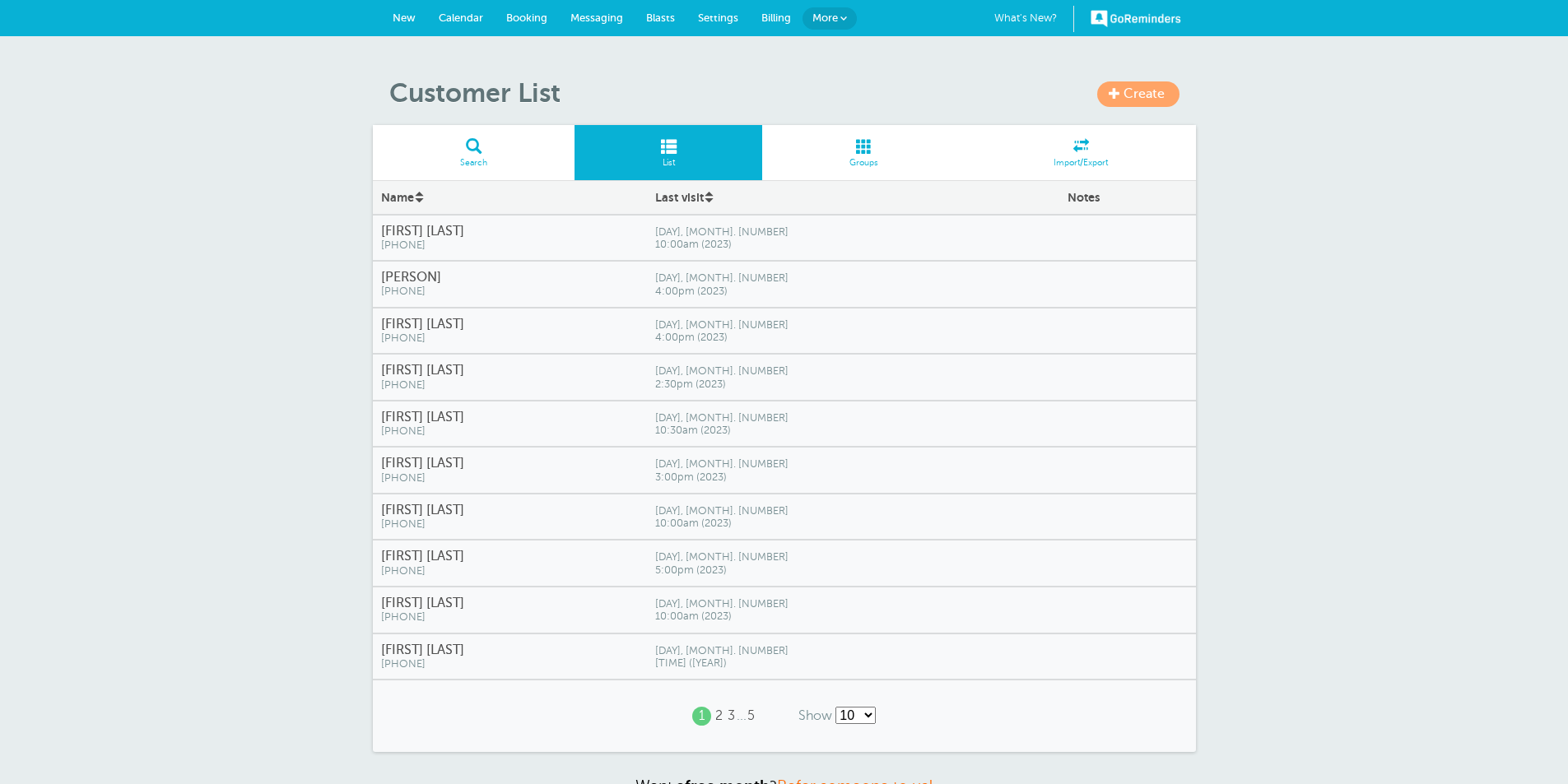 scroll, scrollTop: 0, scrollLeft: 0, axis: both 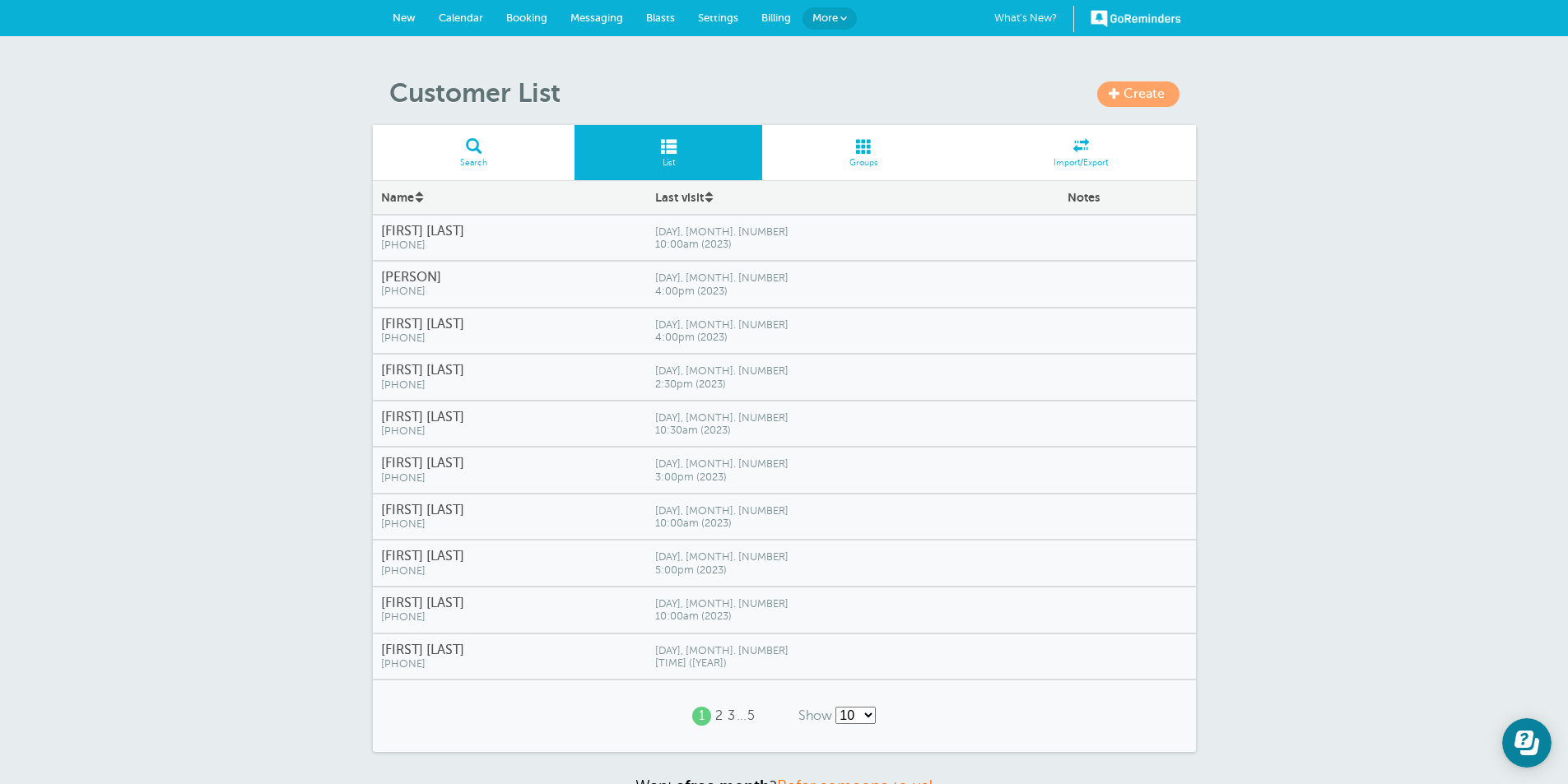 click on "[PHONE]" at bounding box center [509, 245] 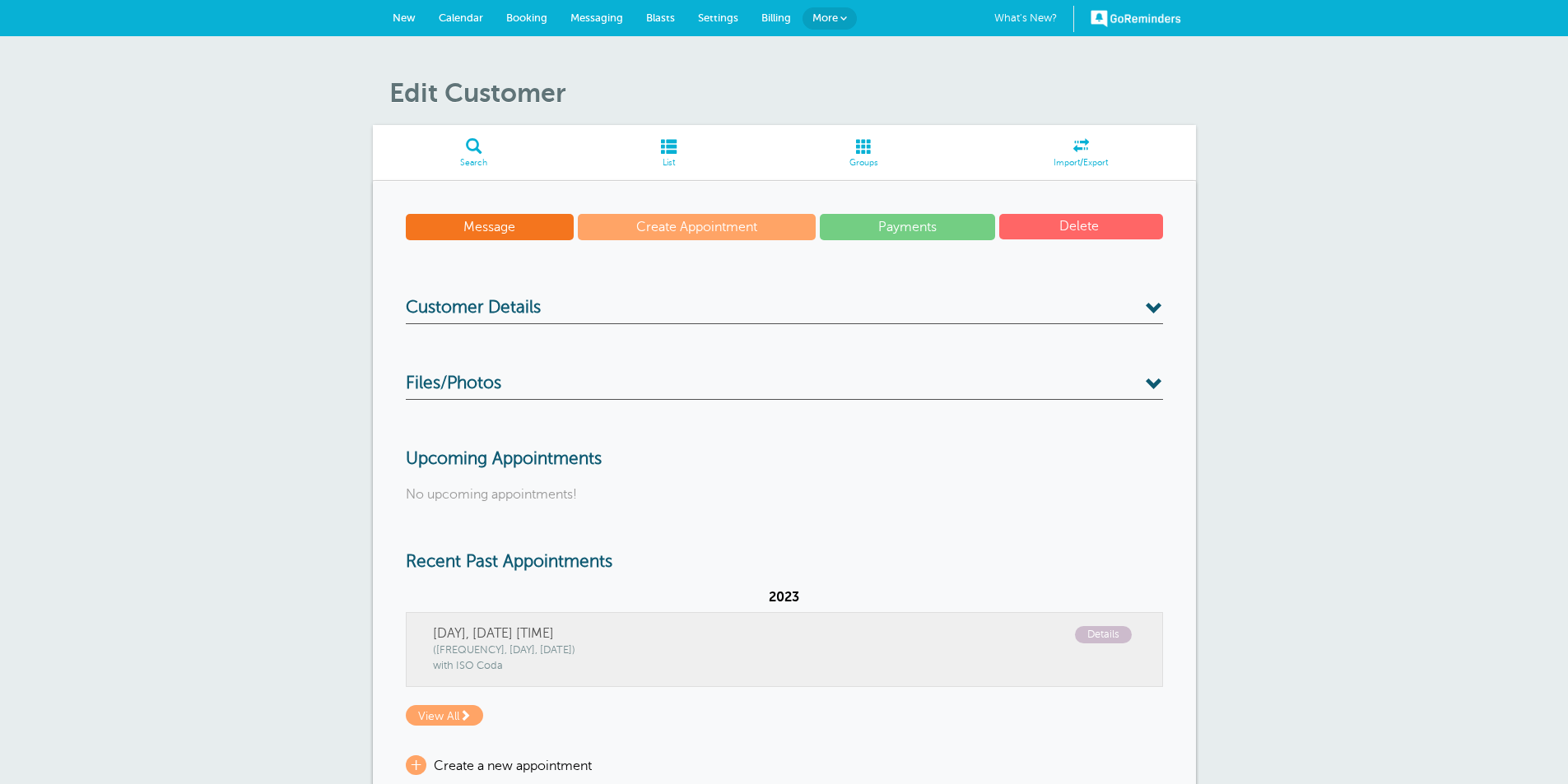 scroll, scrollTop: 0, scrollLeft: 0, axis: both 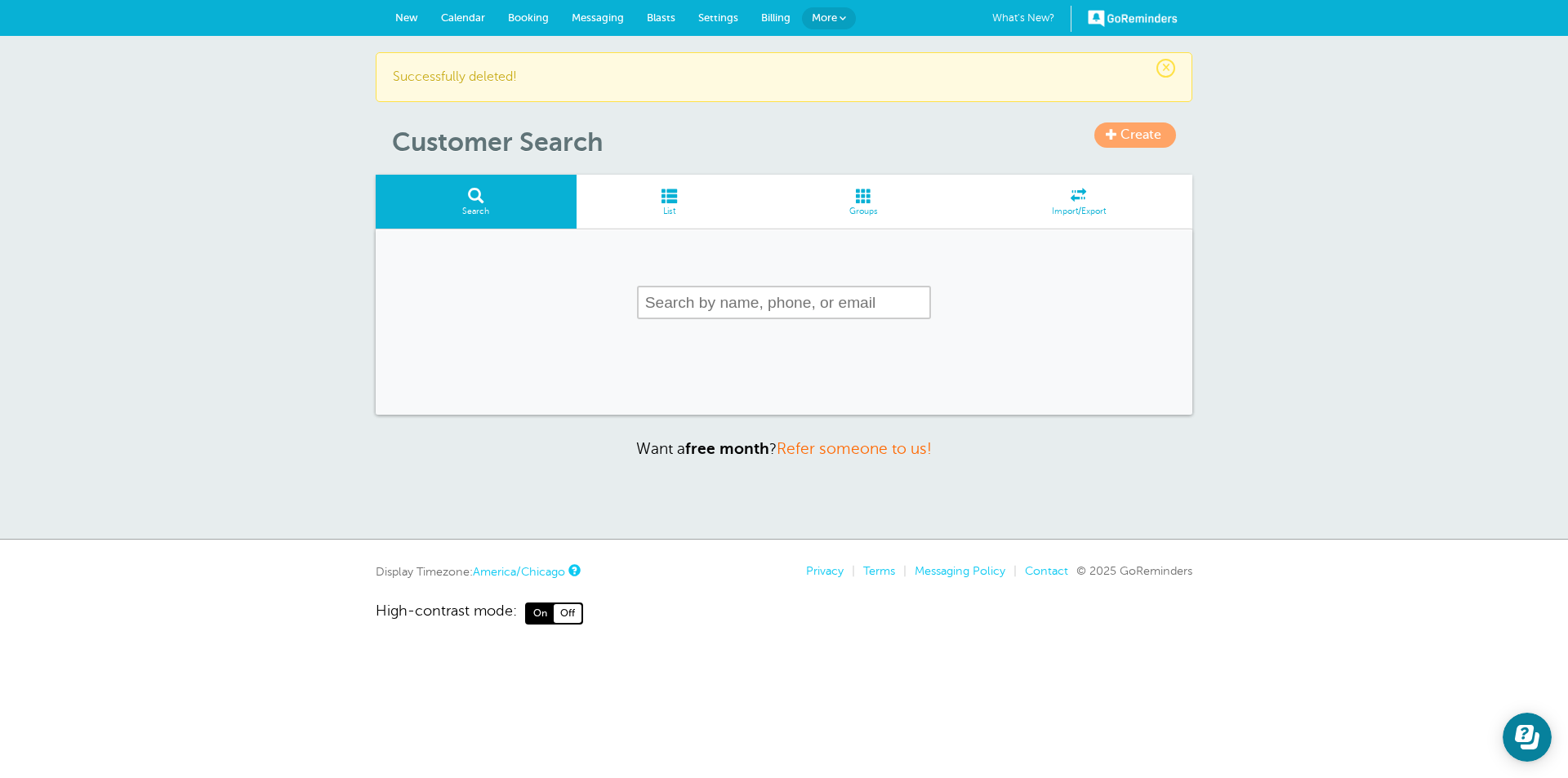 click at bounding box center (670, 195) 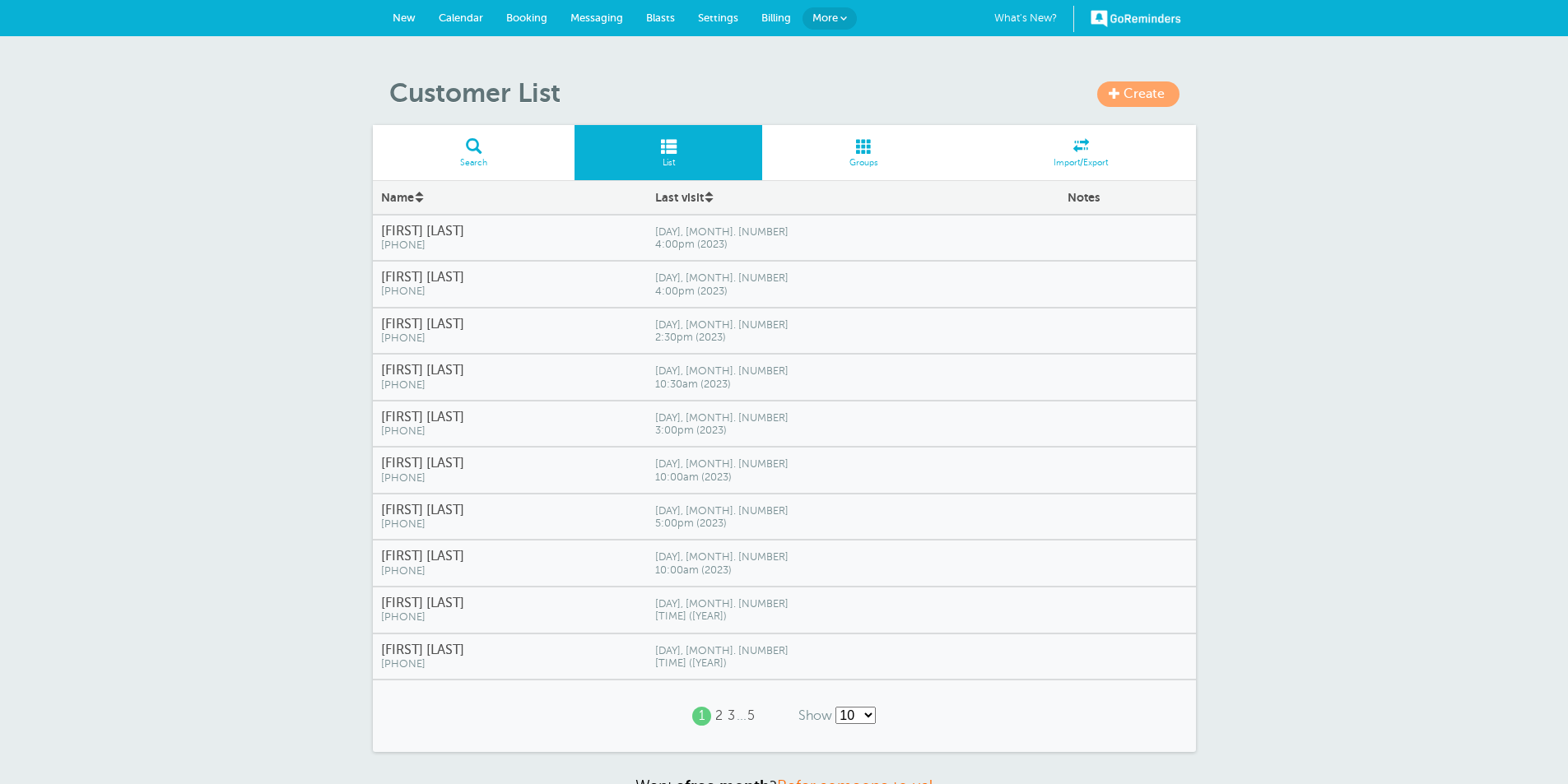 scroll, scrollTop: 0, scrollLeft: 0, axis: both 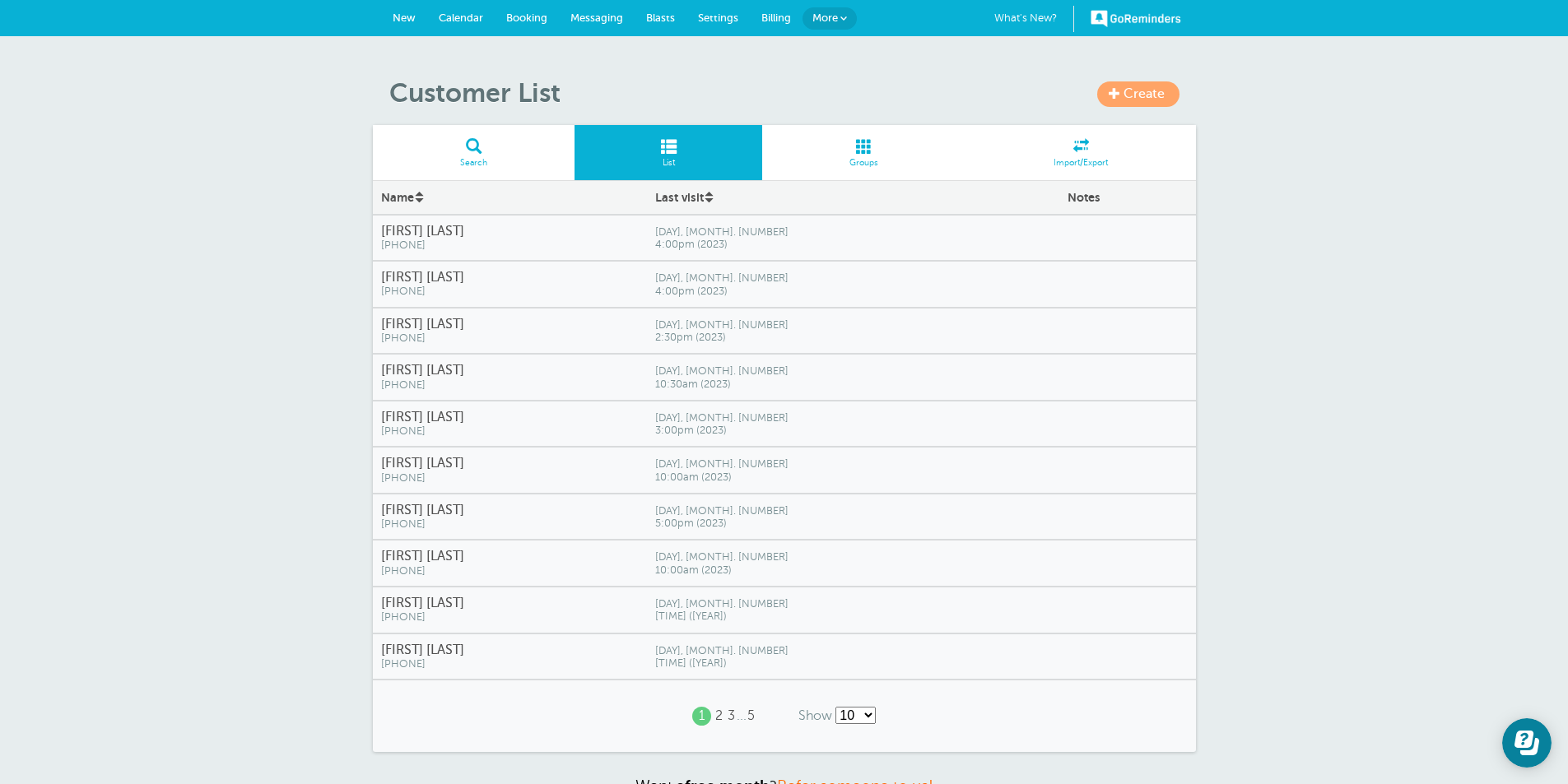 click on "[PHONE]" at bounding box center [509, 245] 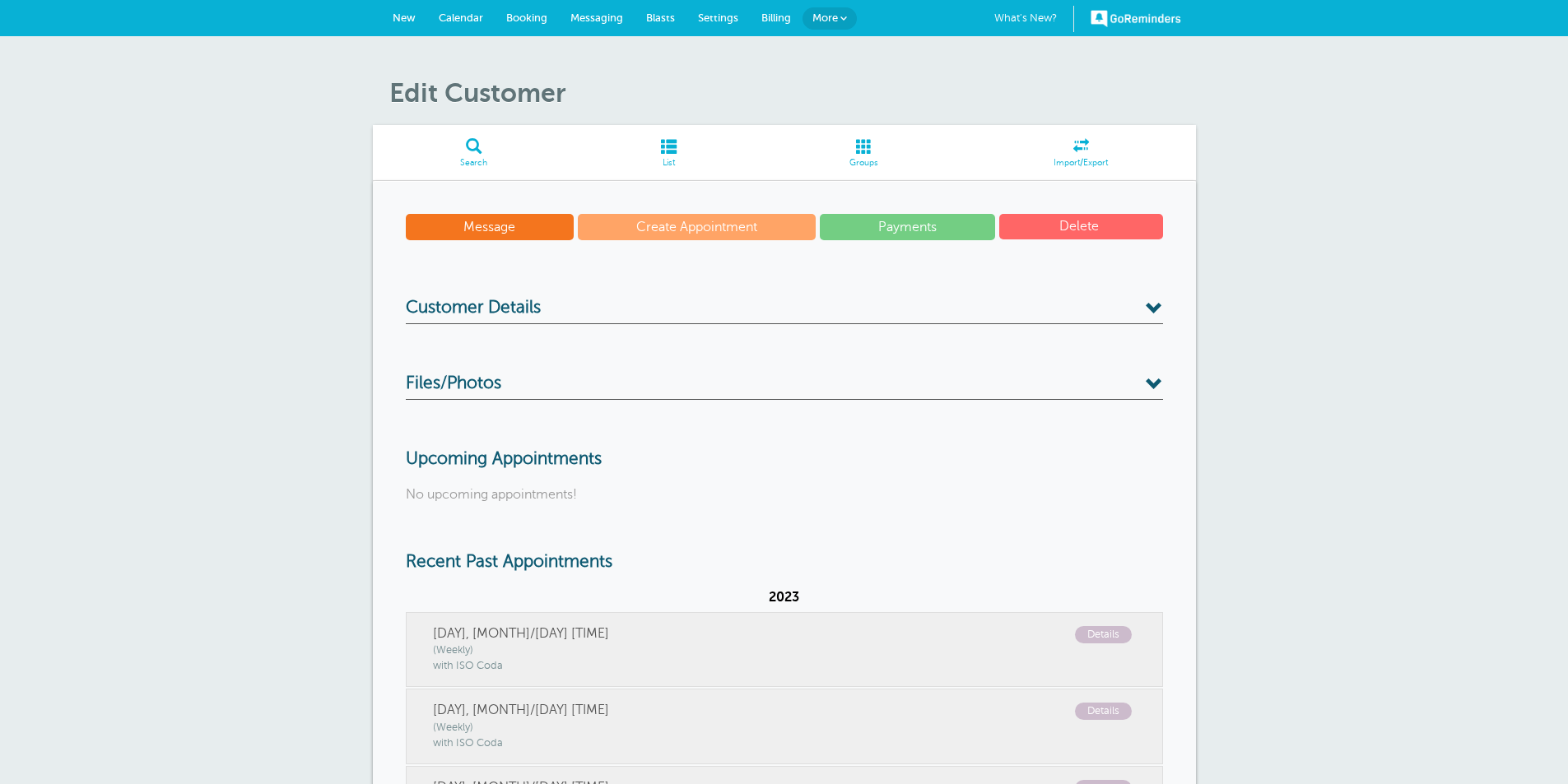 scroll, scrollTop: 0, scrollLeft: 0, axis: both 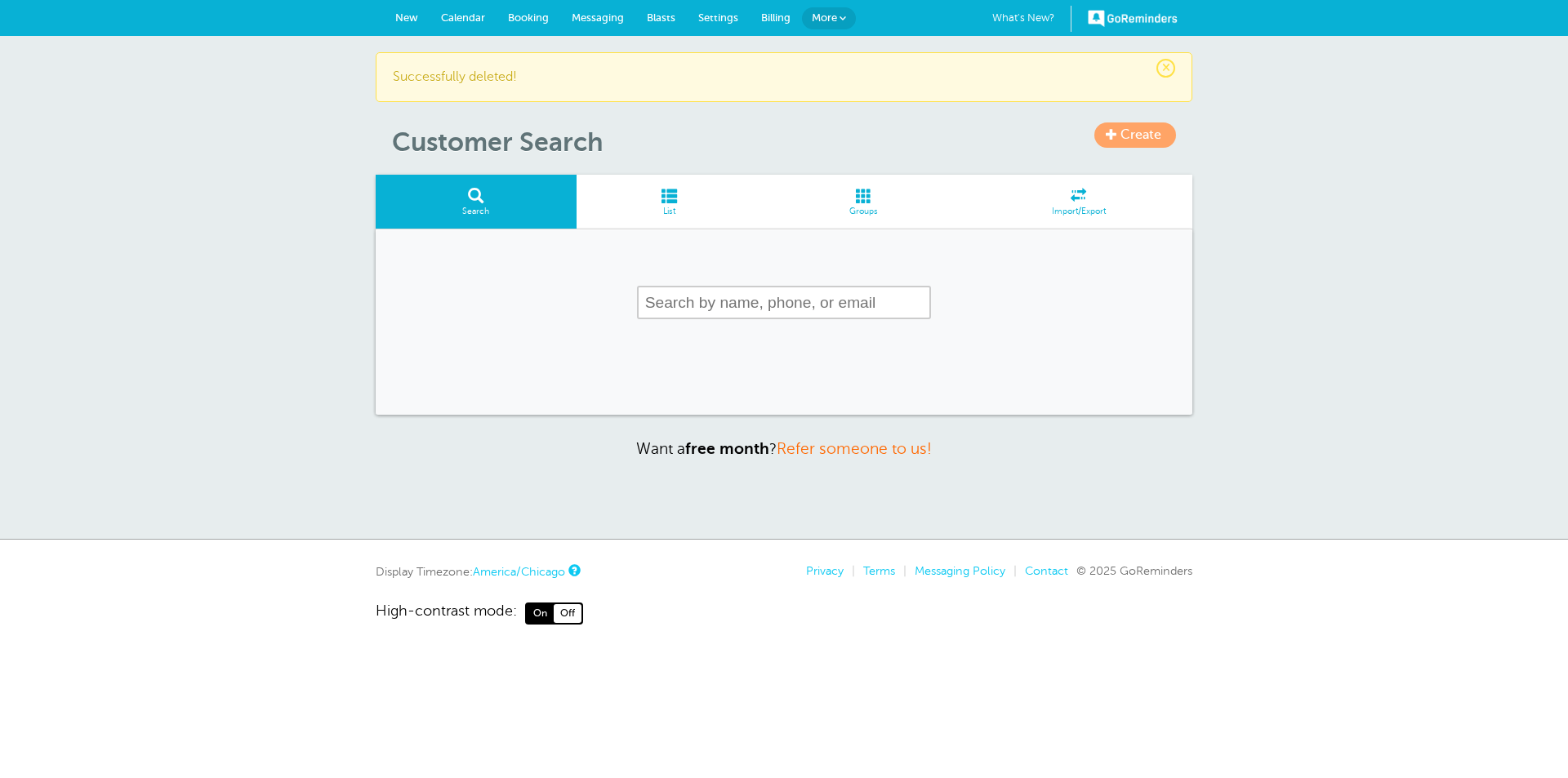 click at bounding box center (670, 195) 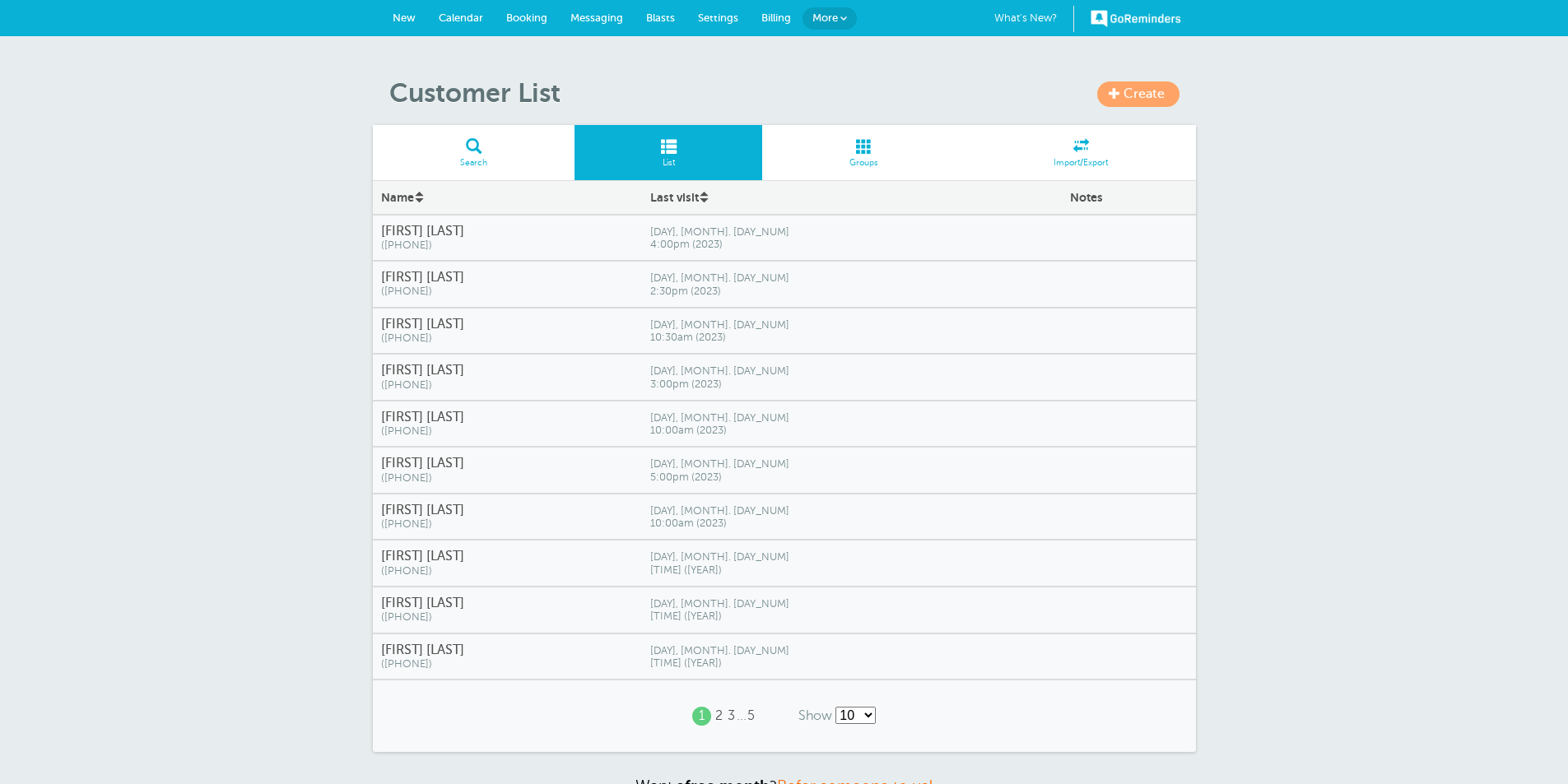 scroll, scrollTop: 0, scrollLeft: 0, axis: both 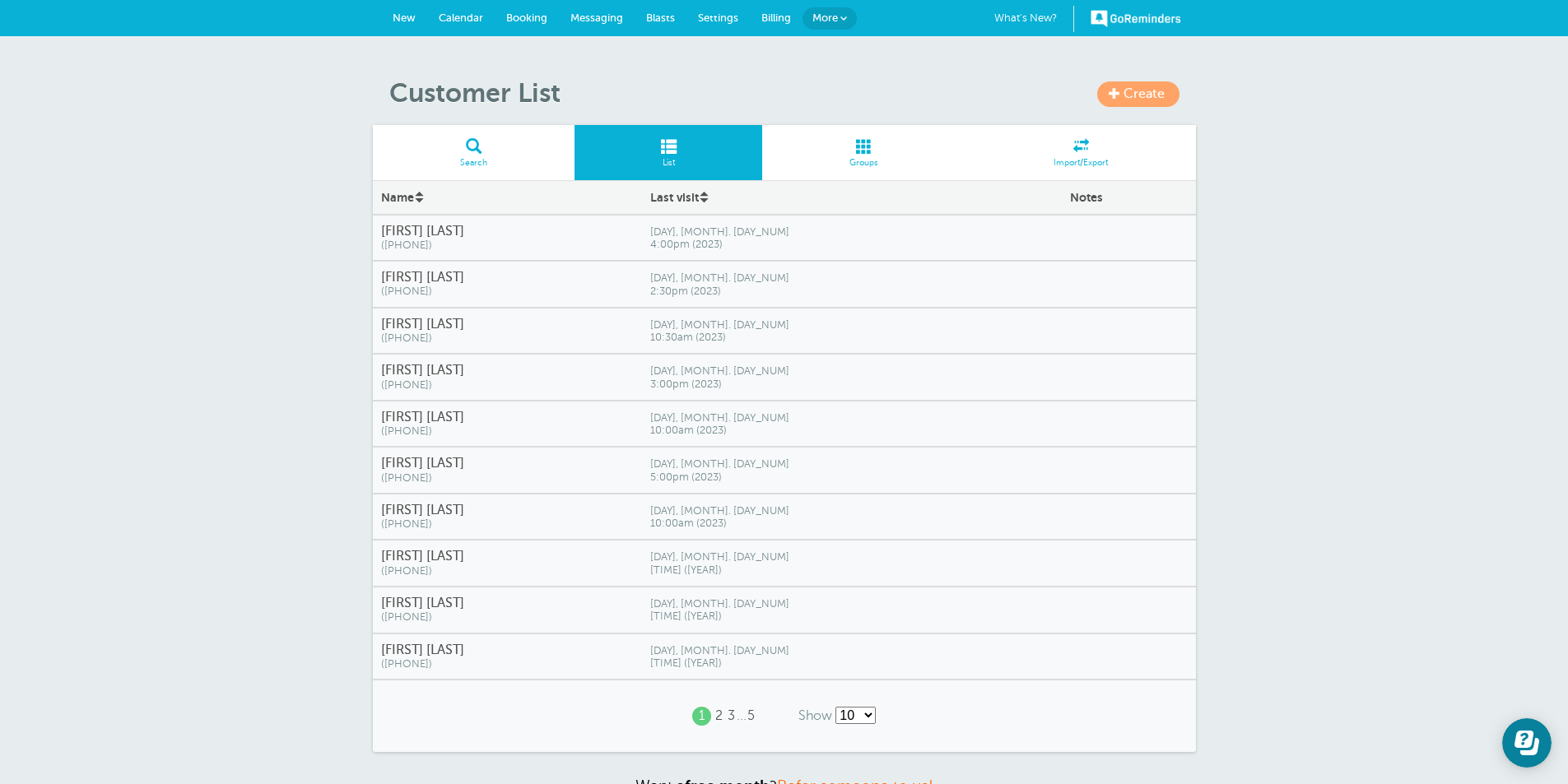 click on "([PHONE])" at bounding box center [507, 245] 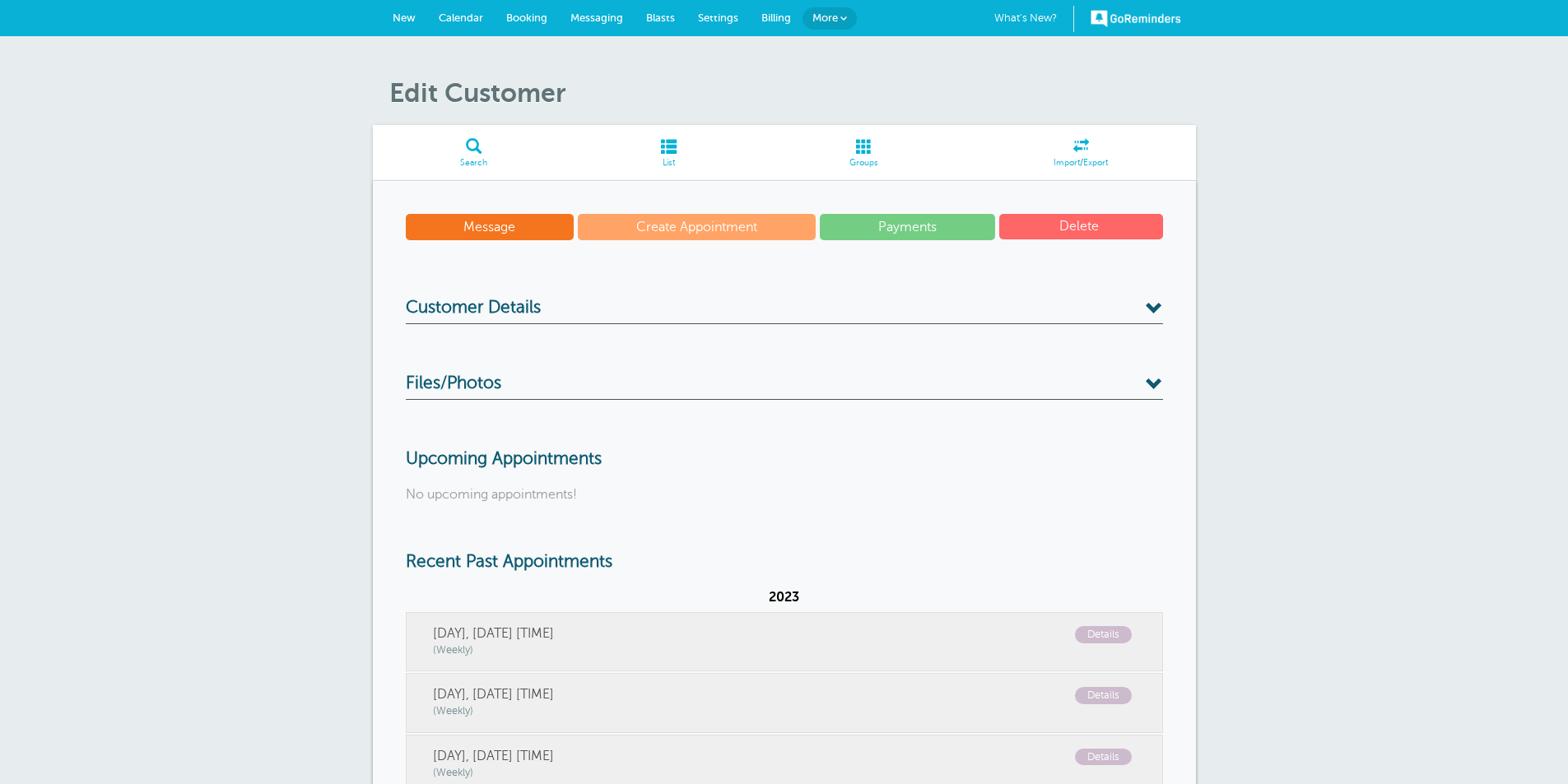 scroll, scrollTop: 0, scrollLeft: 0, axis: both 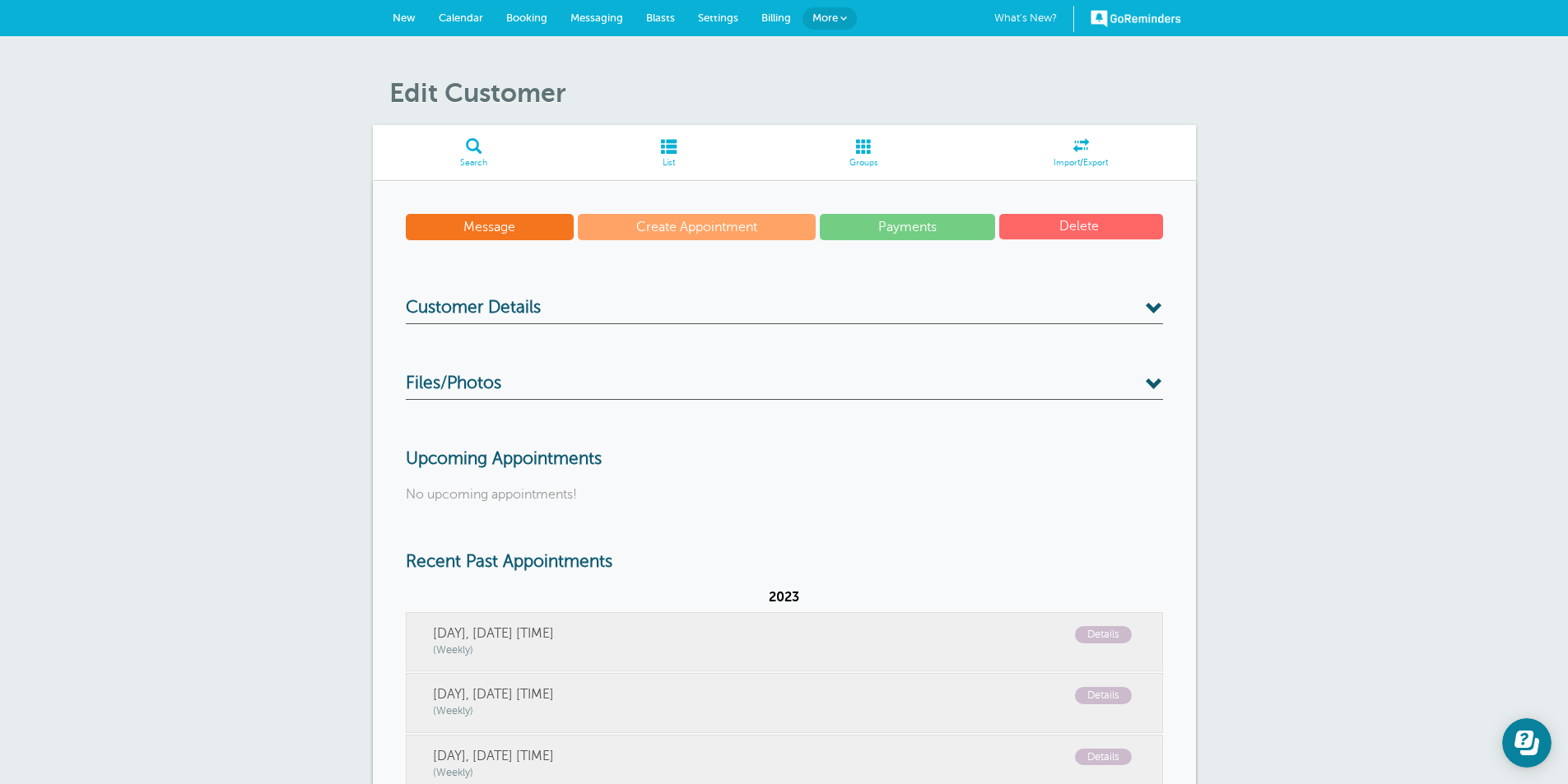 click on "Delete" at bounding box center (1081, 226) 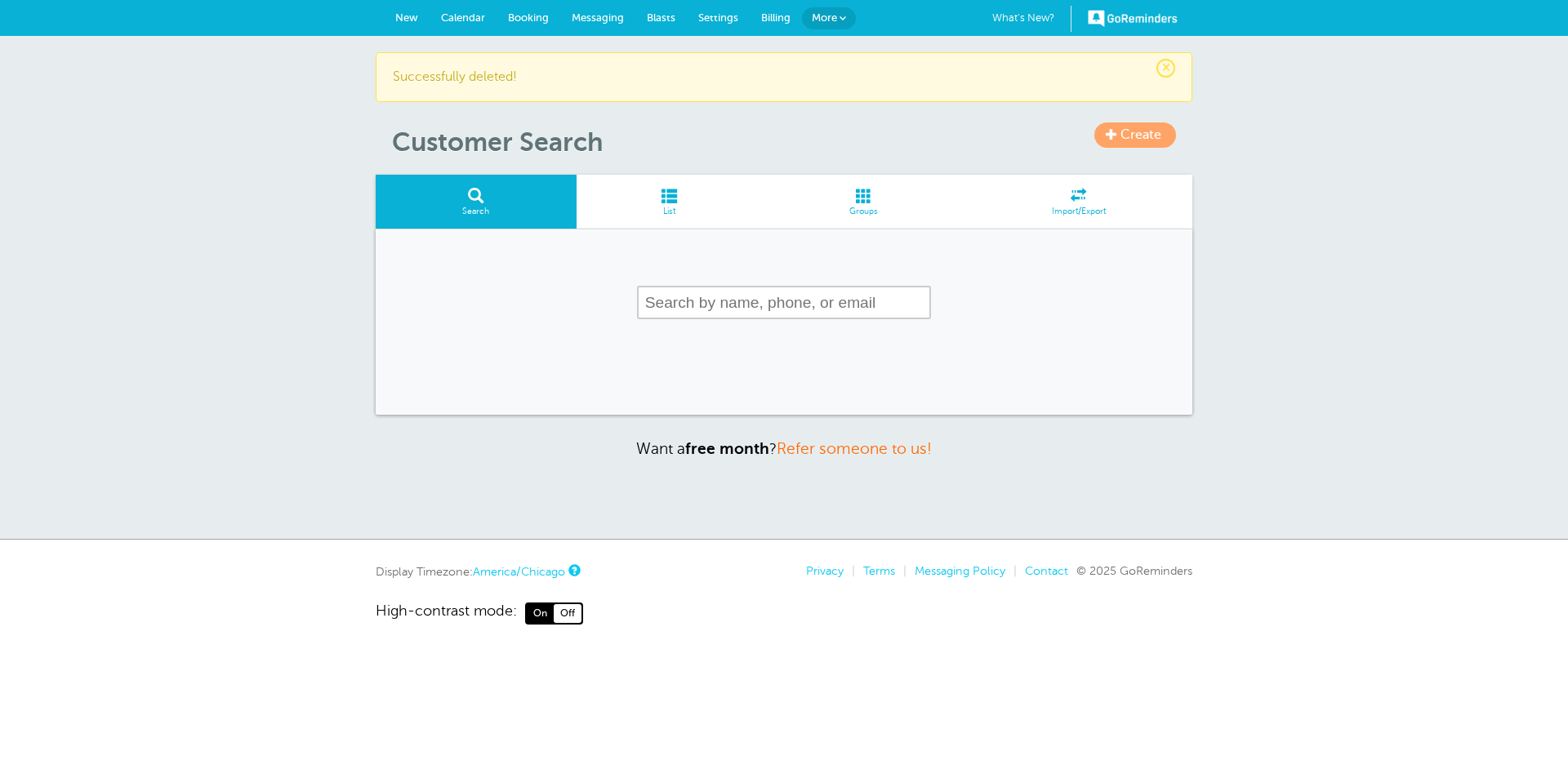 scroll, scrollTop: 0, scrollLeft: 0, axis: both 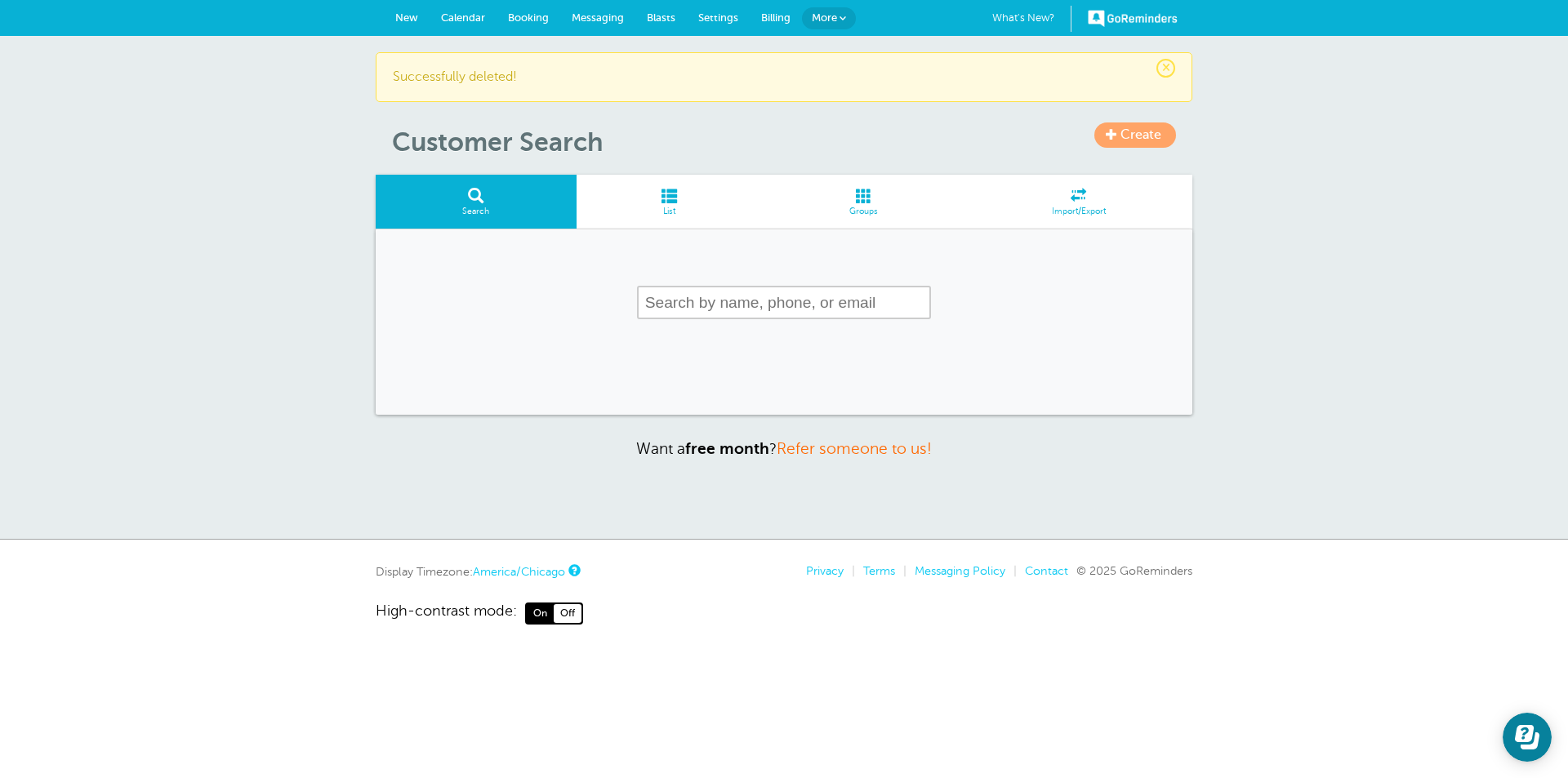 click on "List" at bounding box center [670, 211] 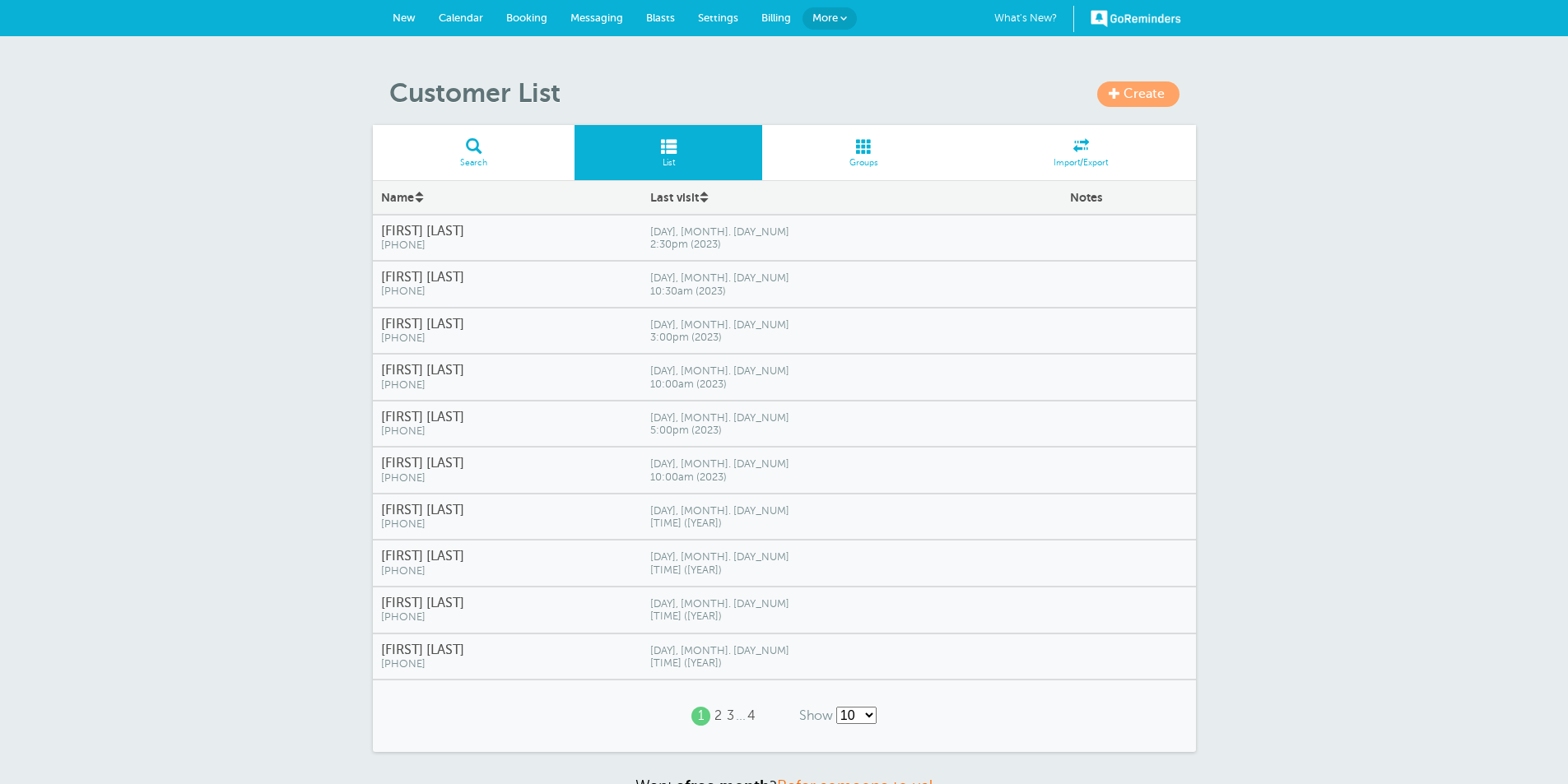 scroll, scrollTop: 0, scrollLeft: 0, axis: both 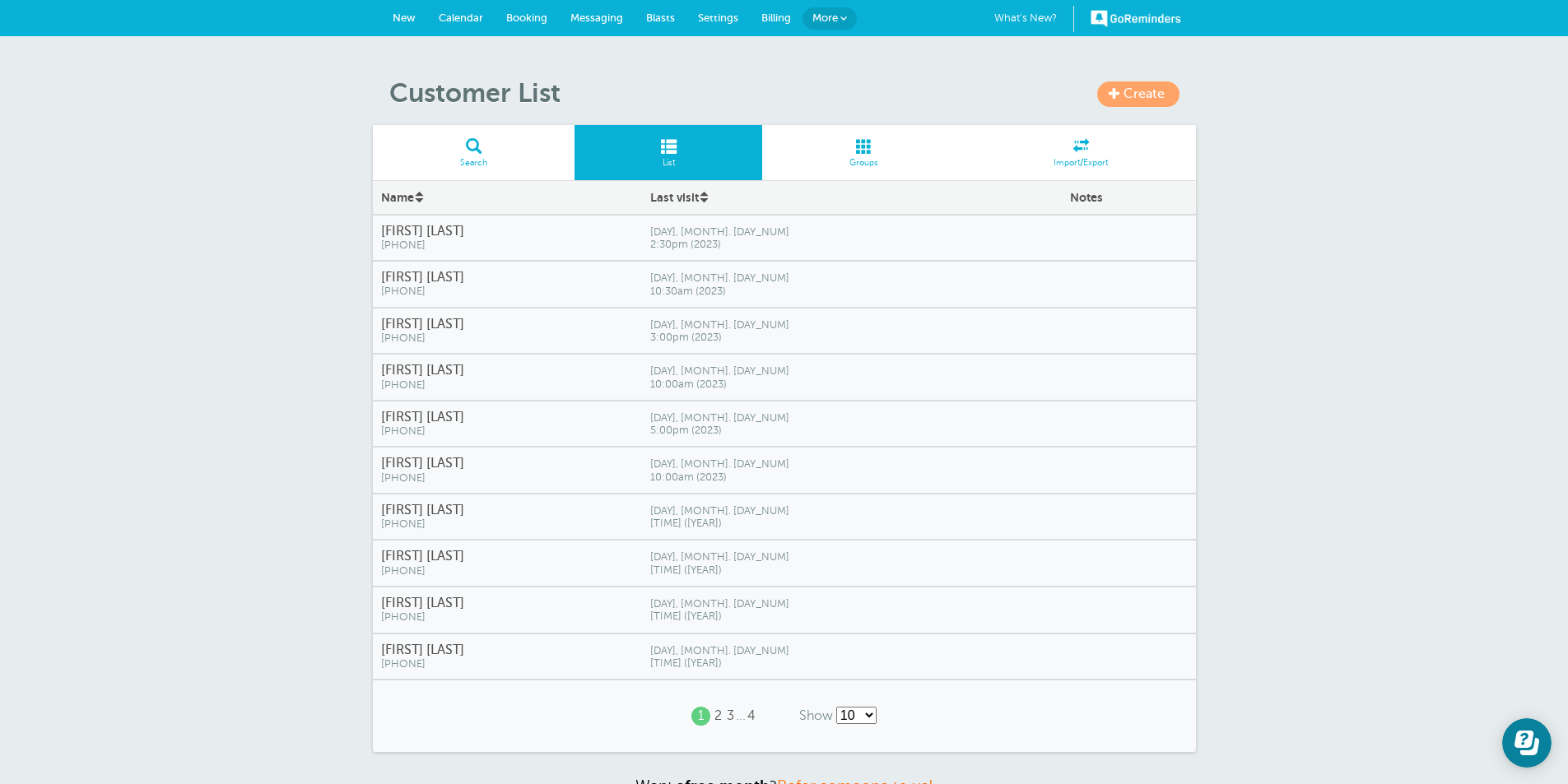 click on "[FIRST] [LAST]" at bounding box center (507, 231) 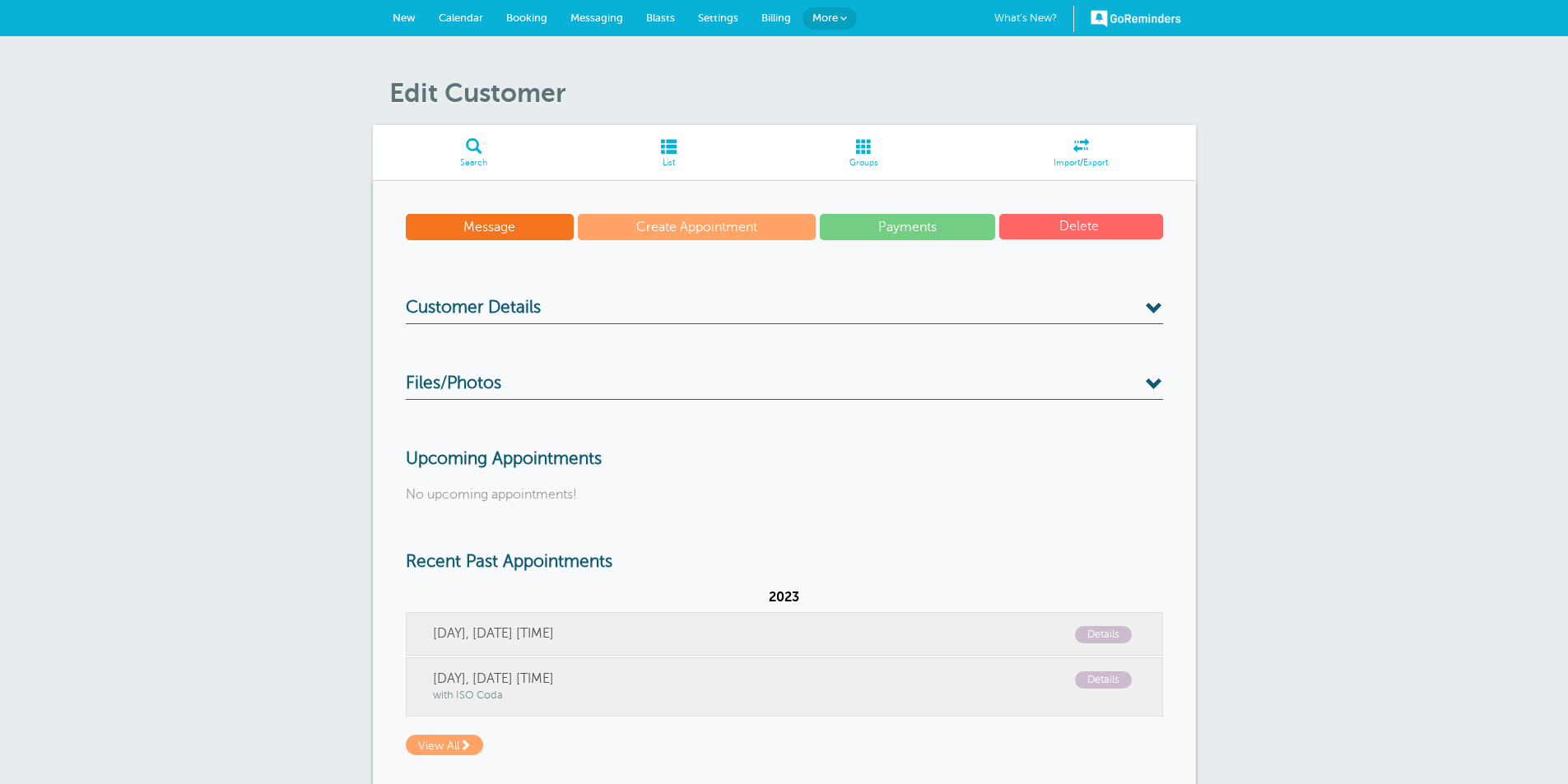 scroll, scrollTop: 0, scrollLeft: 0, axis: both 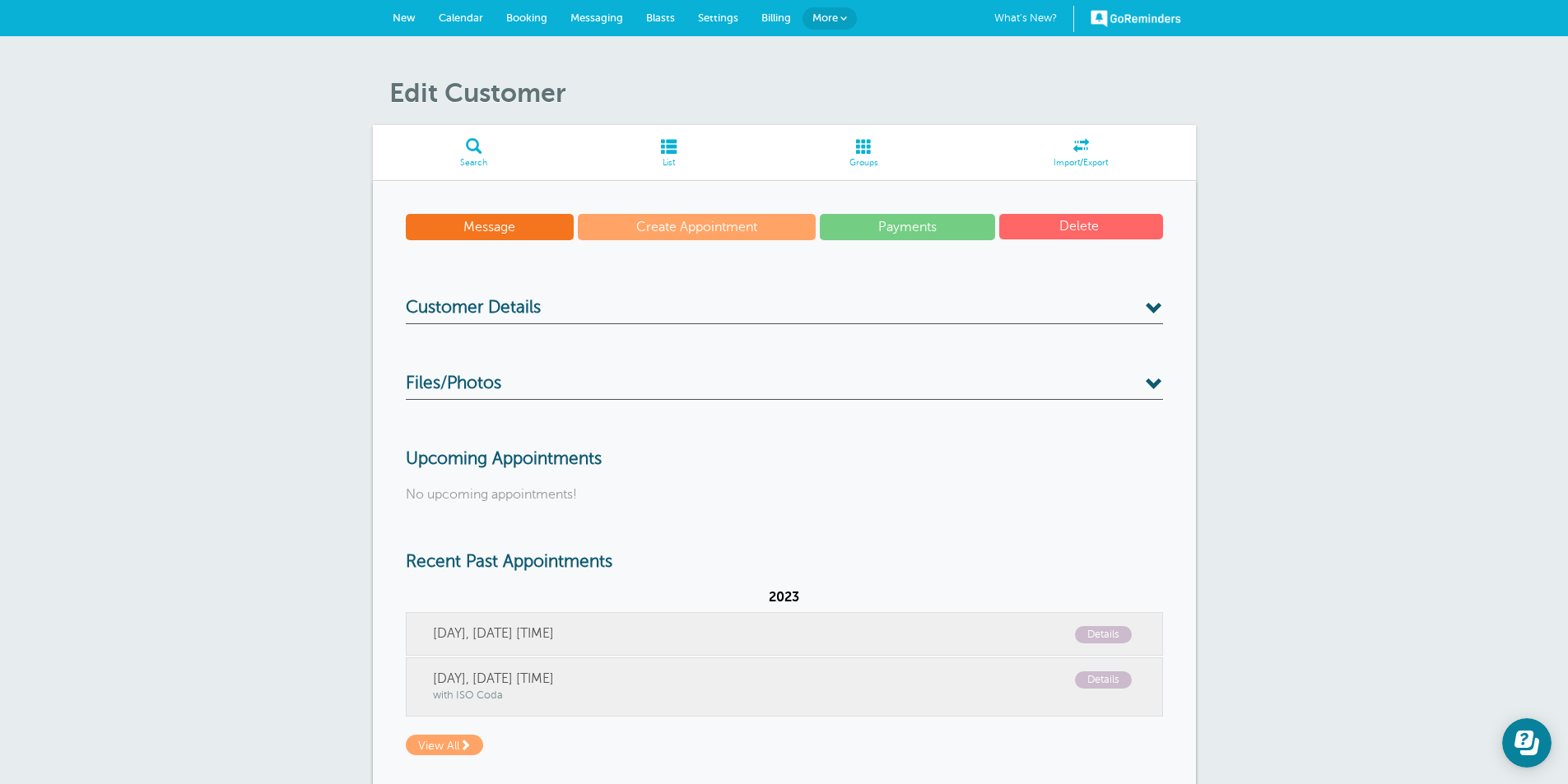 drag, startPoint x: 1124, startPoint y: 222, endPoint x: 855, endPoint y: 78, distance: 305.11801 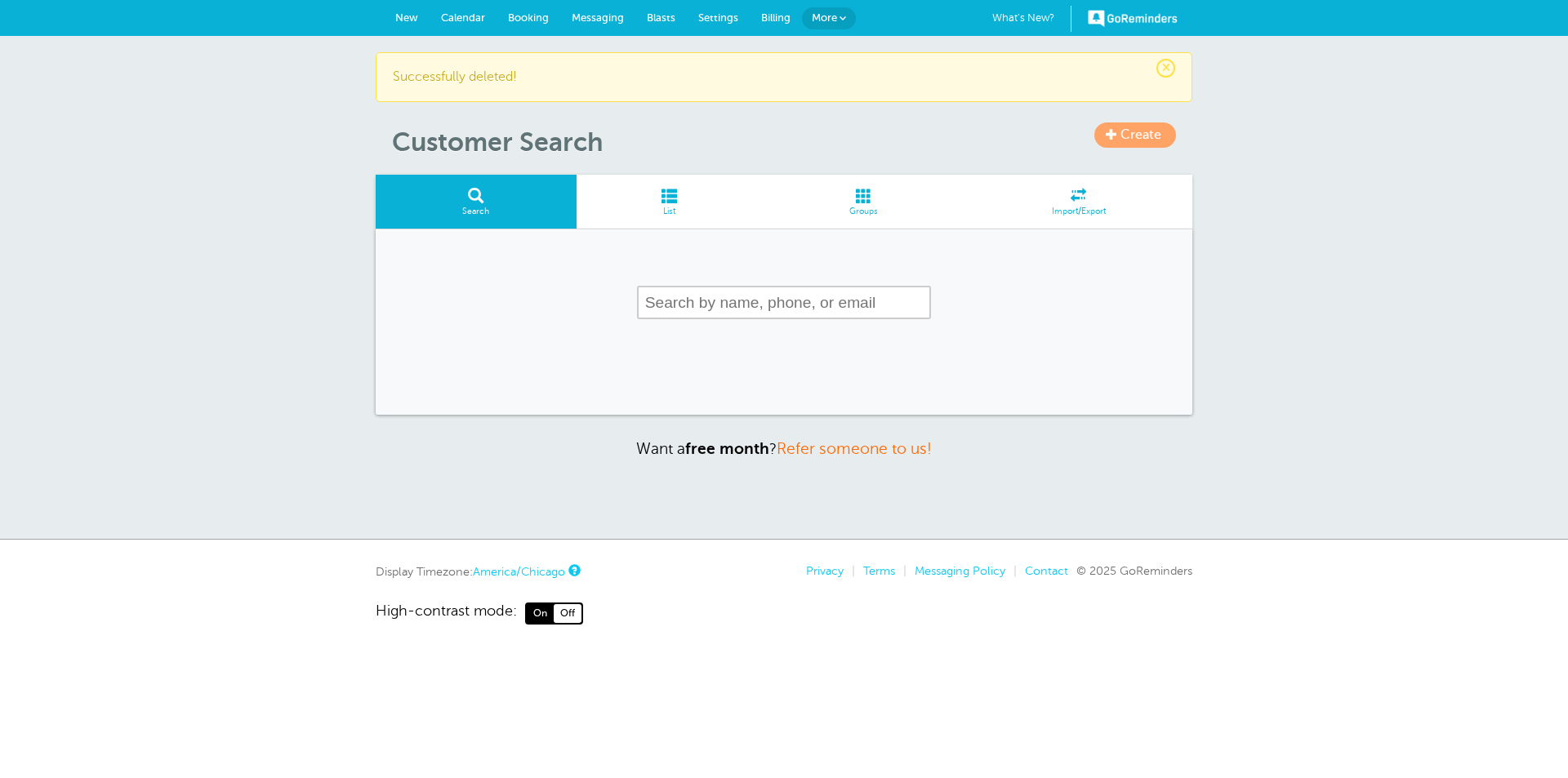 scroll, scrollTop: 0, scrollLeft: 0, axis: both 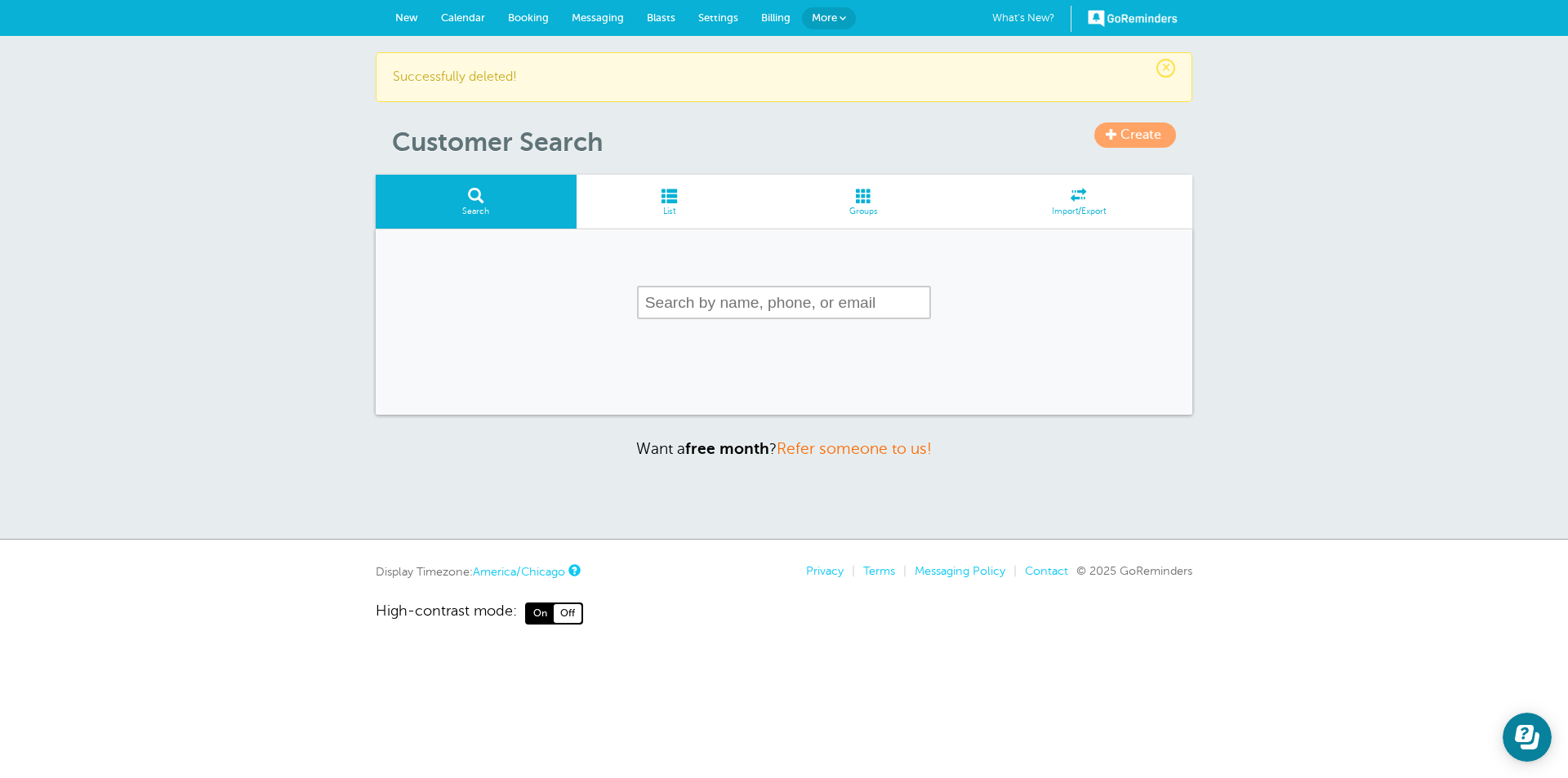 click on "List" at bounding box center (670, 202) 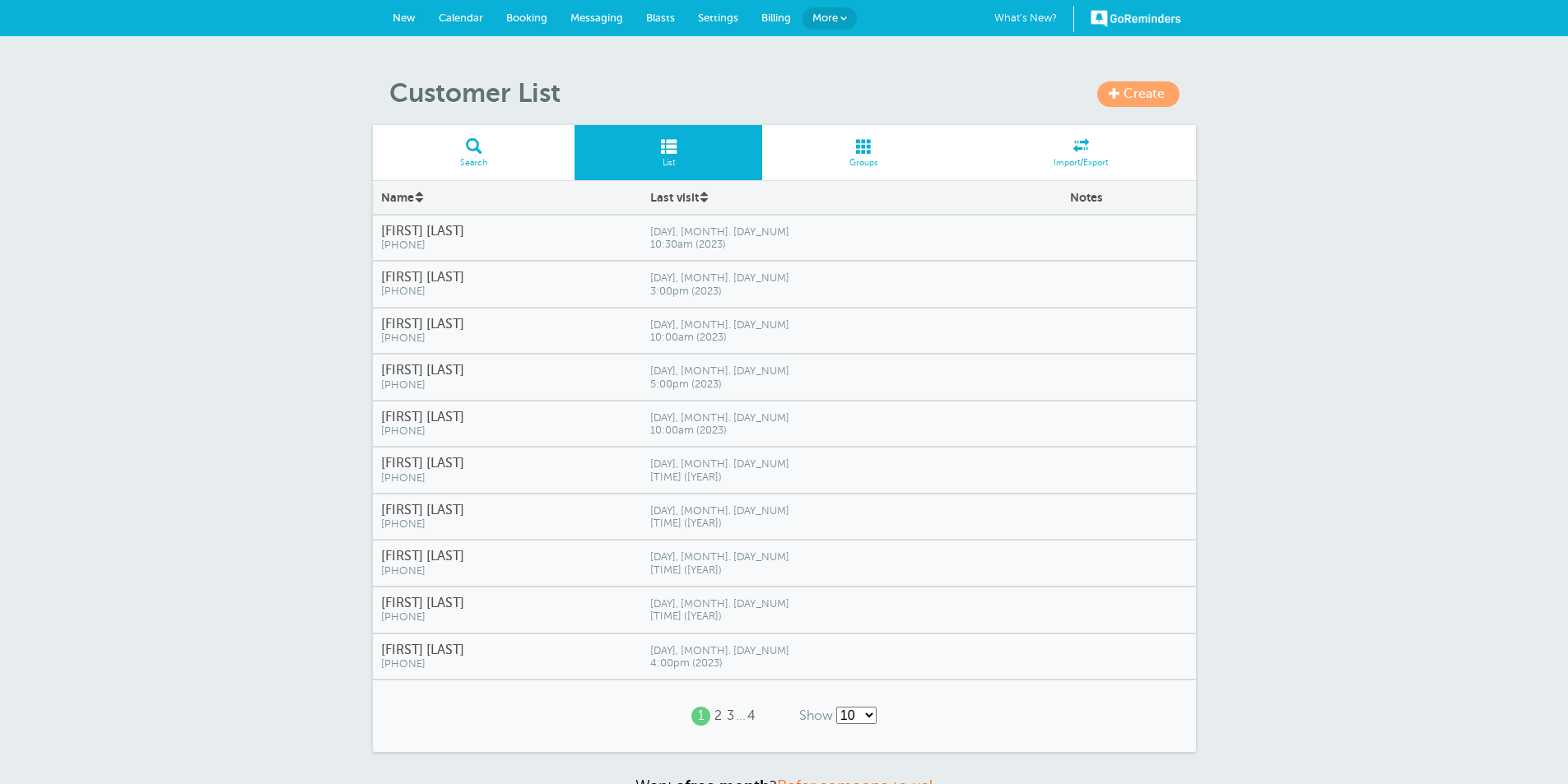 scroll, scrollTop: 0, scrollLeft: 0, axis: both 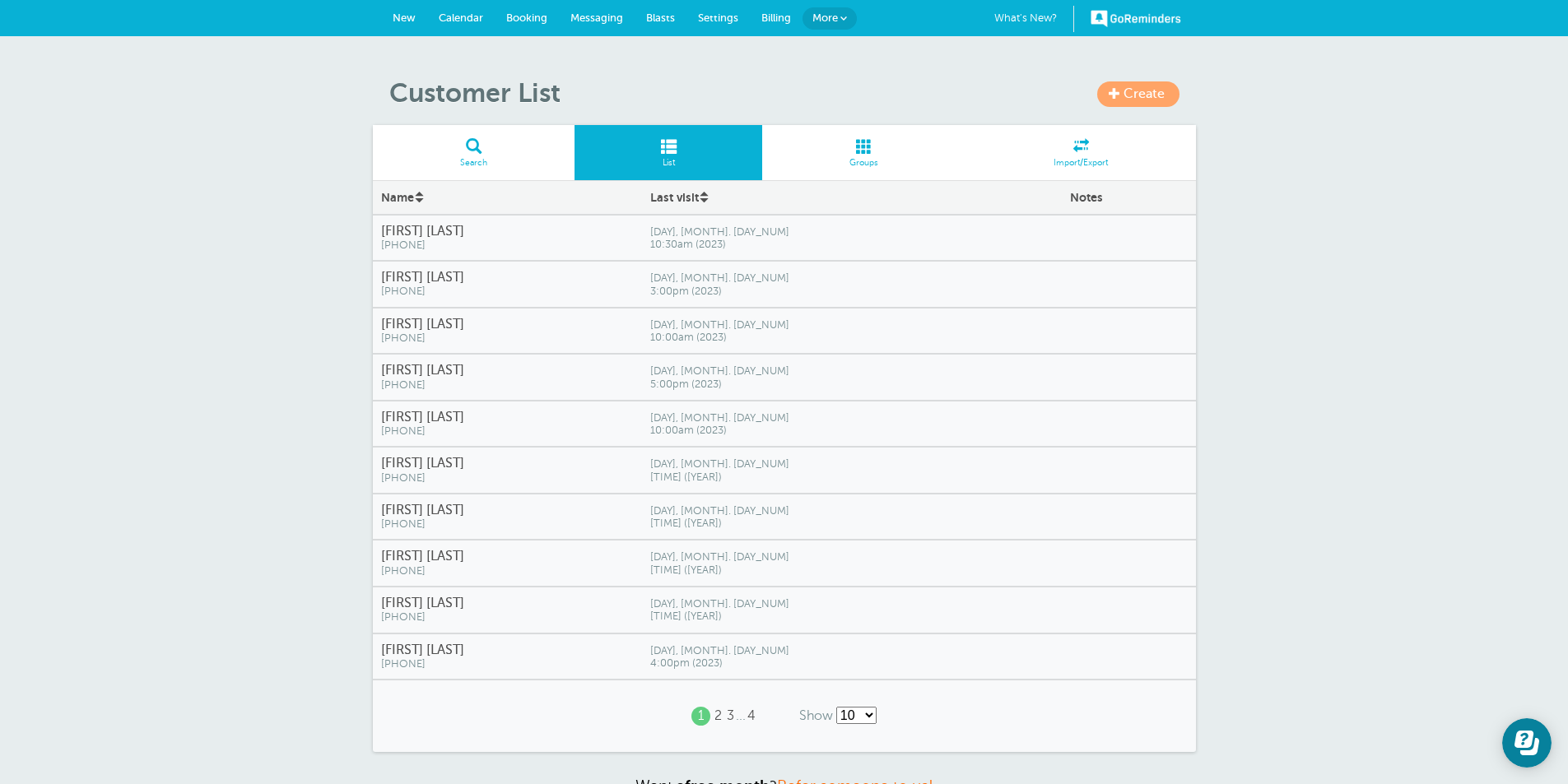 click on "Daniel Mashek" at bounding box center (507, 231) 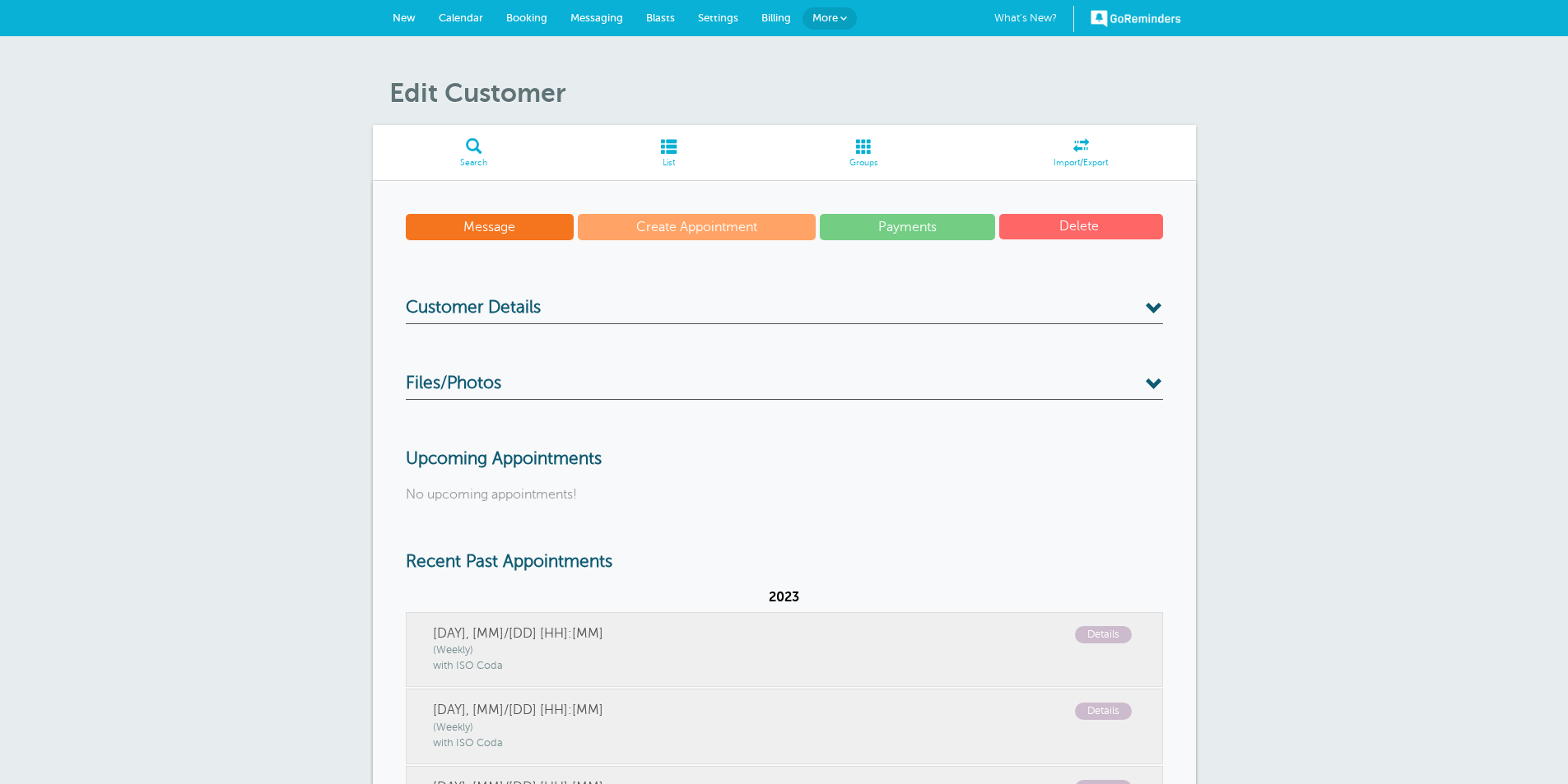 scroll, scrollTop: 0, scrollLeft: 0, axis: both 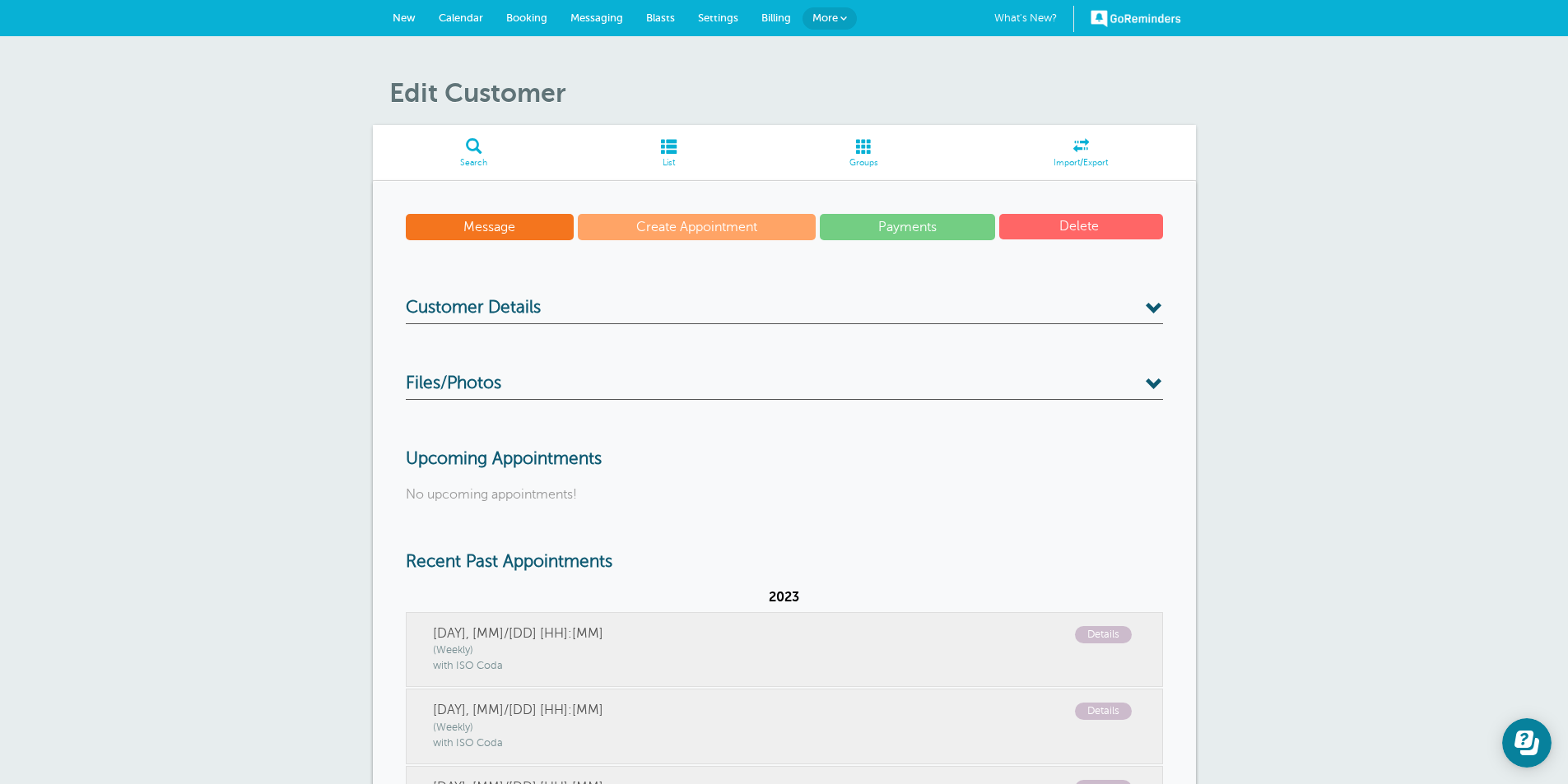 click on "Delete" at bounding box center (1081, 226) 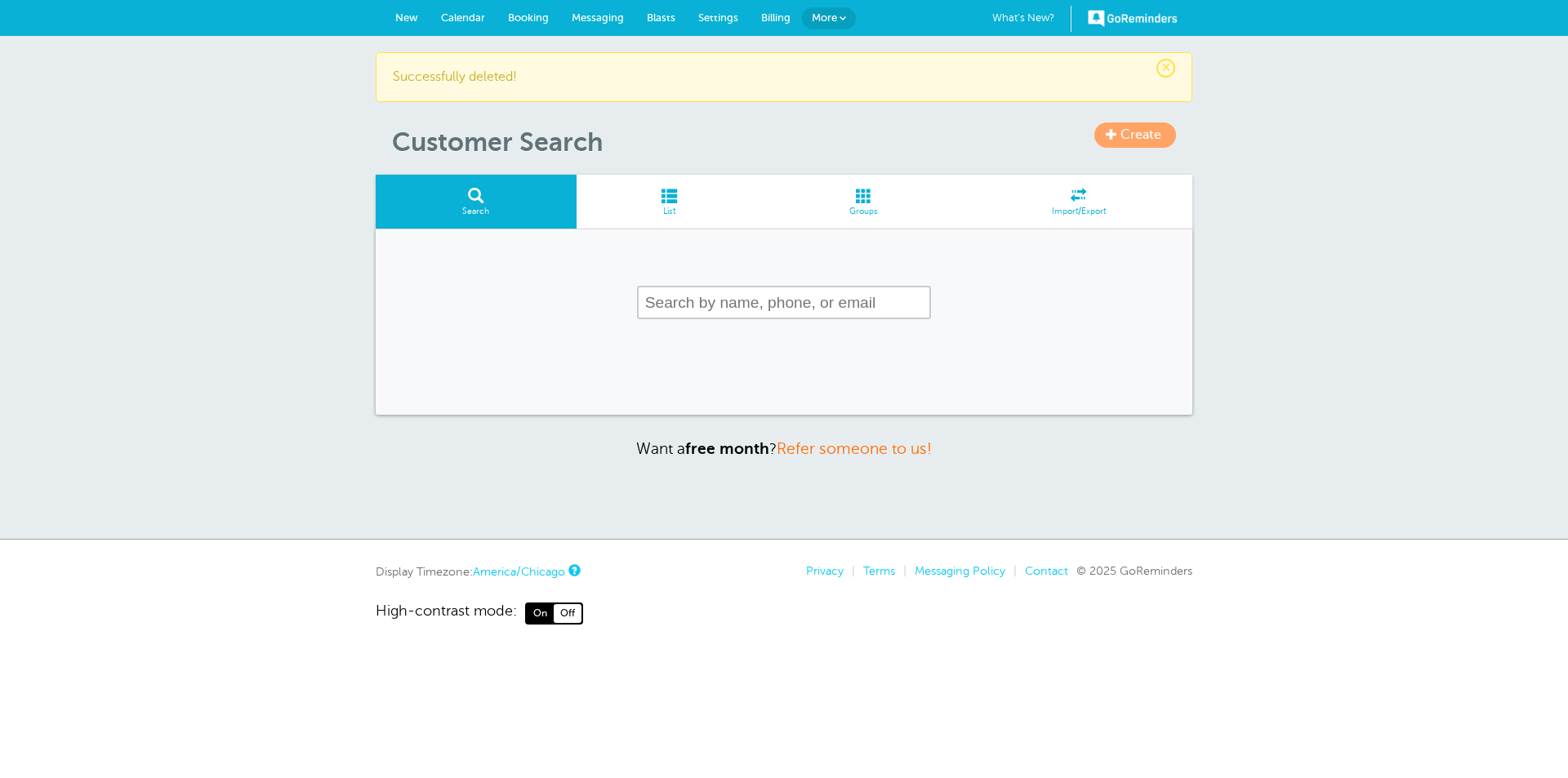 scroll, scrollTop: 0, scrollLeft: 0, axis: both 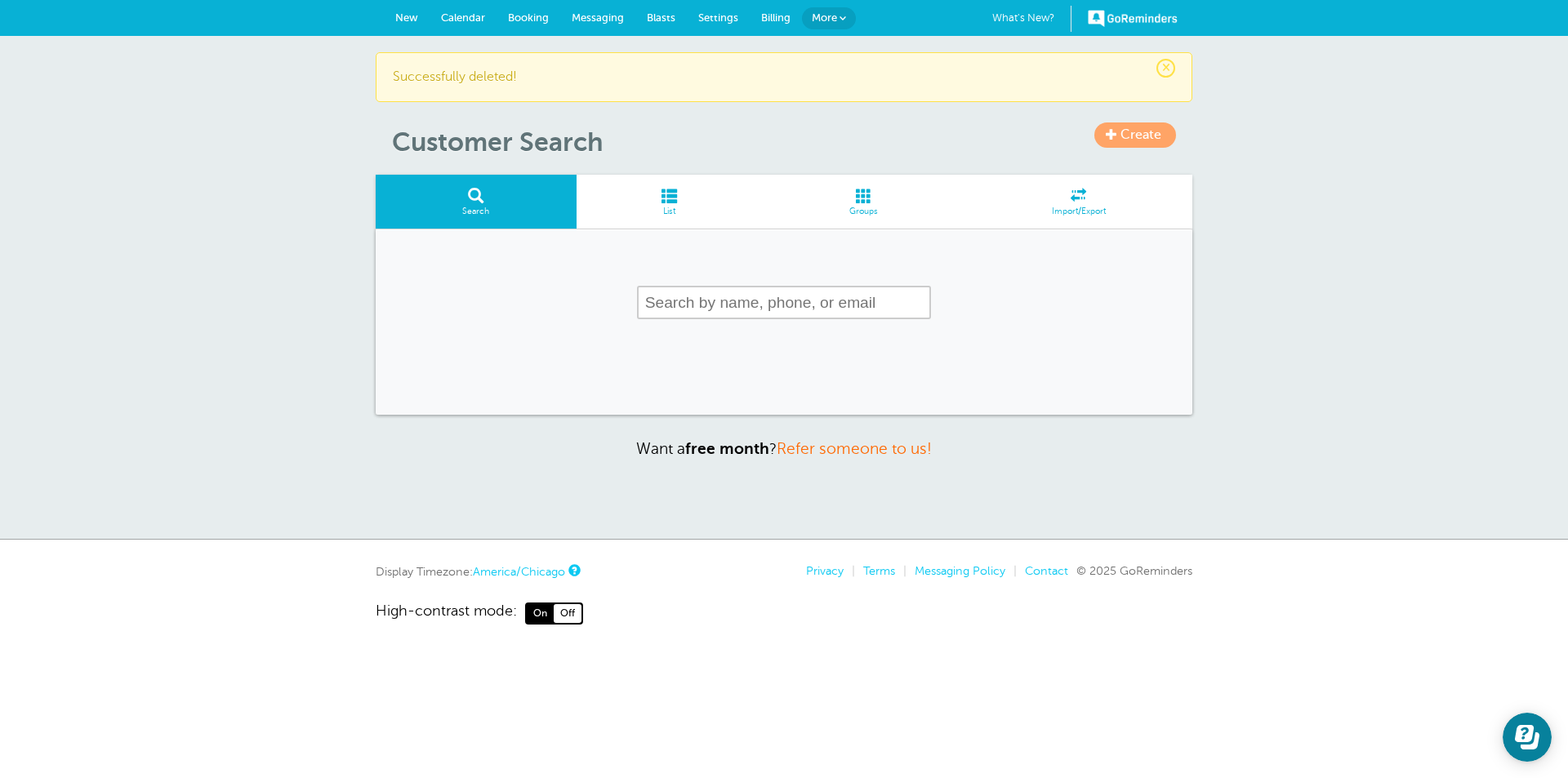 click on "List" at bounding box center (670, 211) 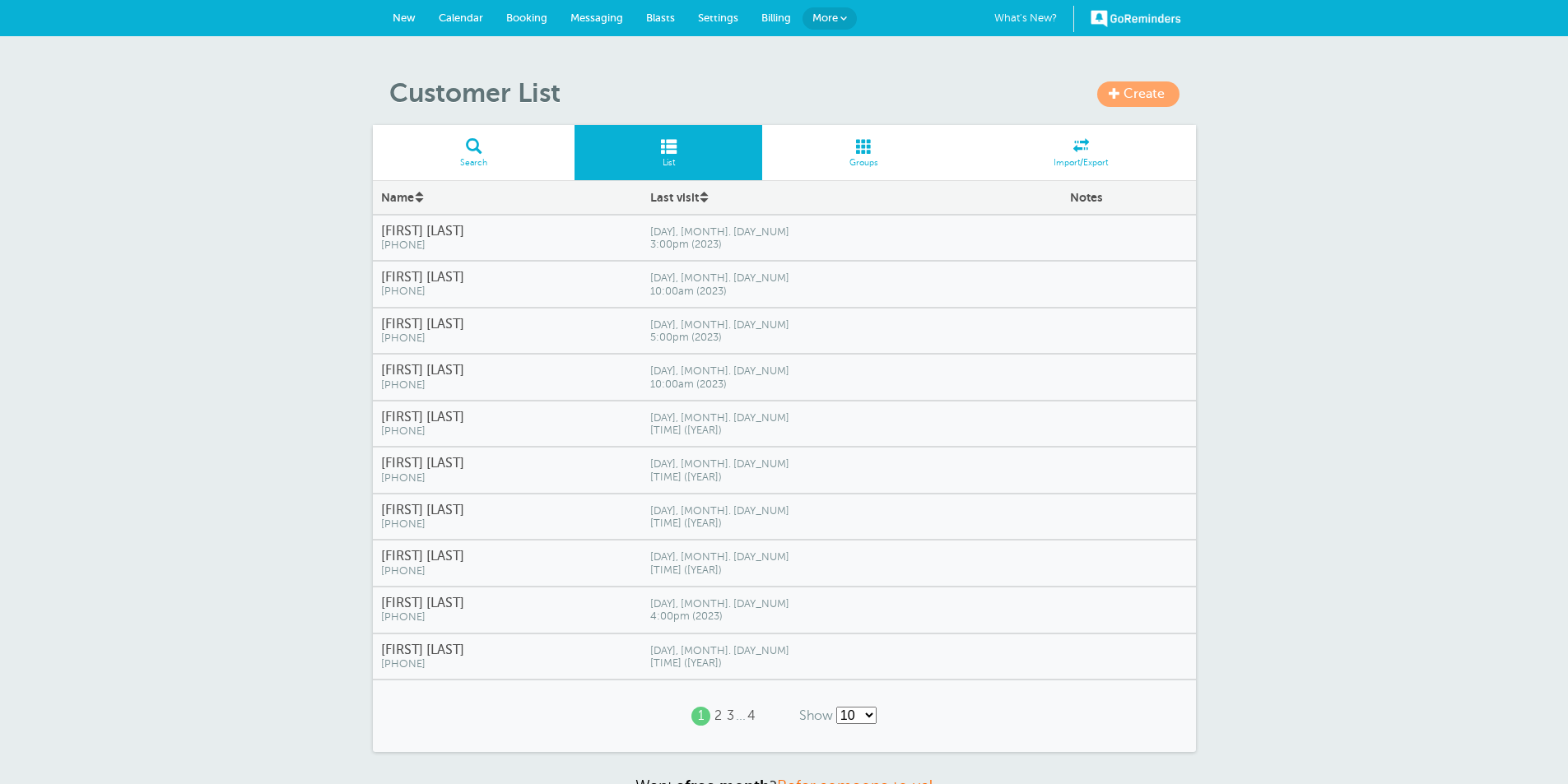 scroll, scrollTop: 0, scrollLeft: 0, axis: both 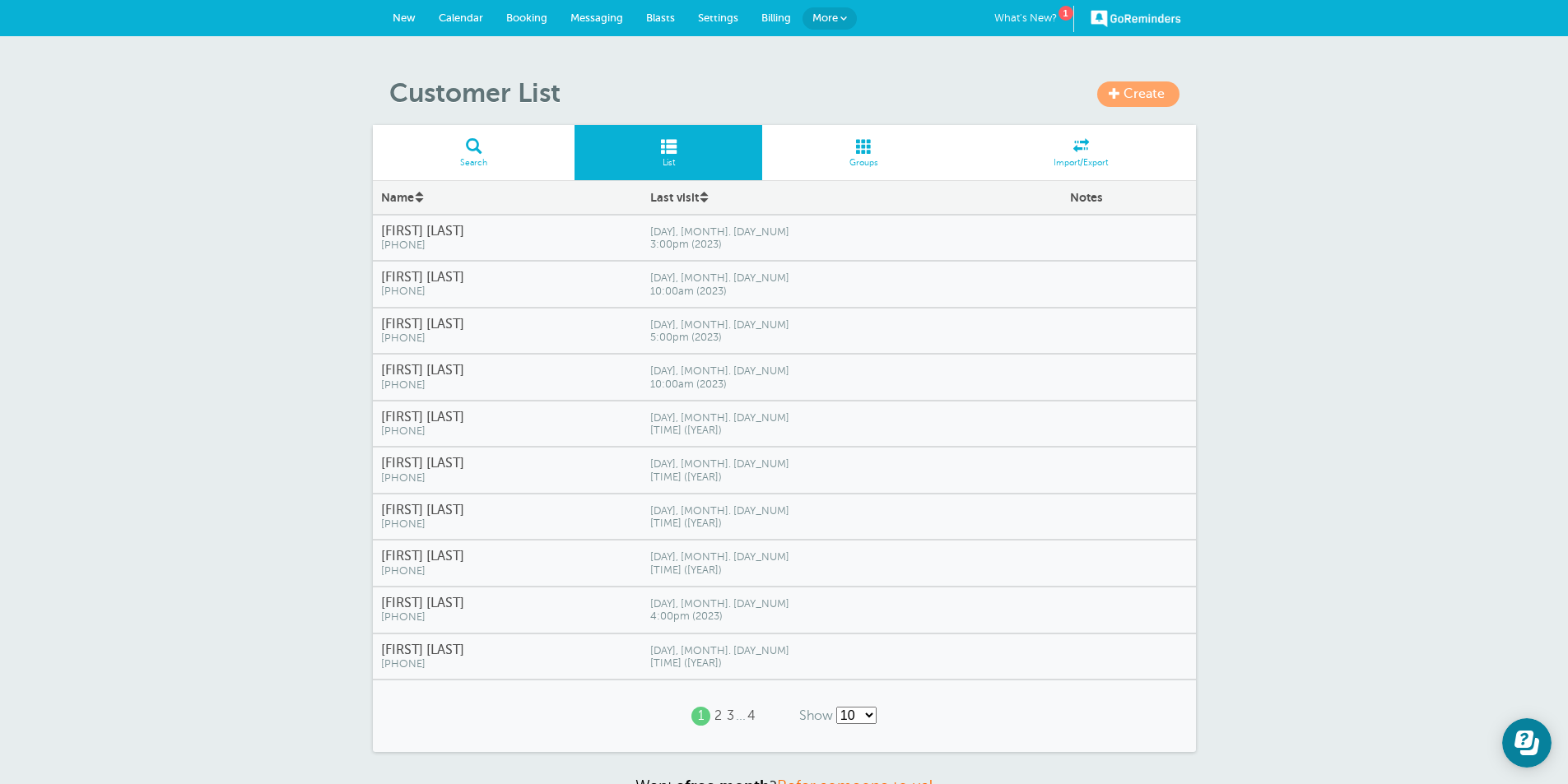 click on "[PHONE]" at bounding box center [507, 245] 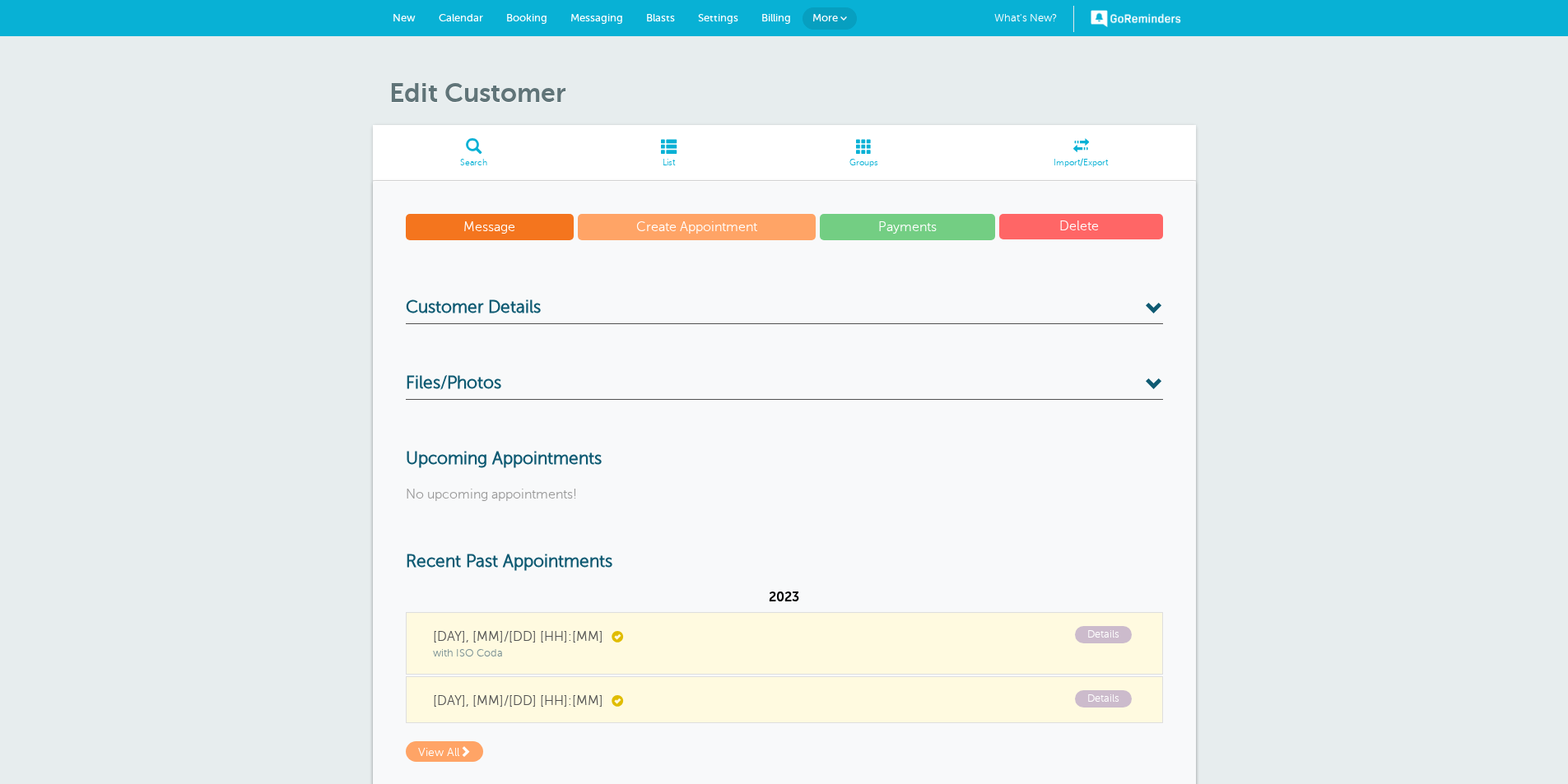 scroll, scrollTop: 0, scrollLeft: 0, axis: both 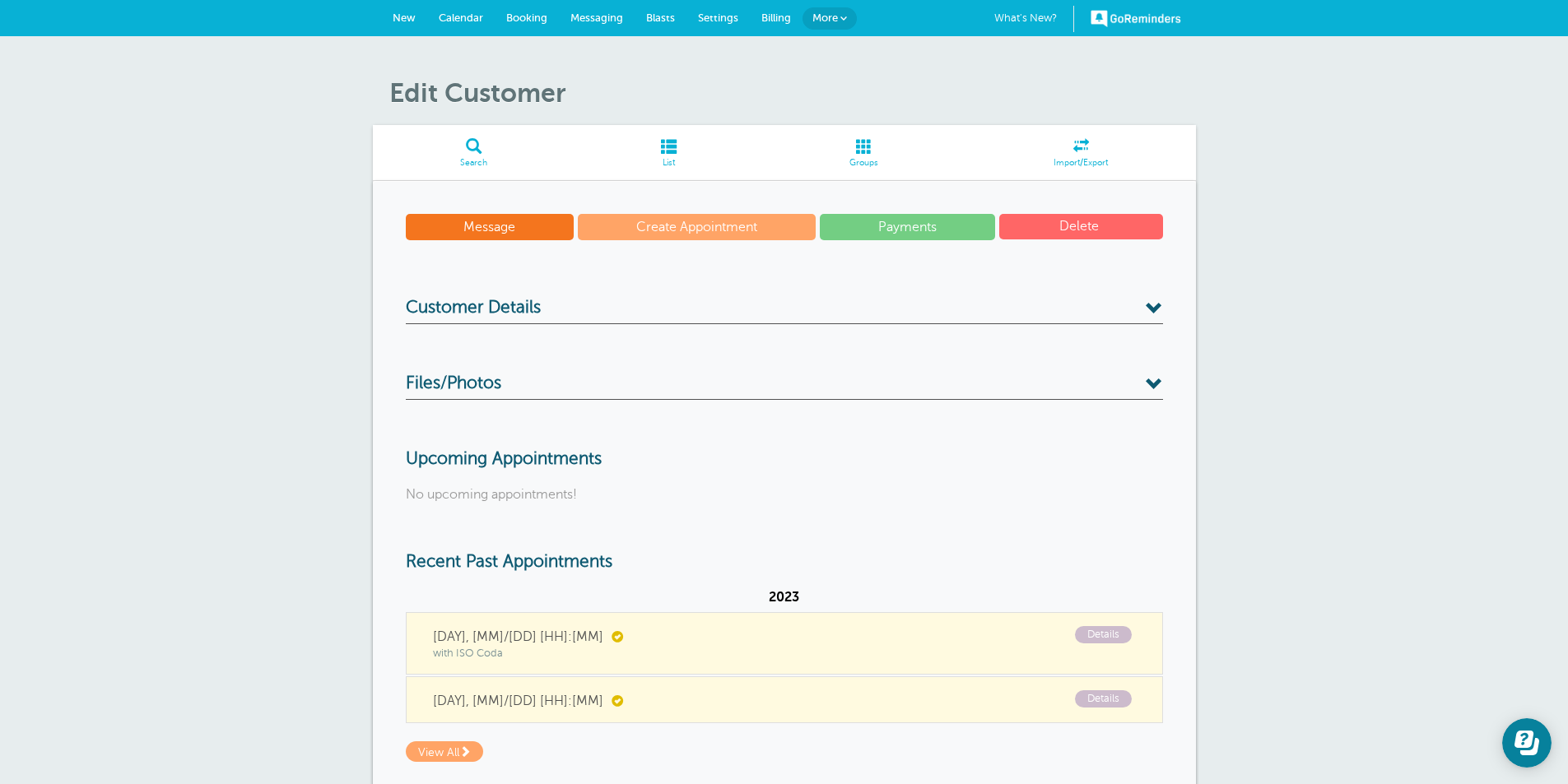 click on "Delete" at bounding box center (1081, 226) 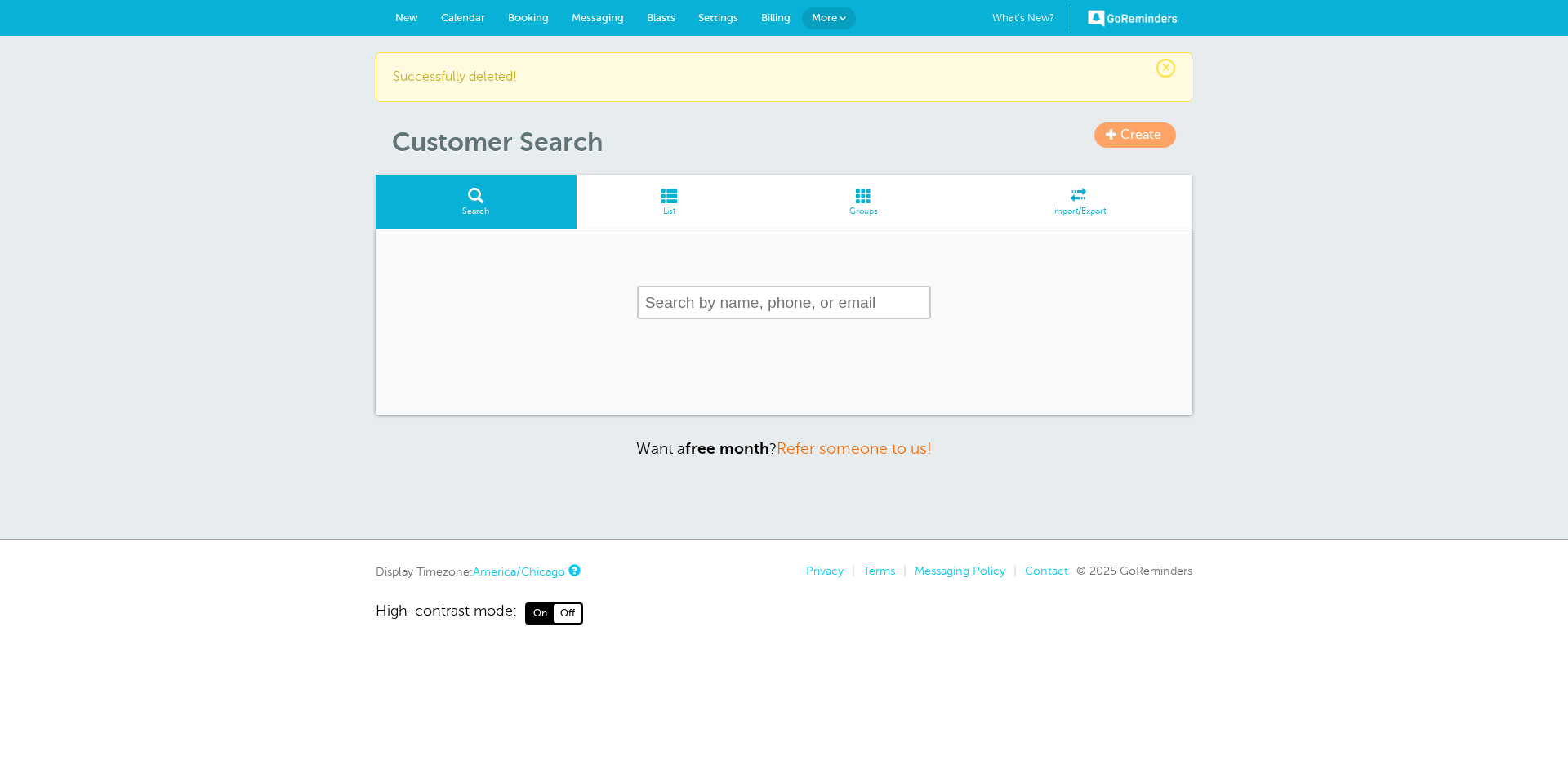 scroll, scrollTop: 0, scrollLeft: 0, axis: both 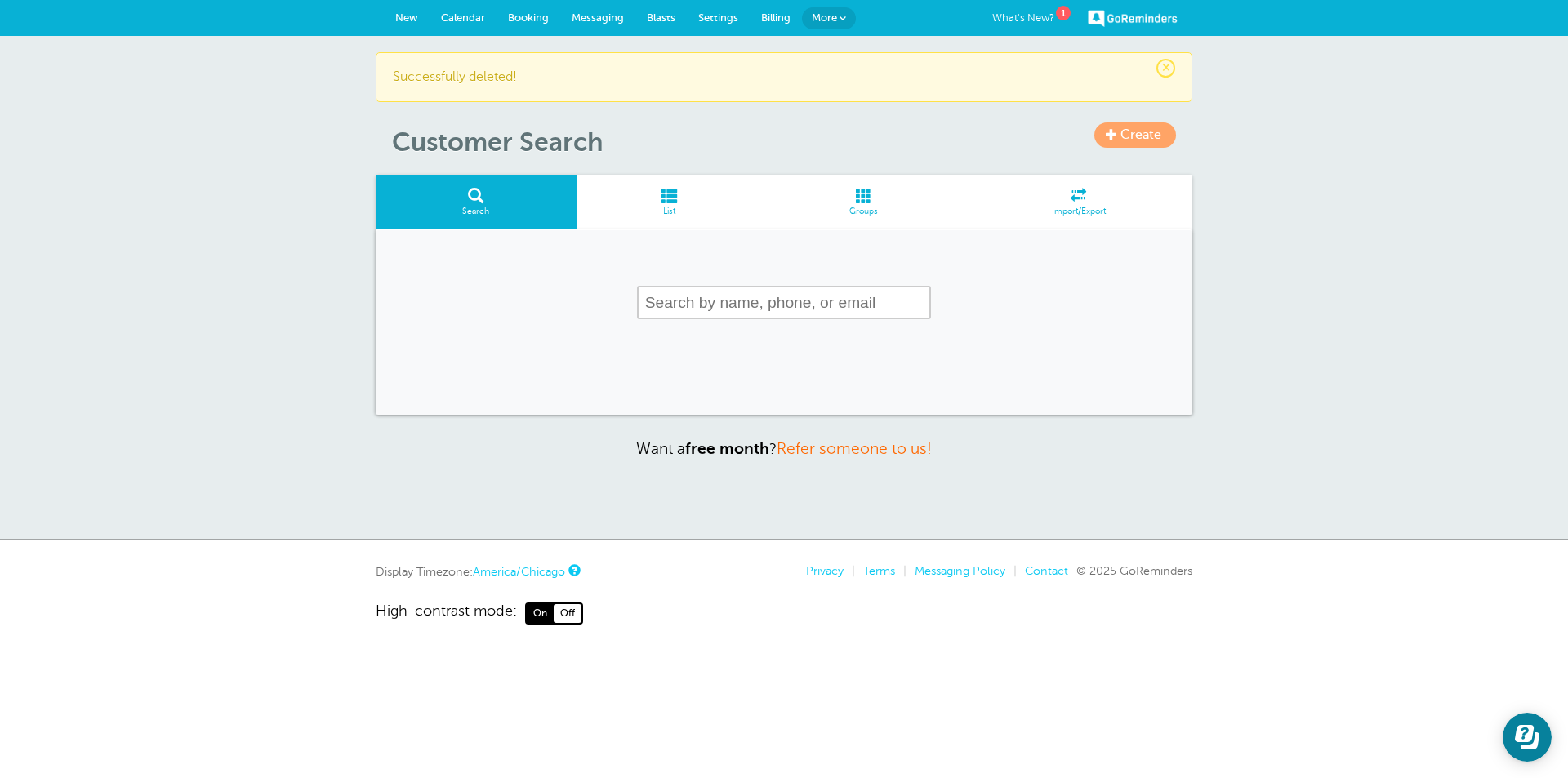 click on "List" at bounding box center (670, 211) 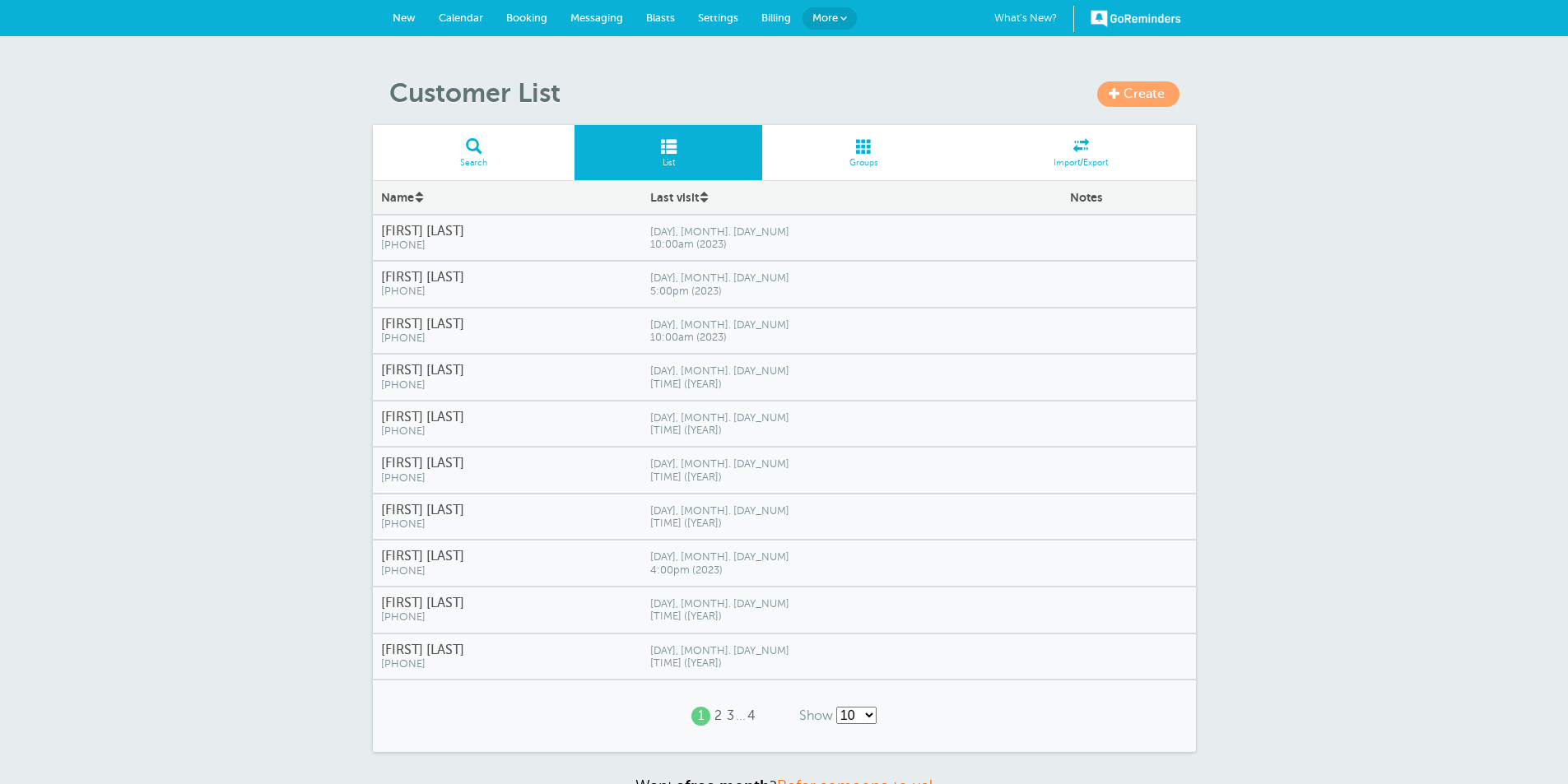 scroll, scrollTop: 0, scrollLeft: 0, axis: both 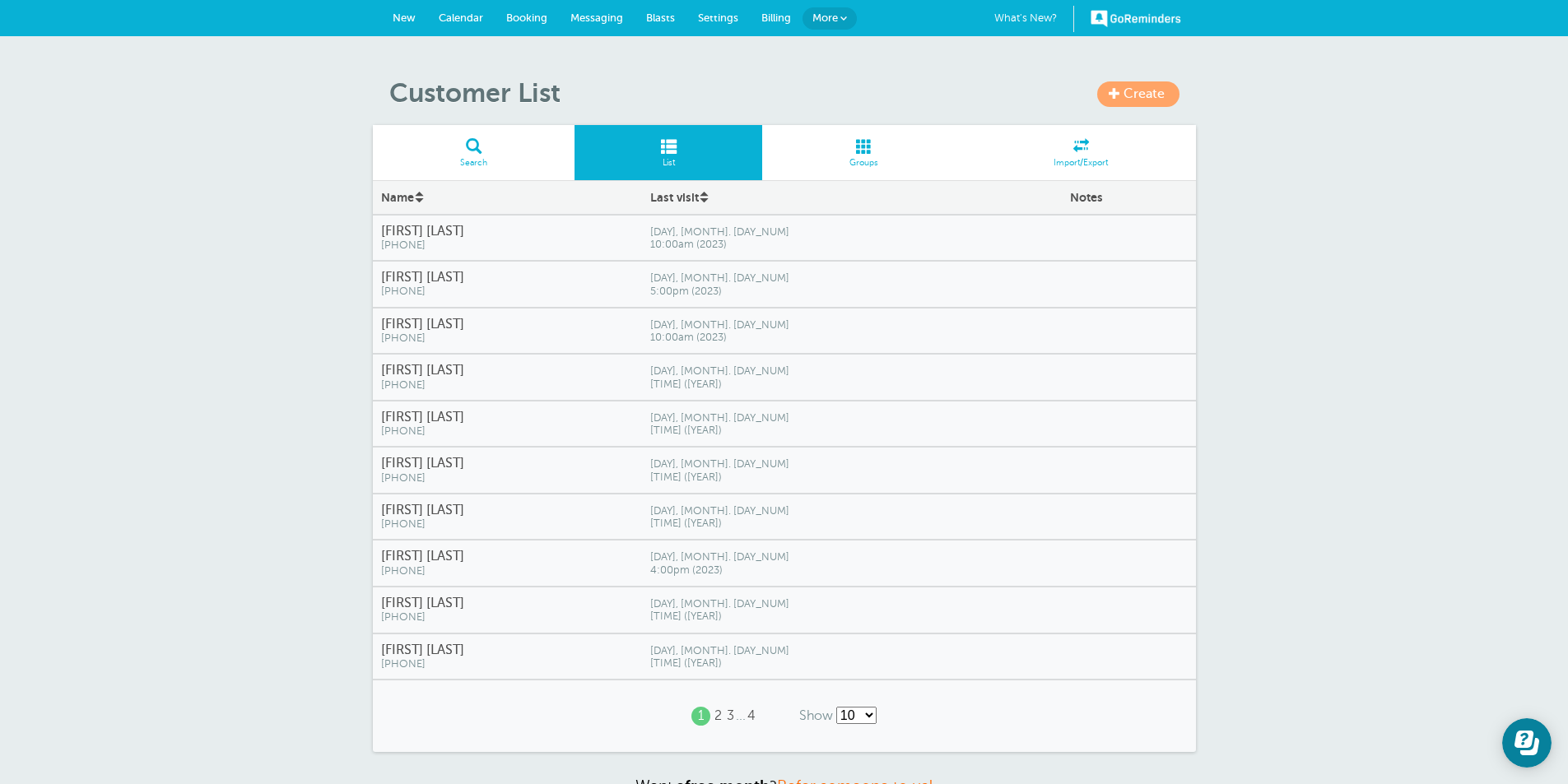click on "Blasts" at bounding box center (660, 17) 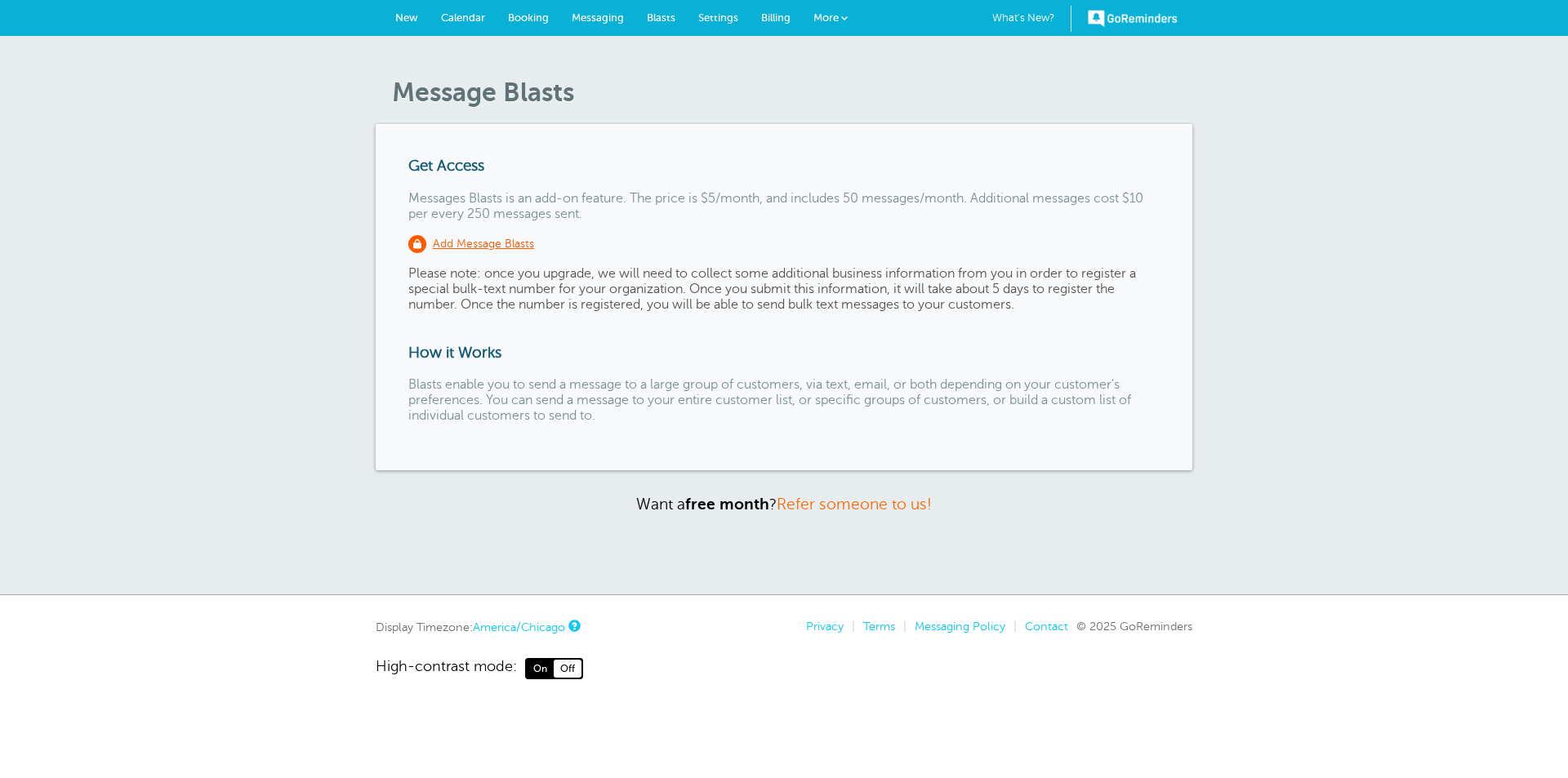 scroll, scrollTop: 0, scrollLeft: 0, axis: both 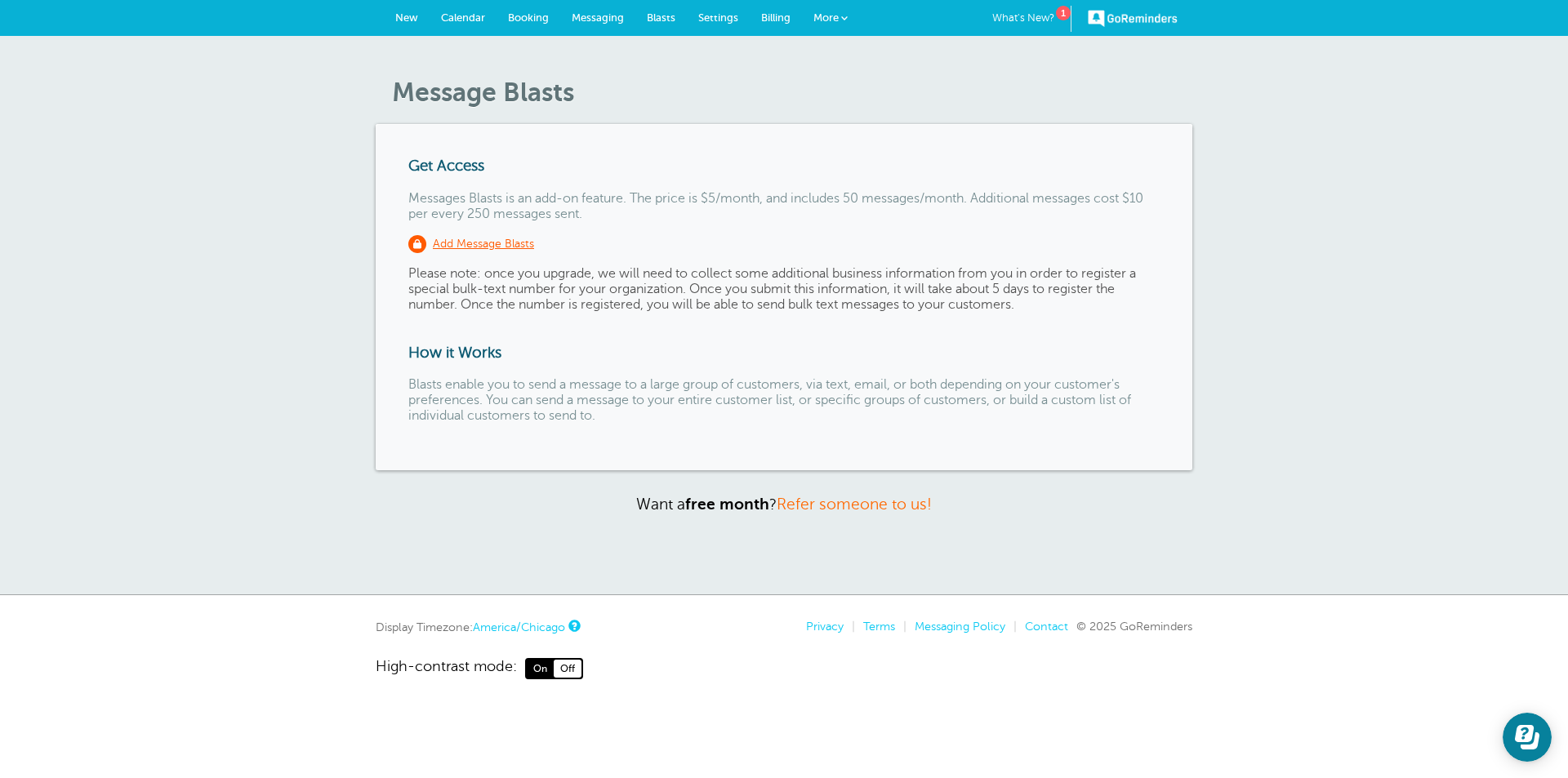 click on "Add Message Blasts" at bounding box center [483, 243] 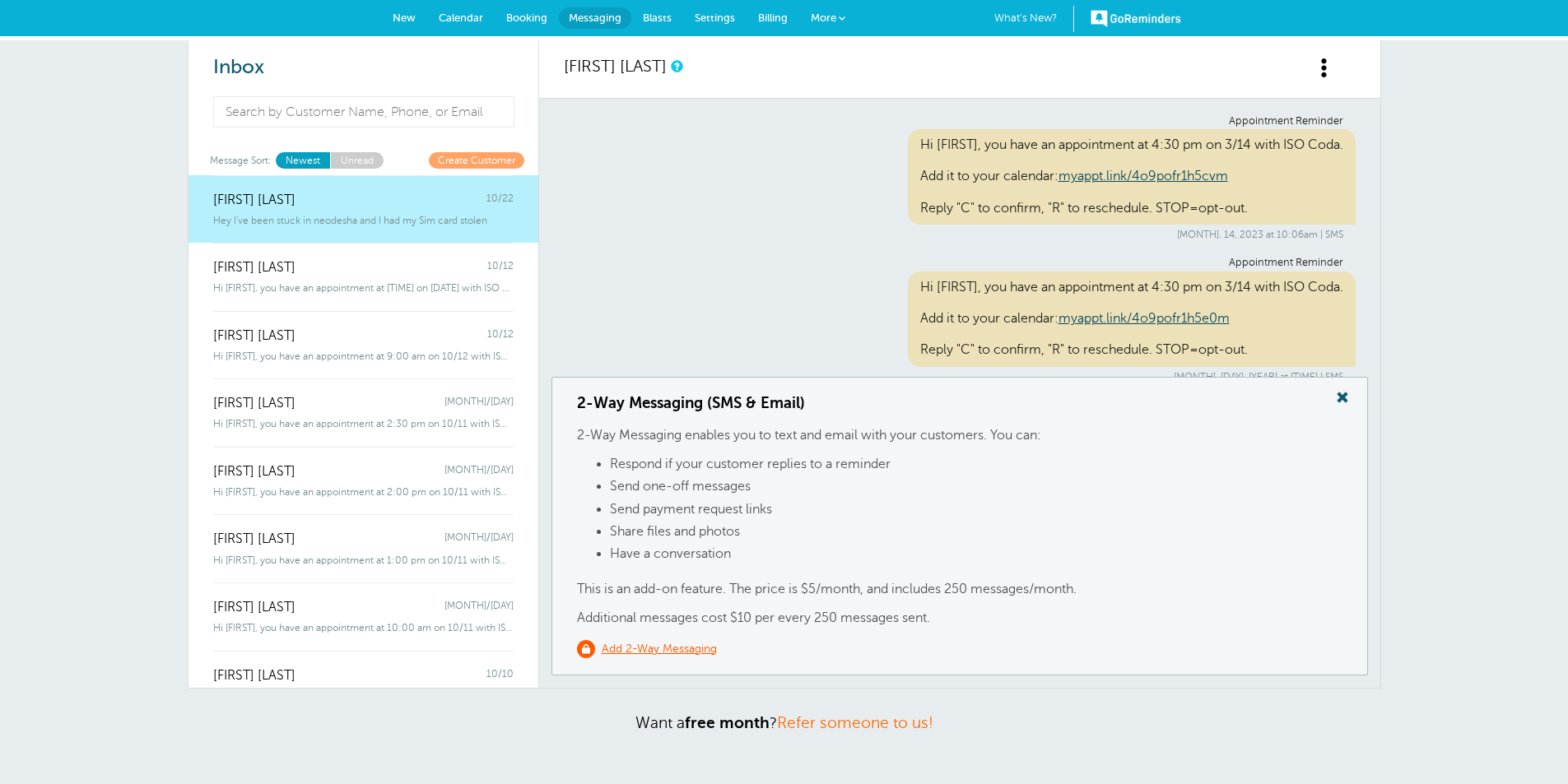 scroll, scrollTop: 0, scrollLeft: 0, axis: both 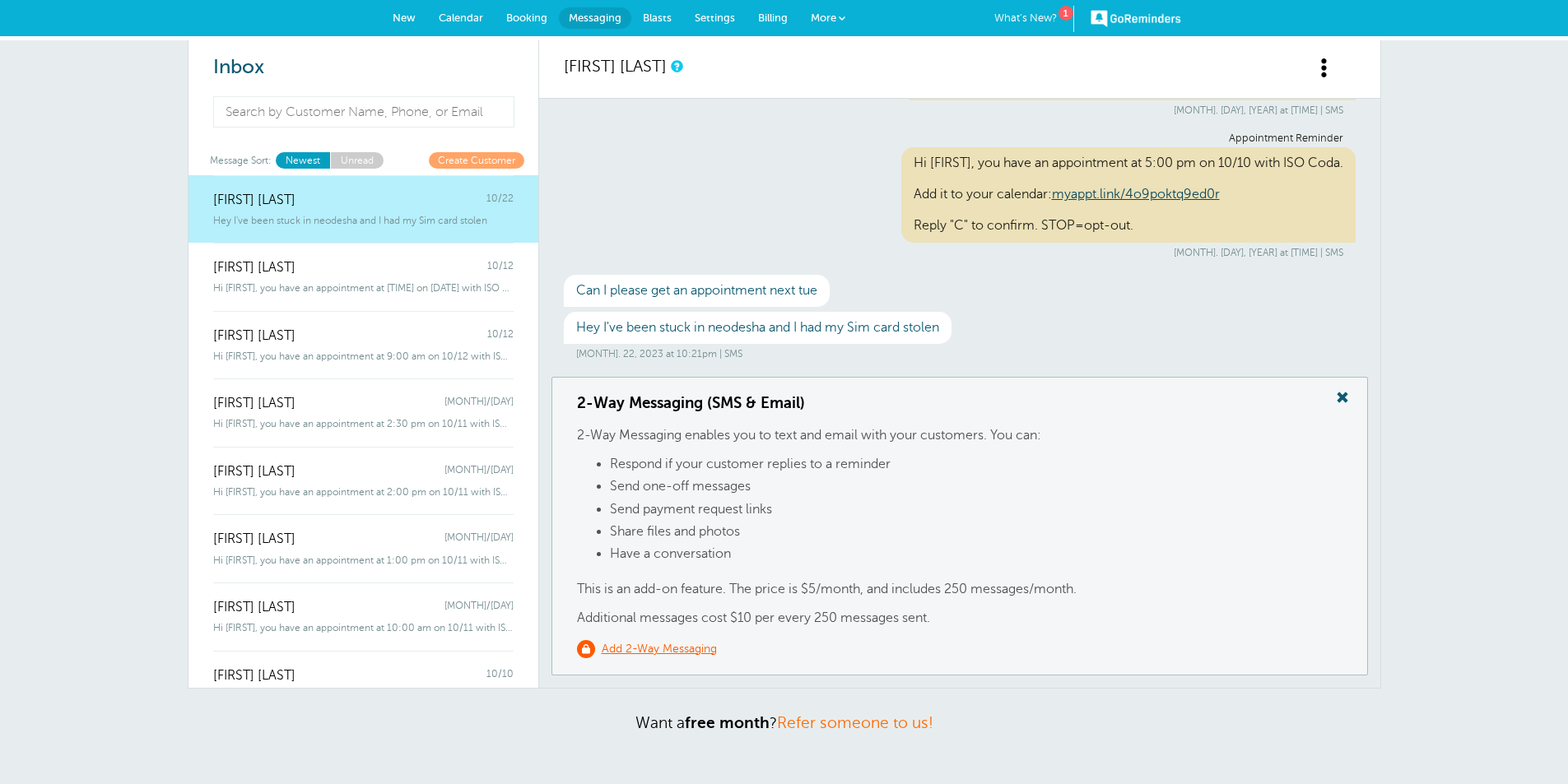 click on "Calendar" at bounding box center (461, 18) 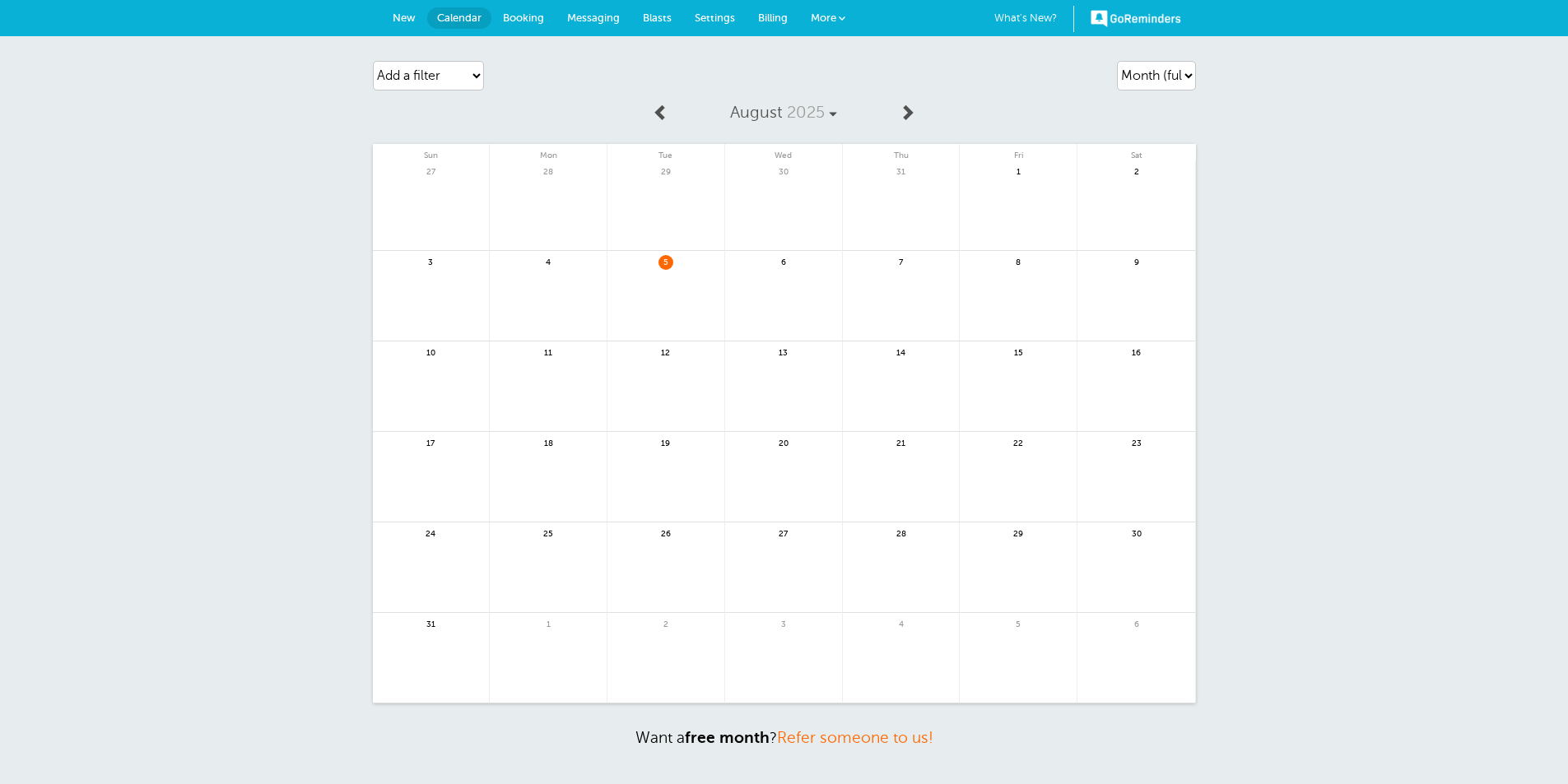 scroll, scrollTop: 0, scrollLeft: 0, axis: both 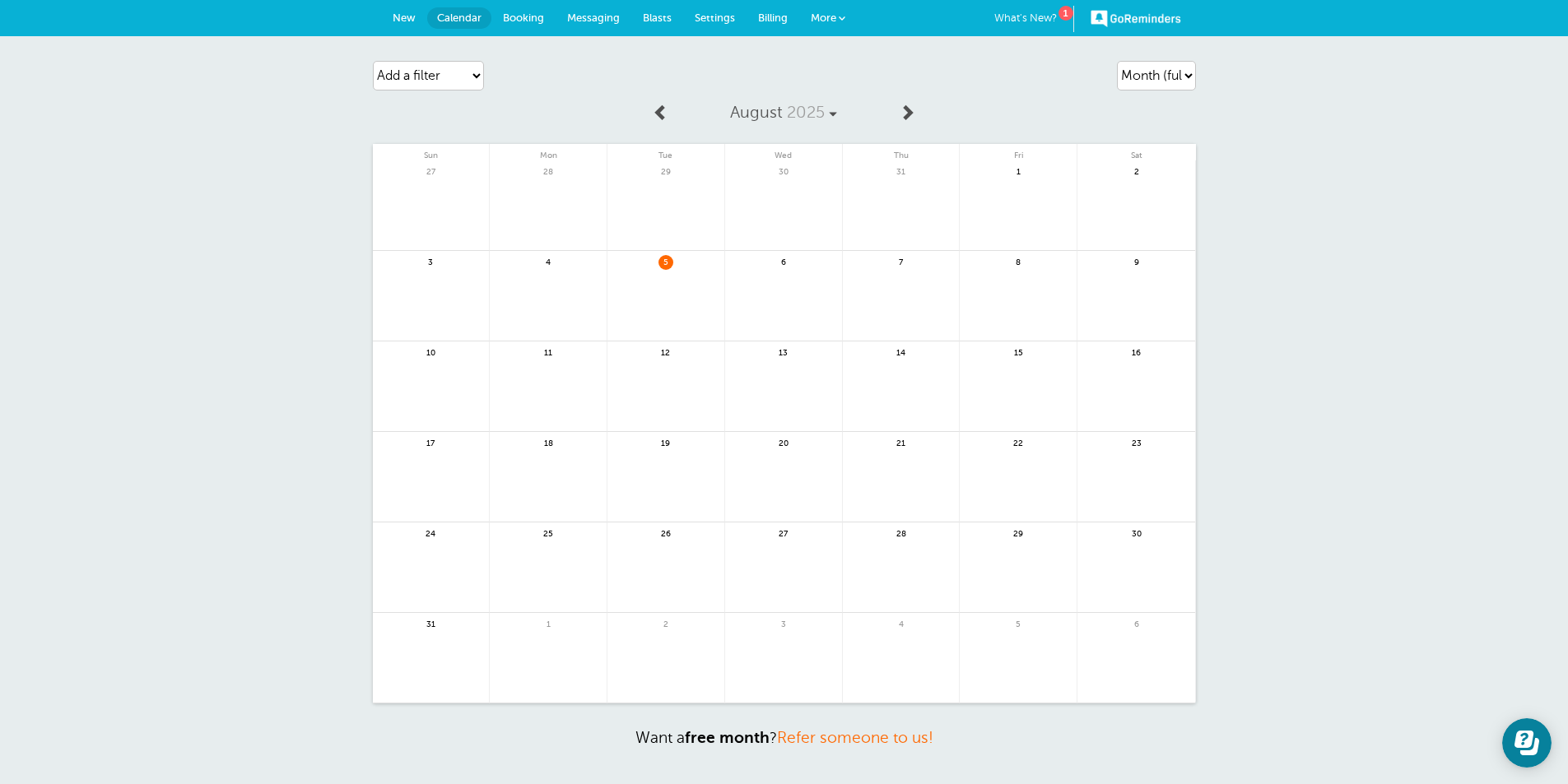 click at bounding box center [784, 305] 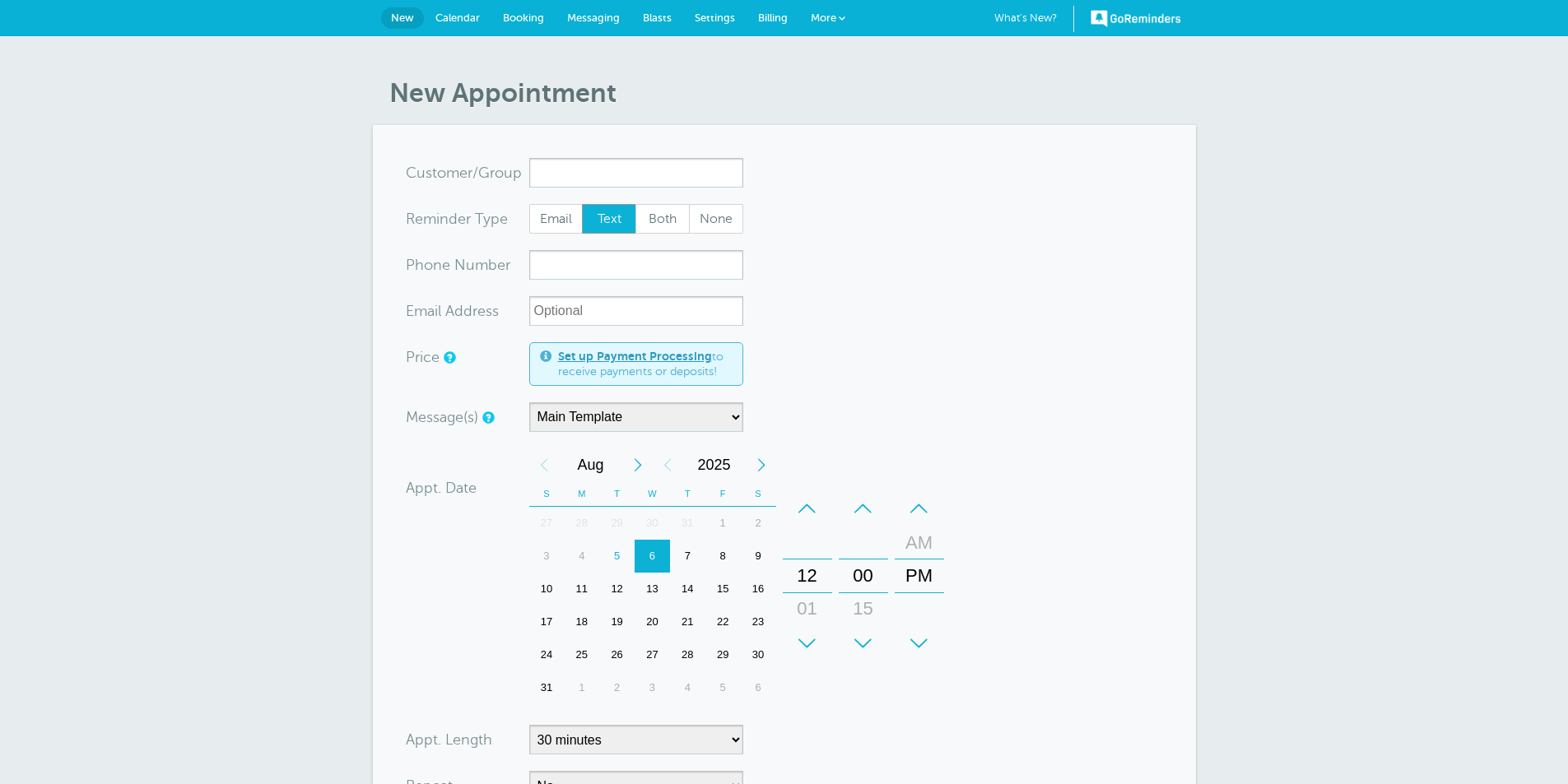 scroll, scrollTop: 0, scrollLeft: 0, axis: both 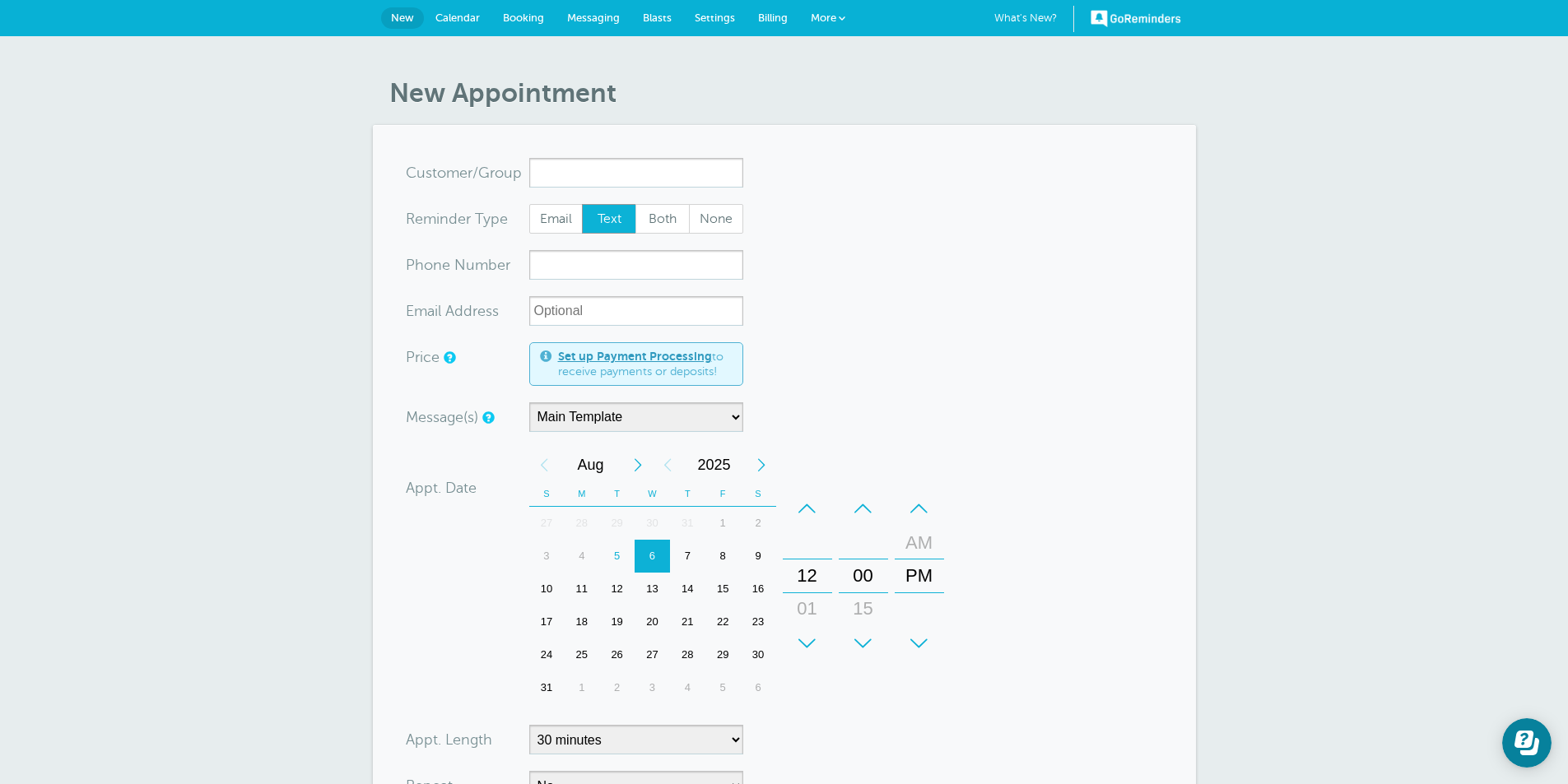 click on "x-no-autofill" at bounding box center [636, 173] 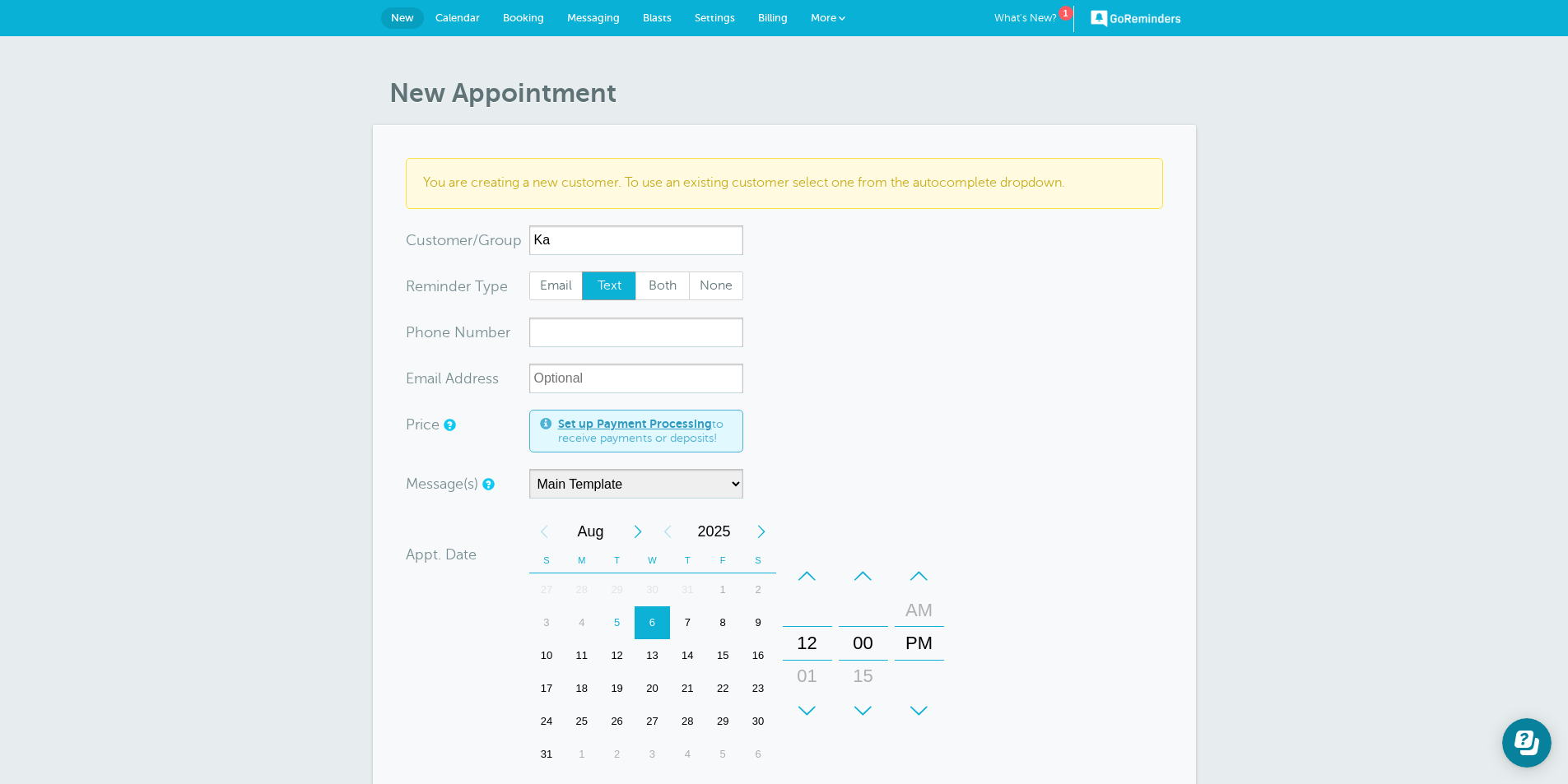 type on "K" 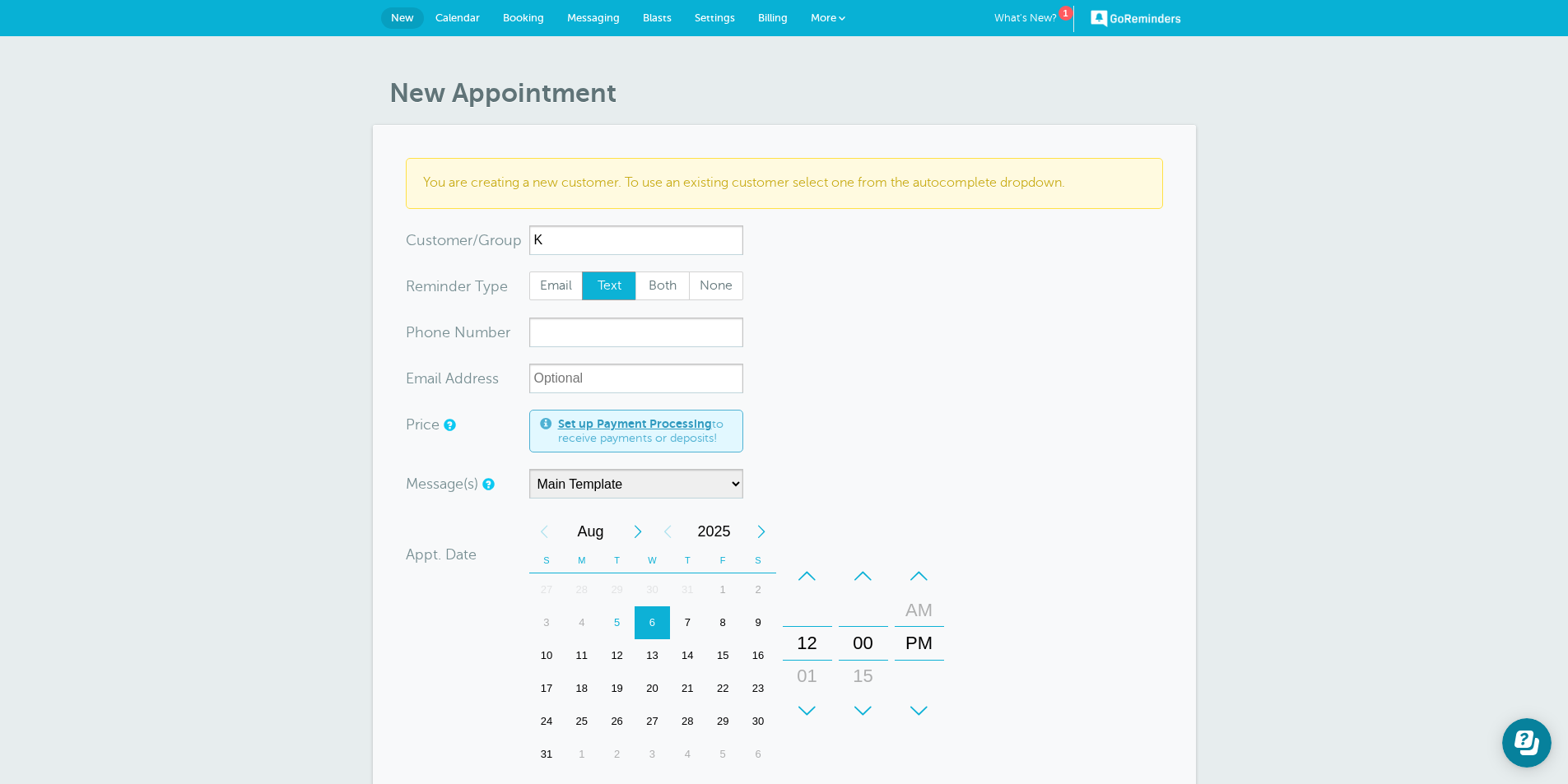 type 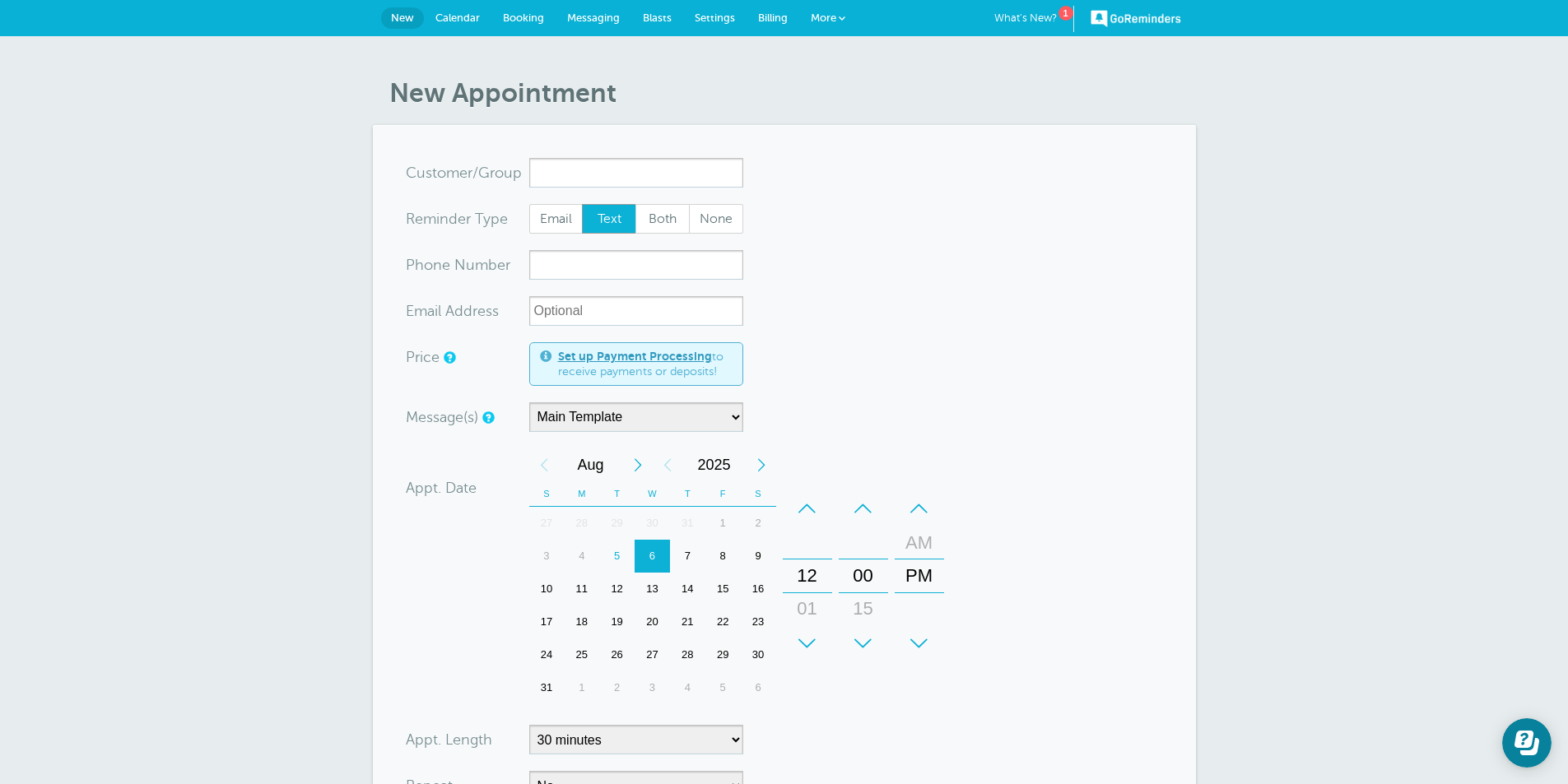 click on "Calendar" at bounding box center [458, 18] 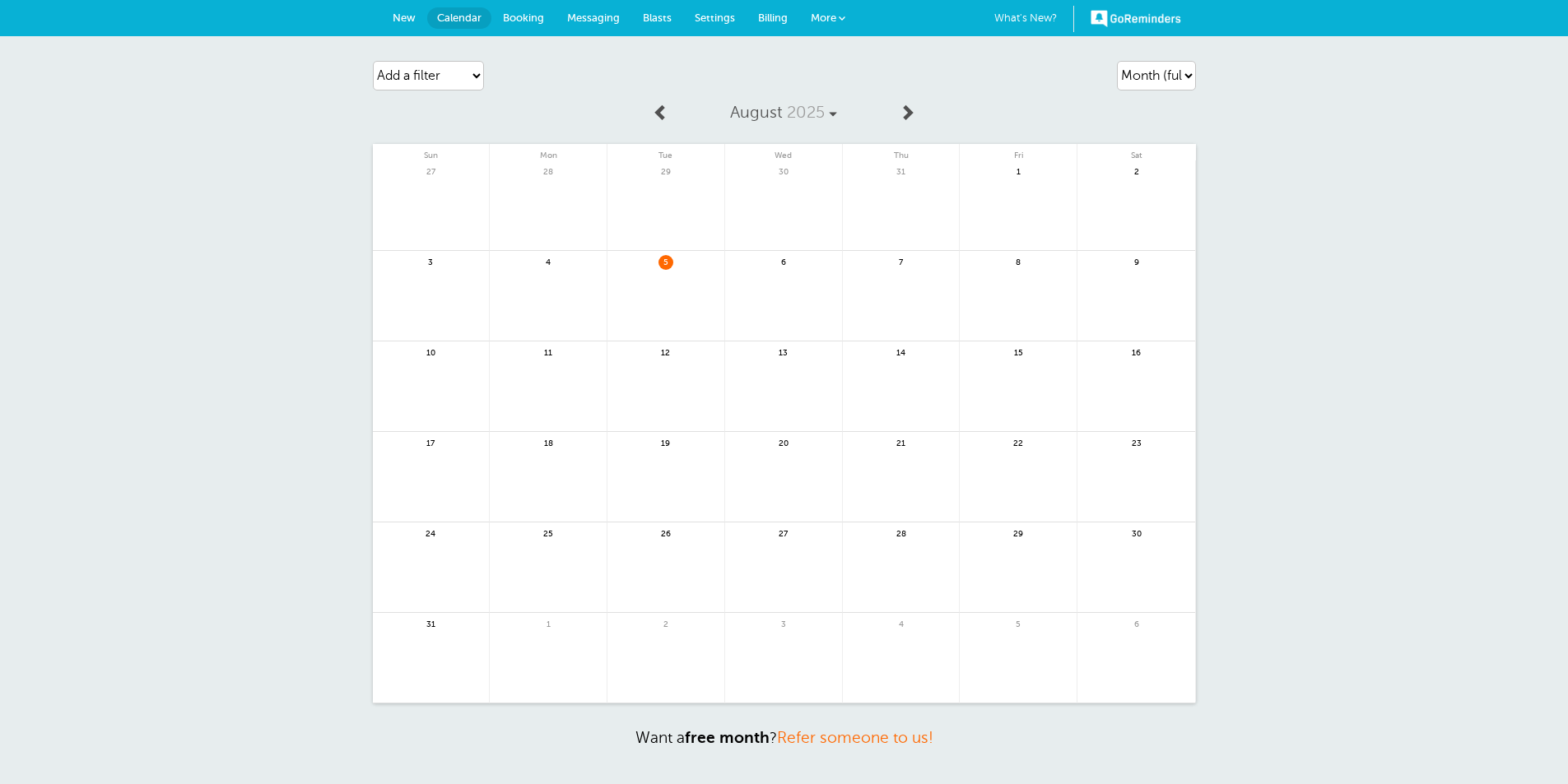 scroll, scrollTop: 0, scrollLeft: 0, axis: both 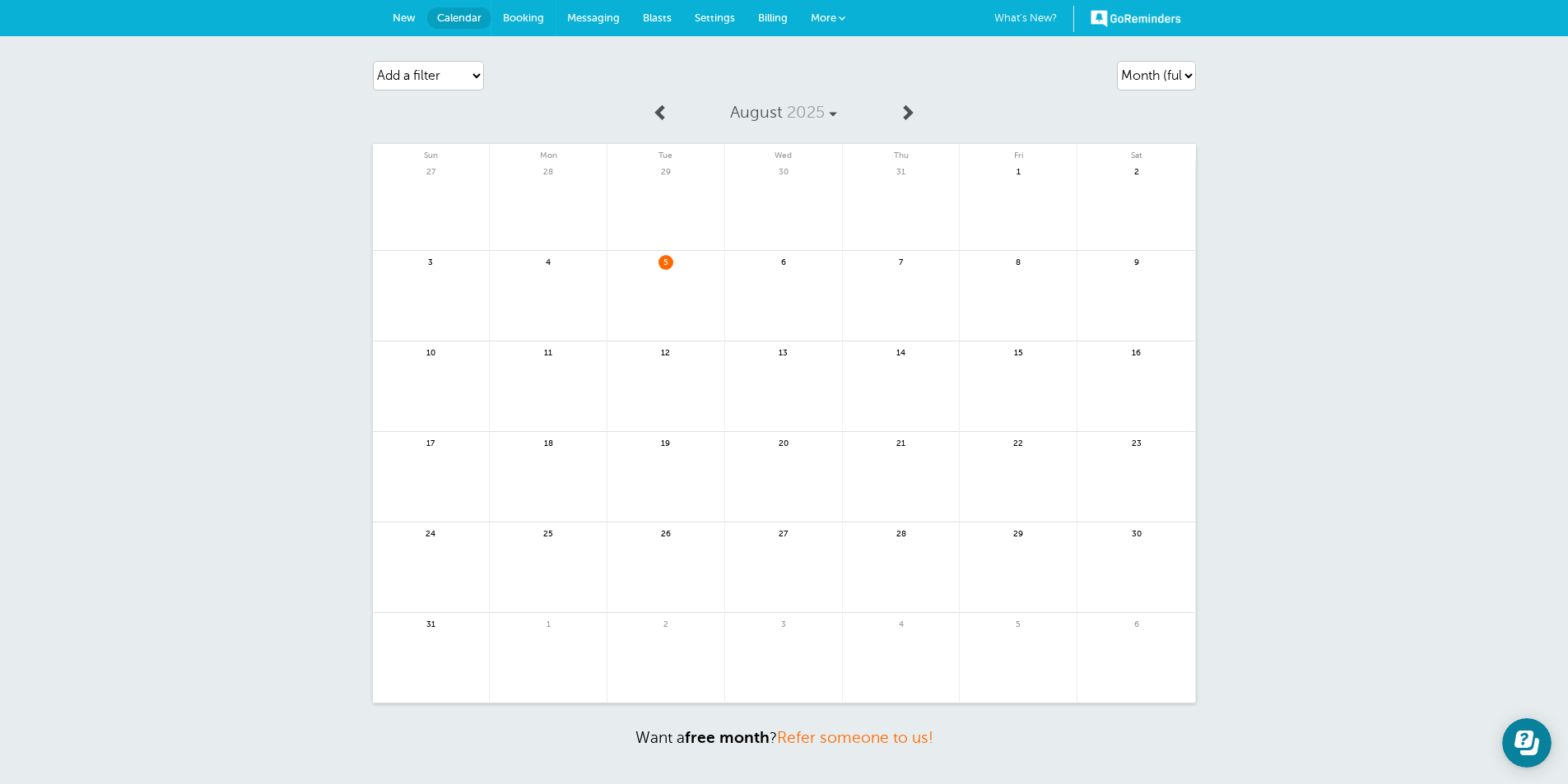 click on "Booking" at bounding box center [523, 18] 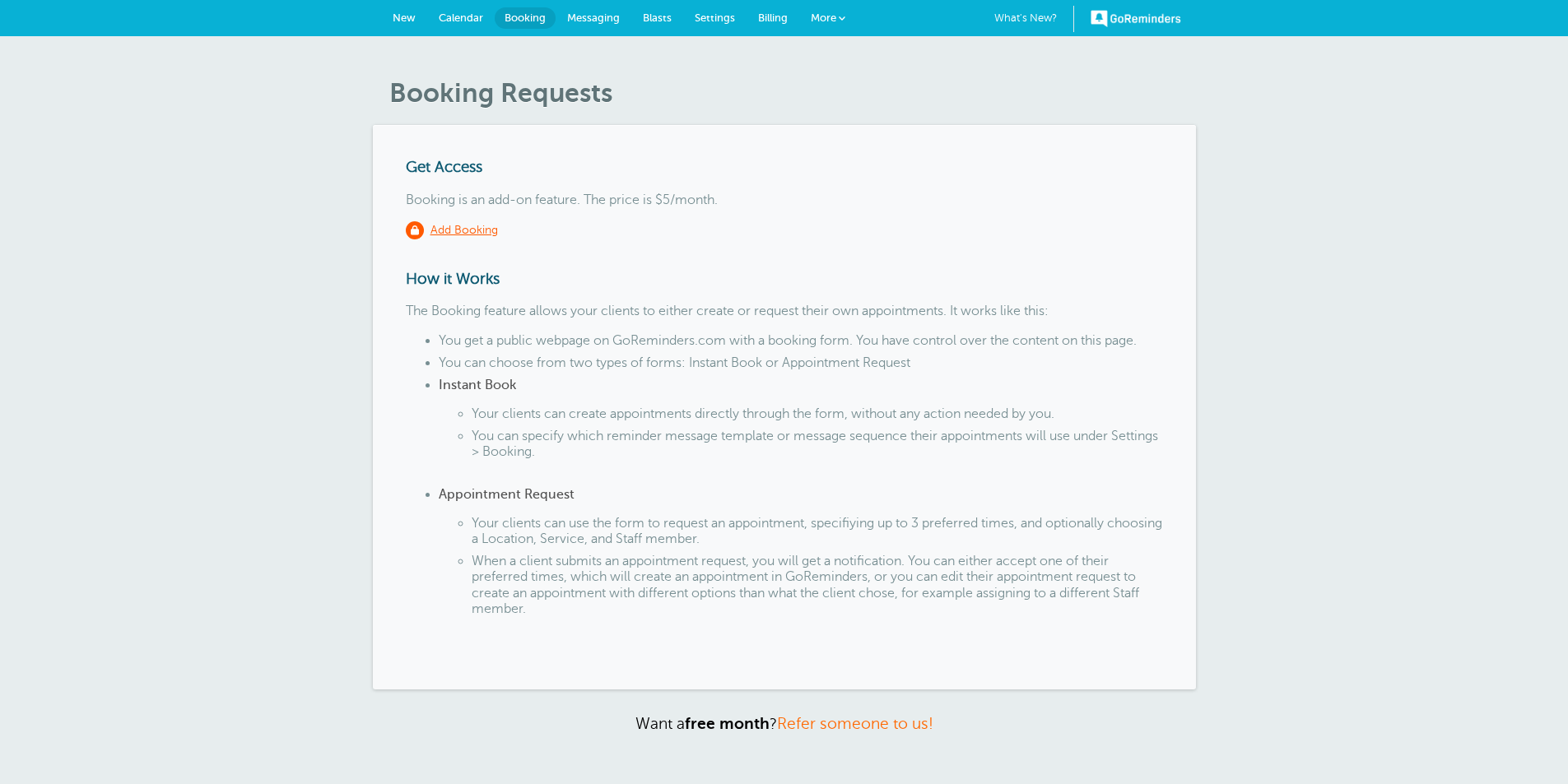 scroll, scrollTop: 0, scrollLeft: 0, axis: both 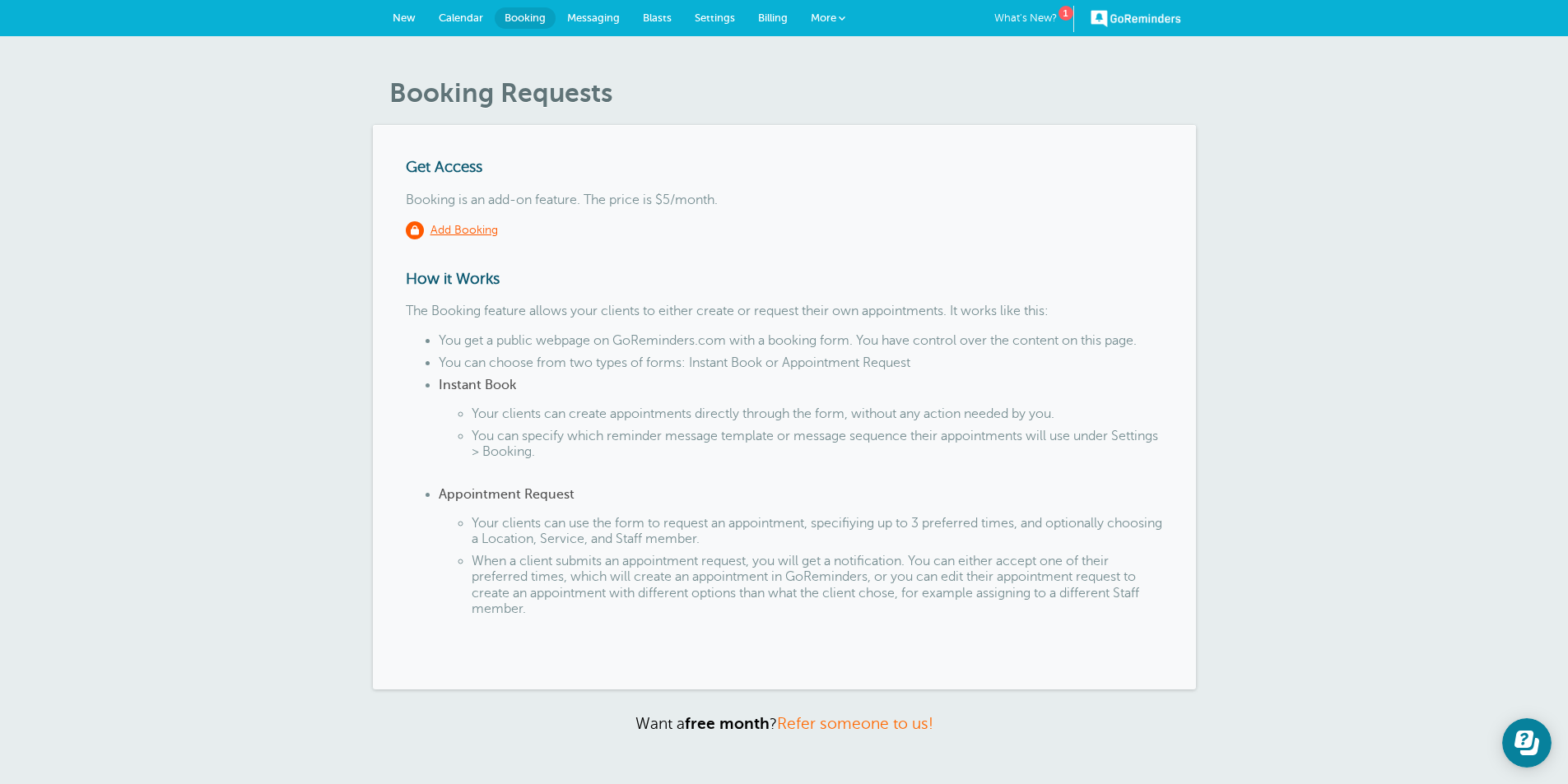 click on "Messaging" at bounding box center (593, 18) 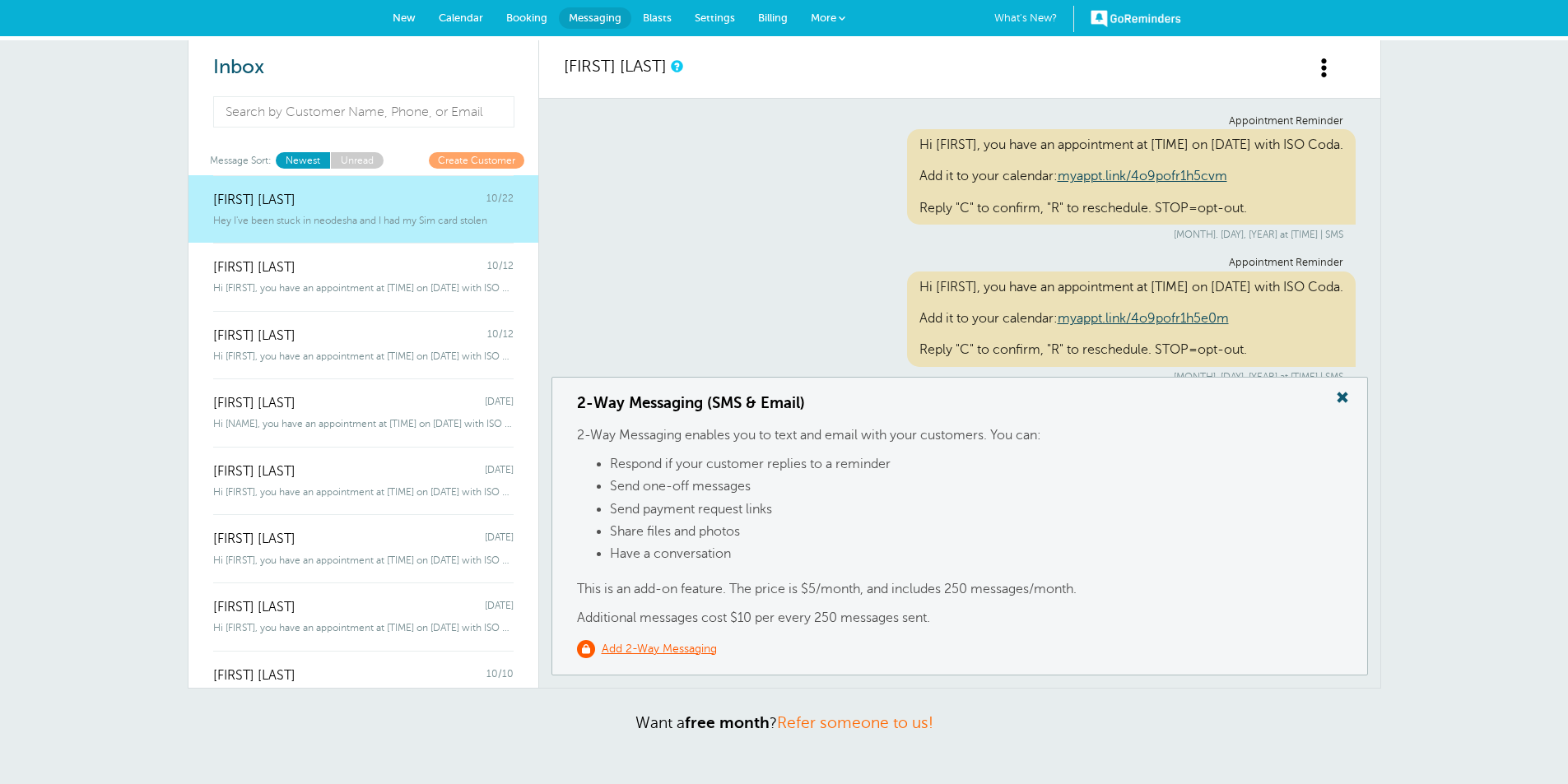 scroll, scrollTop: 0, scrollLeft: 0, axis: both 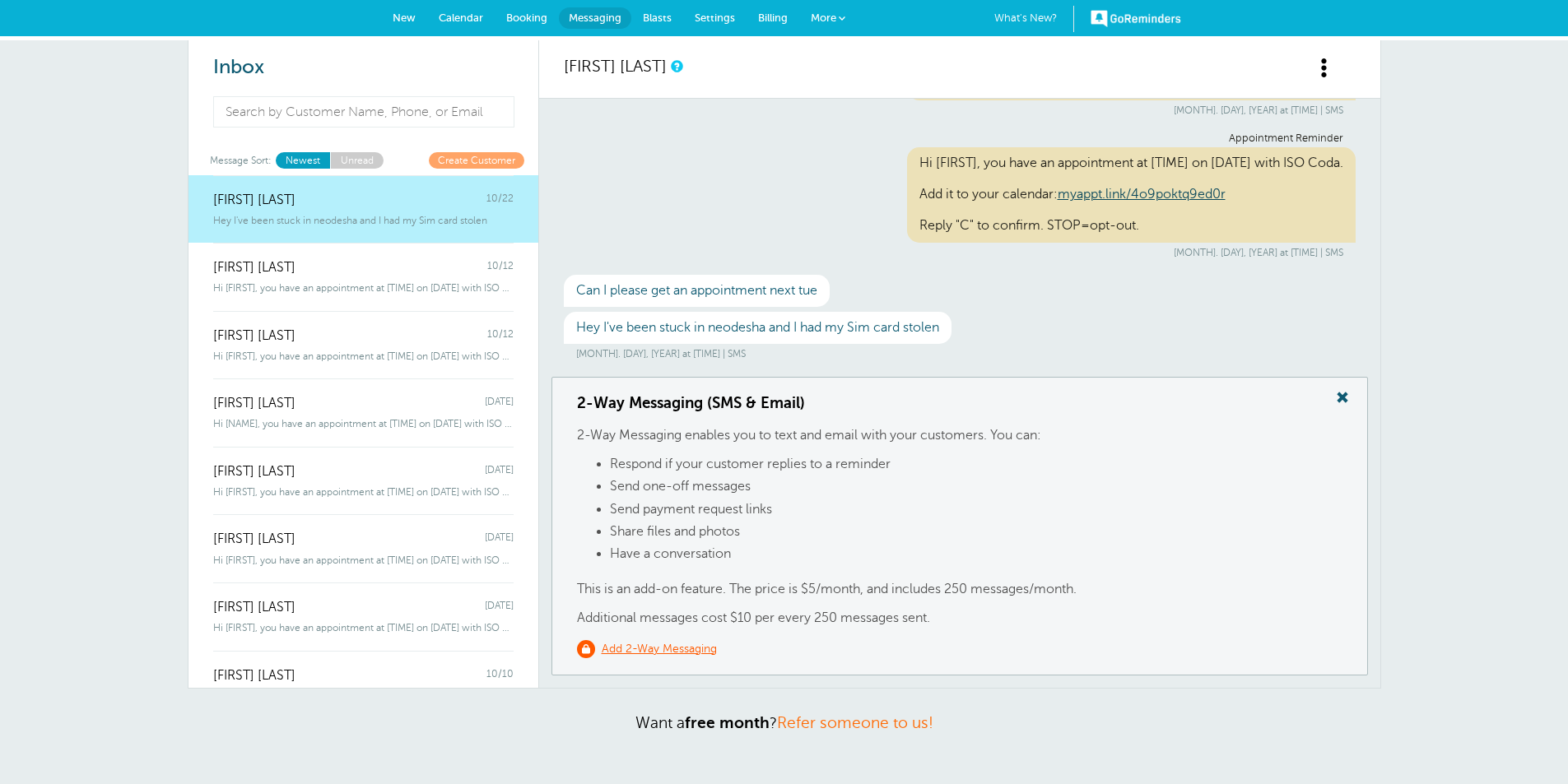 click on "Settings" at bounding box center [714, 17] 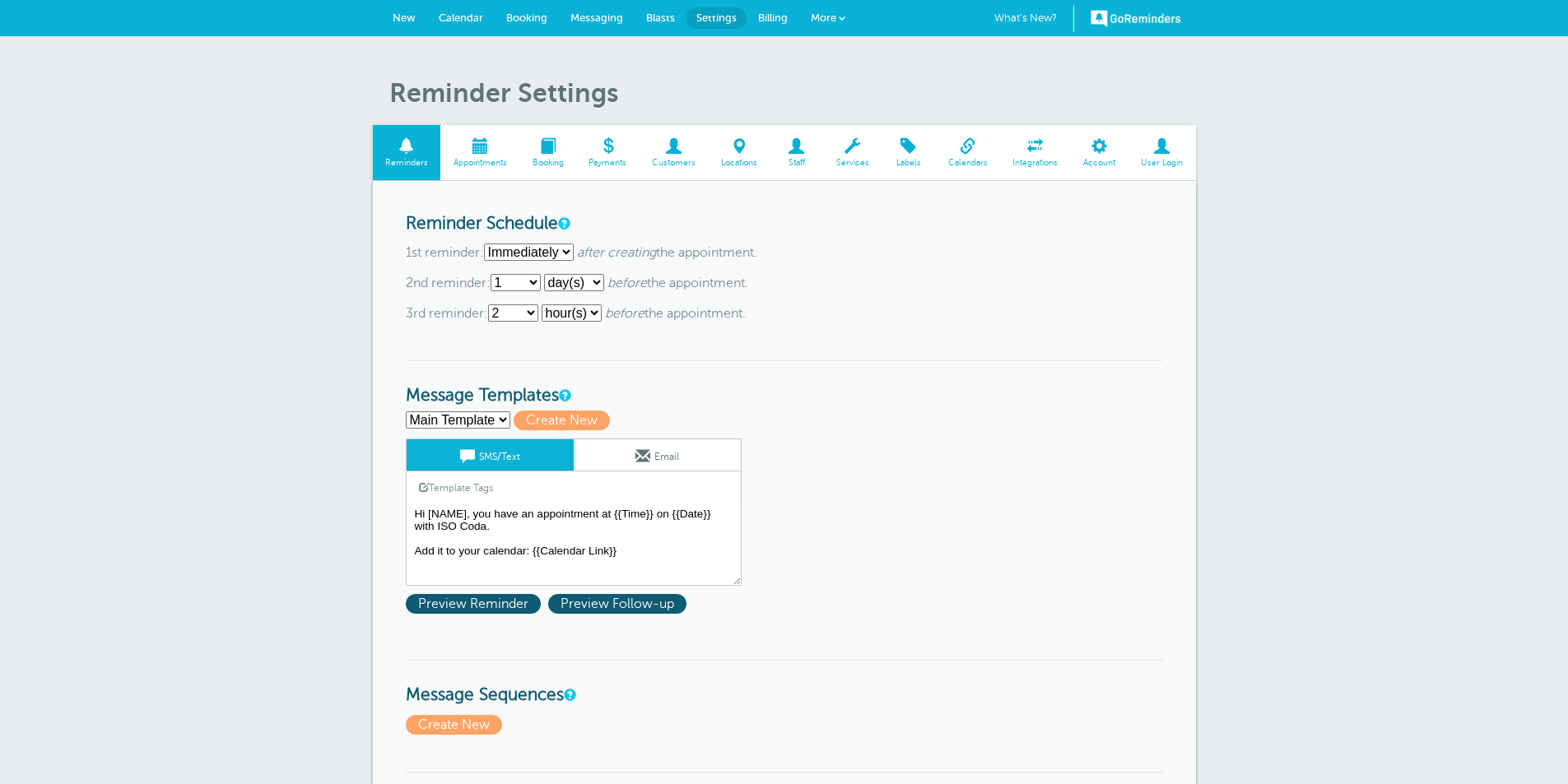 scroll, scrollTop: 0, scrollLeft: 0, axis: both 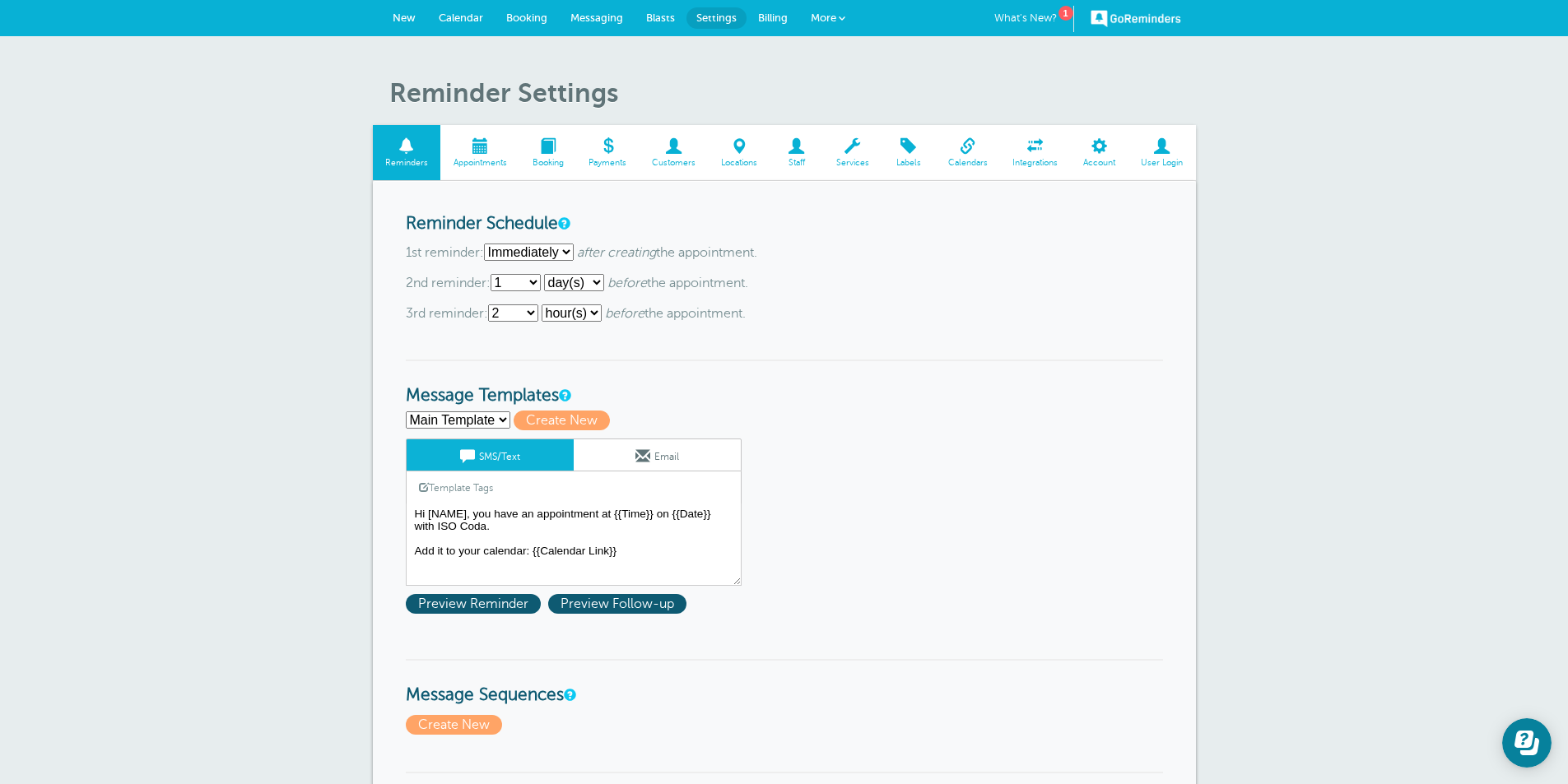 click on "Customers" at bounding box center [674, 163] 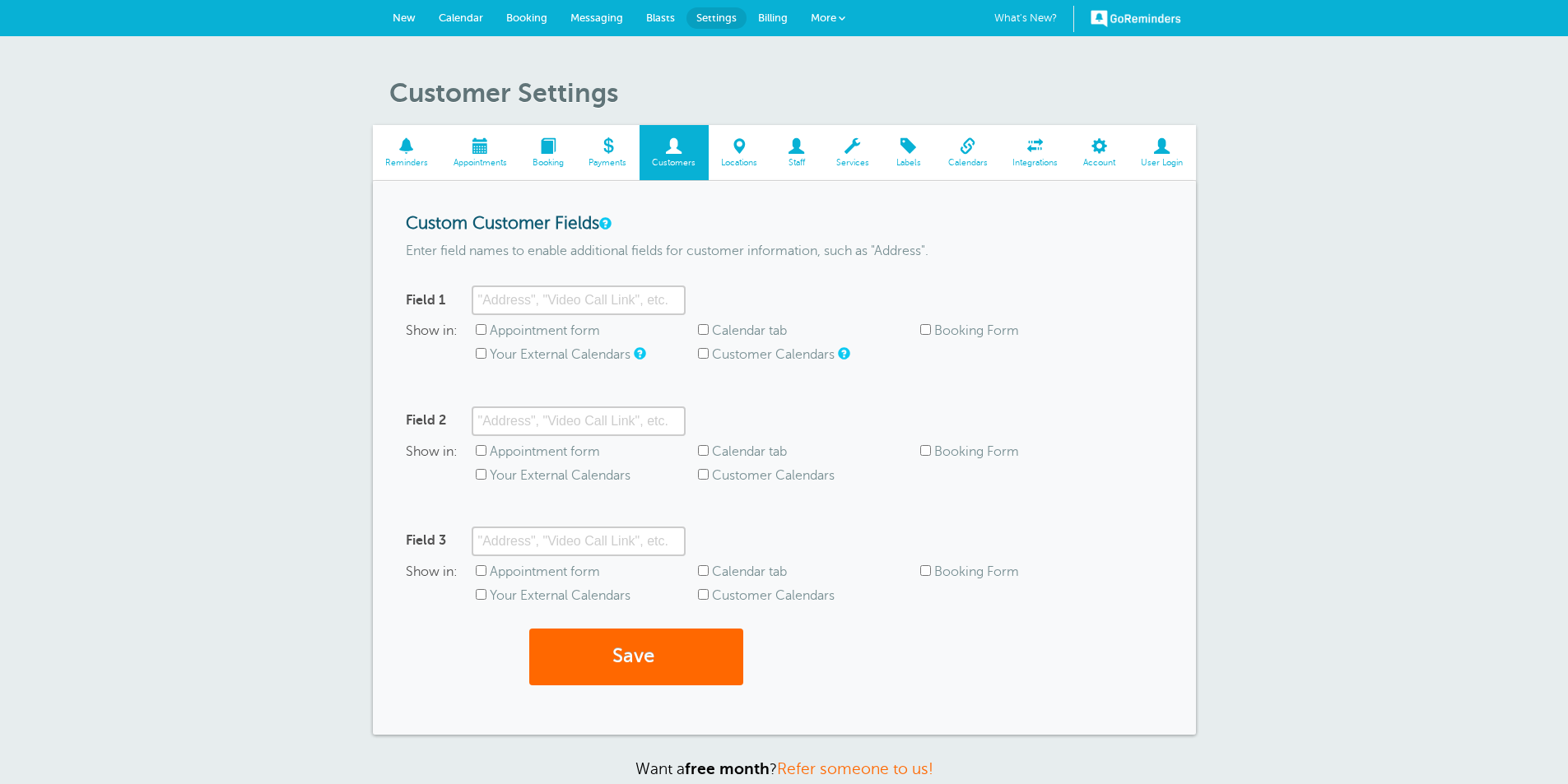 scroll, scrollTop: 0, scrollLeft: 0, axis: both 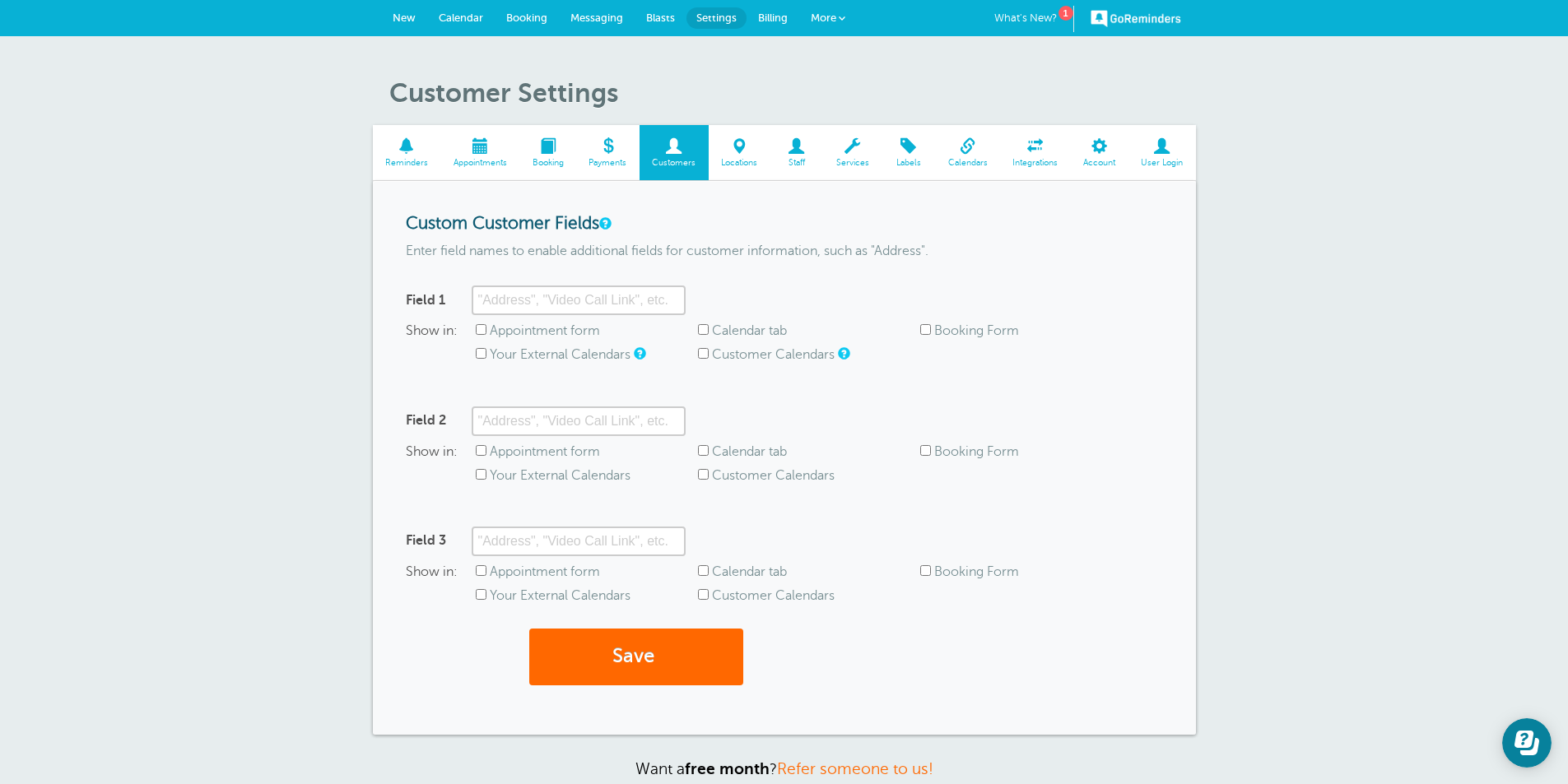 click on "New" at bounding box center [404, 17] 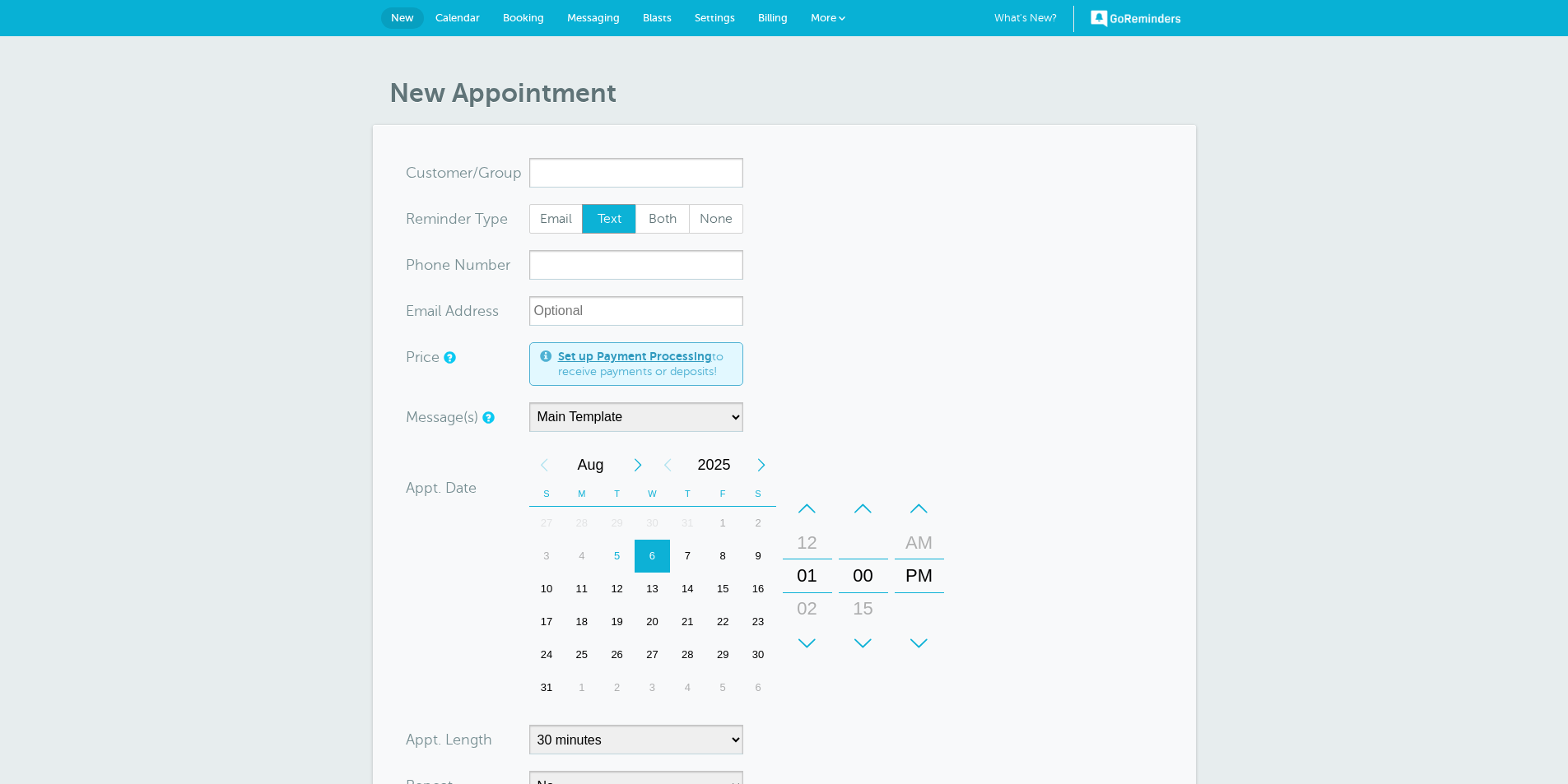 scroll, scrollTop: 0, scrollLeft: 0, axis: both 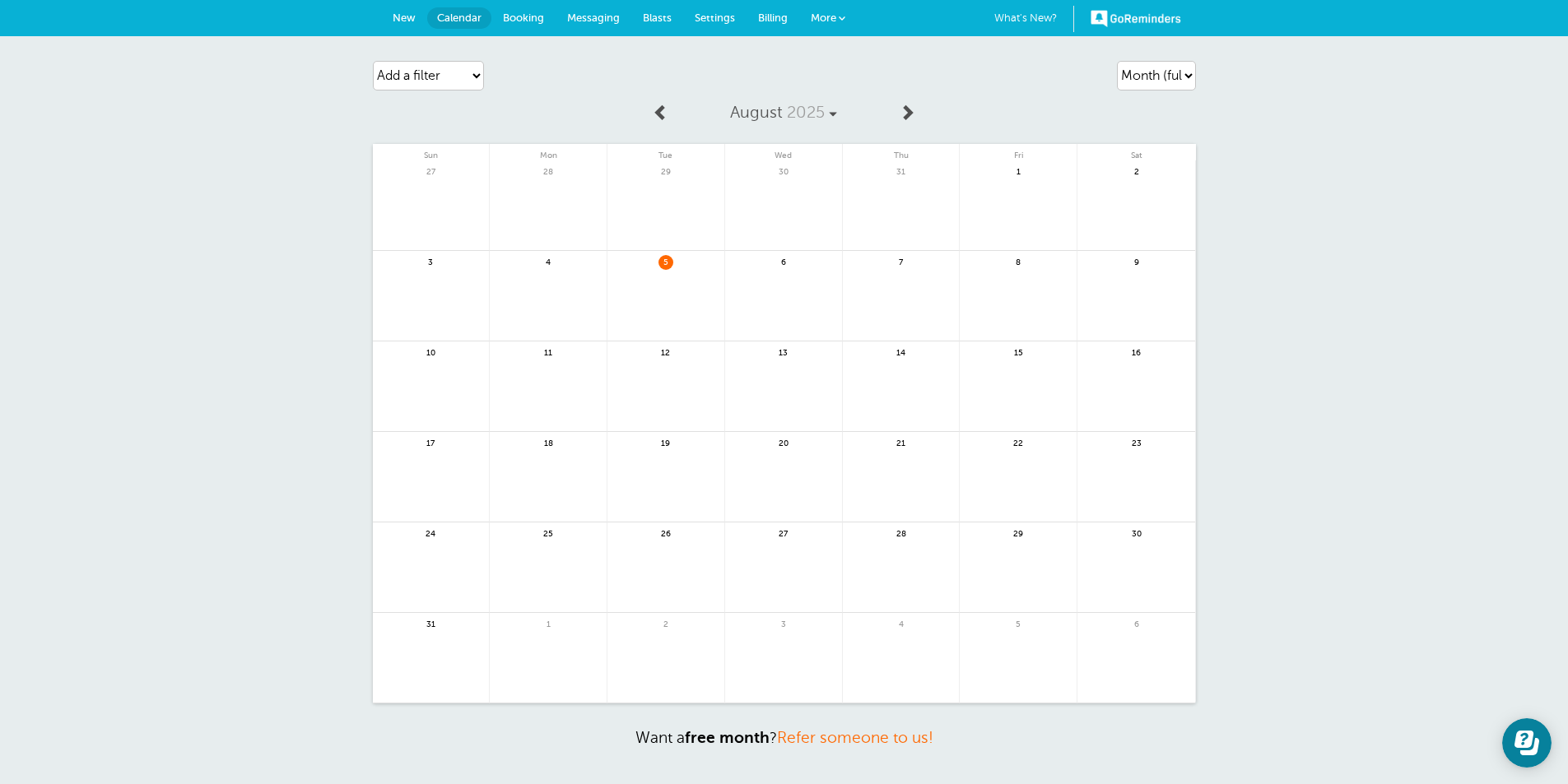 click on "Booking" at bounding box center [523, 17] 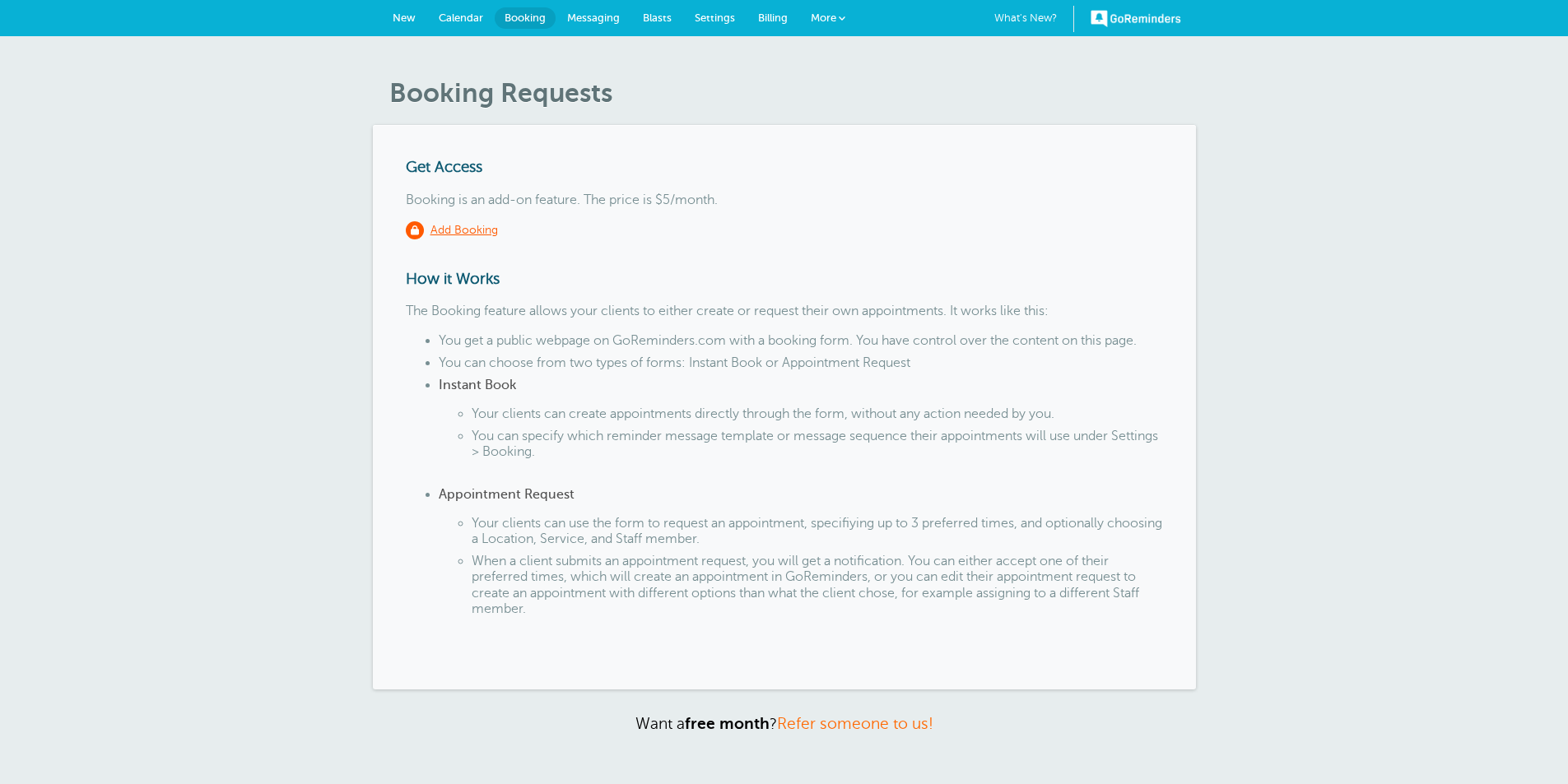 scroll, scrollTop: 0, scrollLeft: 0, axis: both 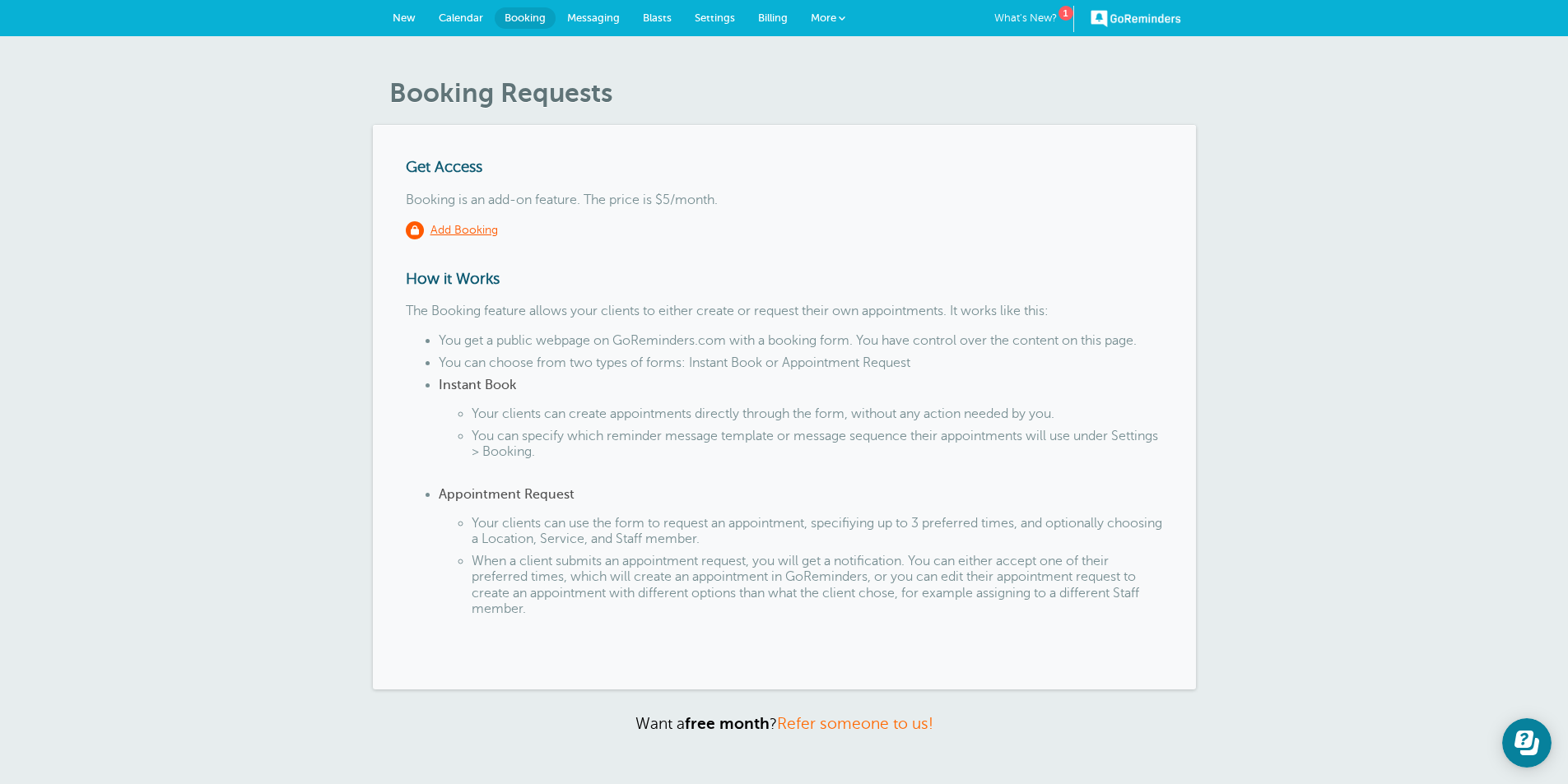 click on "Messaging" at bounding box center (593, 17) 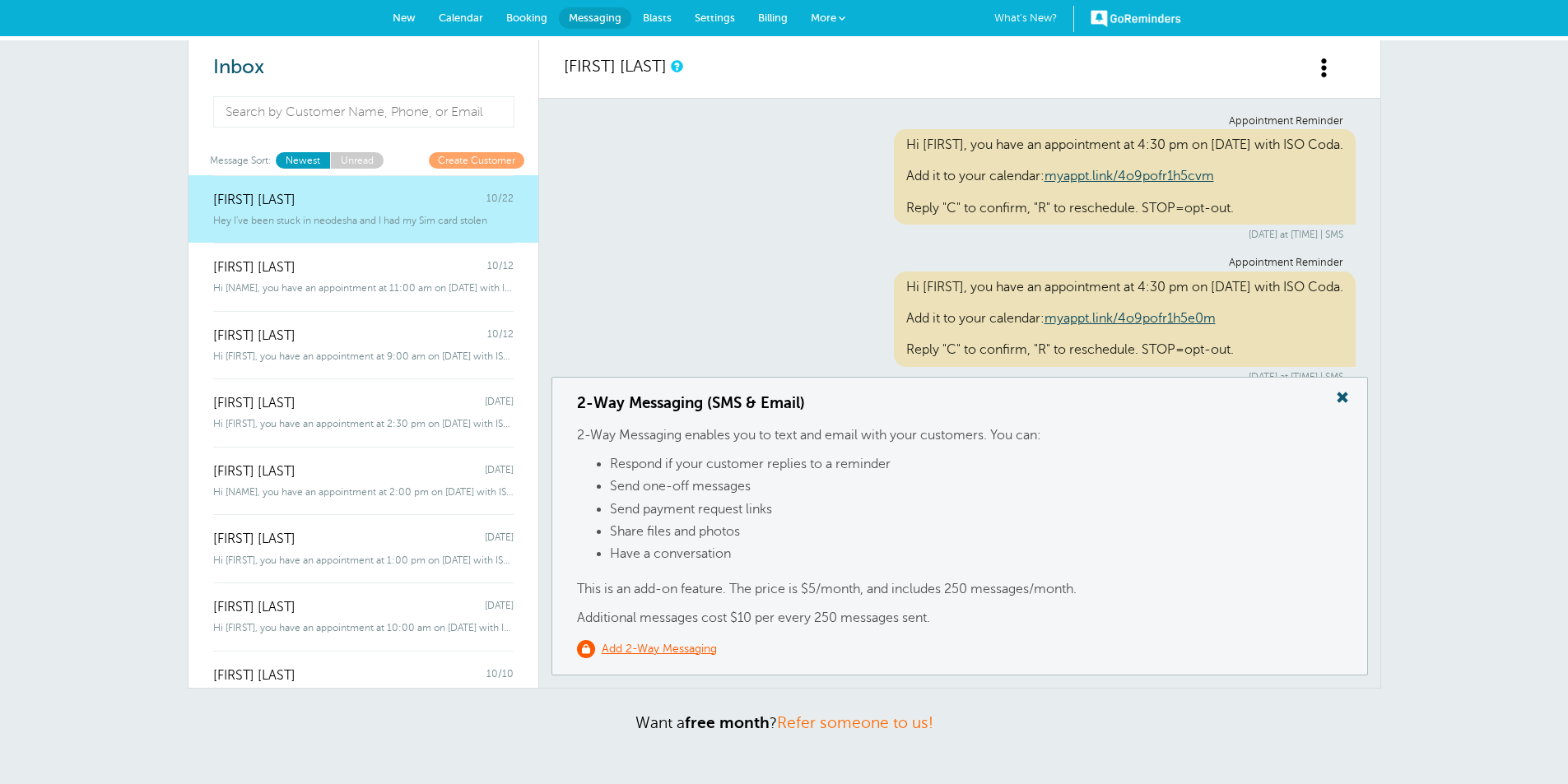 scroll, scrollTop: 0, scrollLeft: 0, axis: both 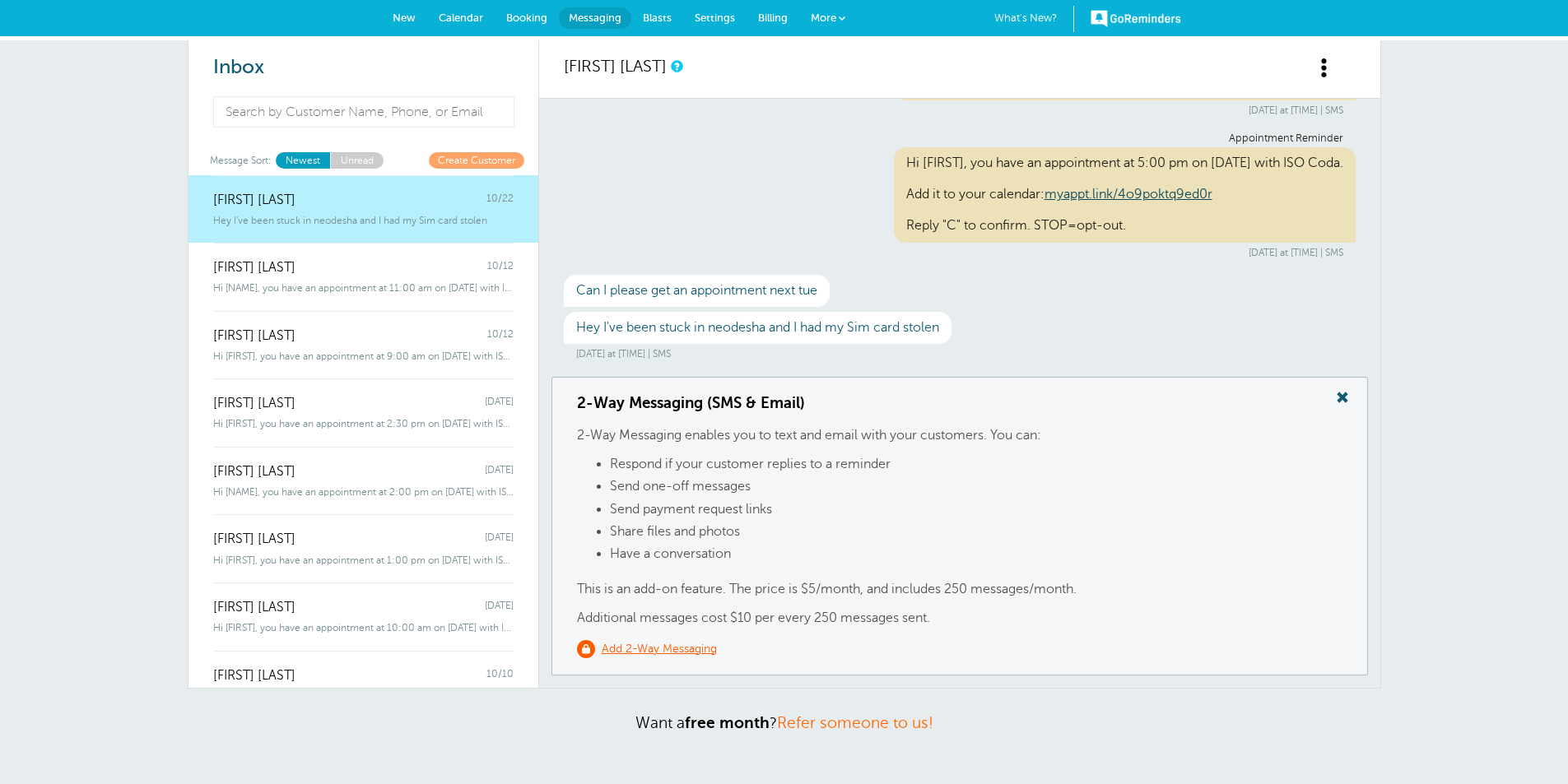 click on "Create Customer" at bounding box center [477, 160] 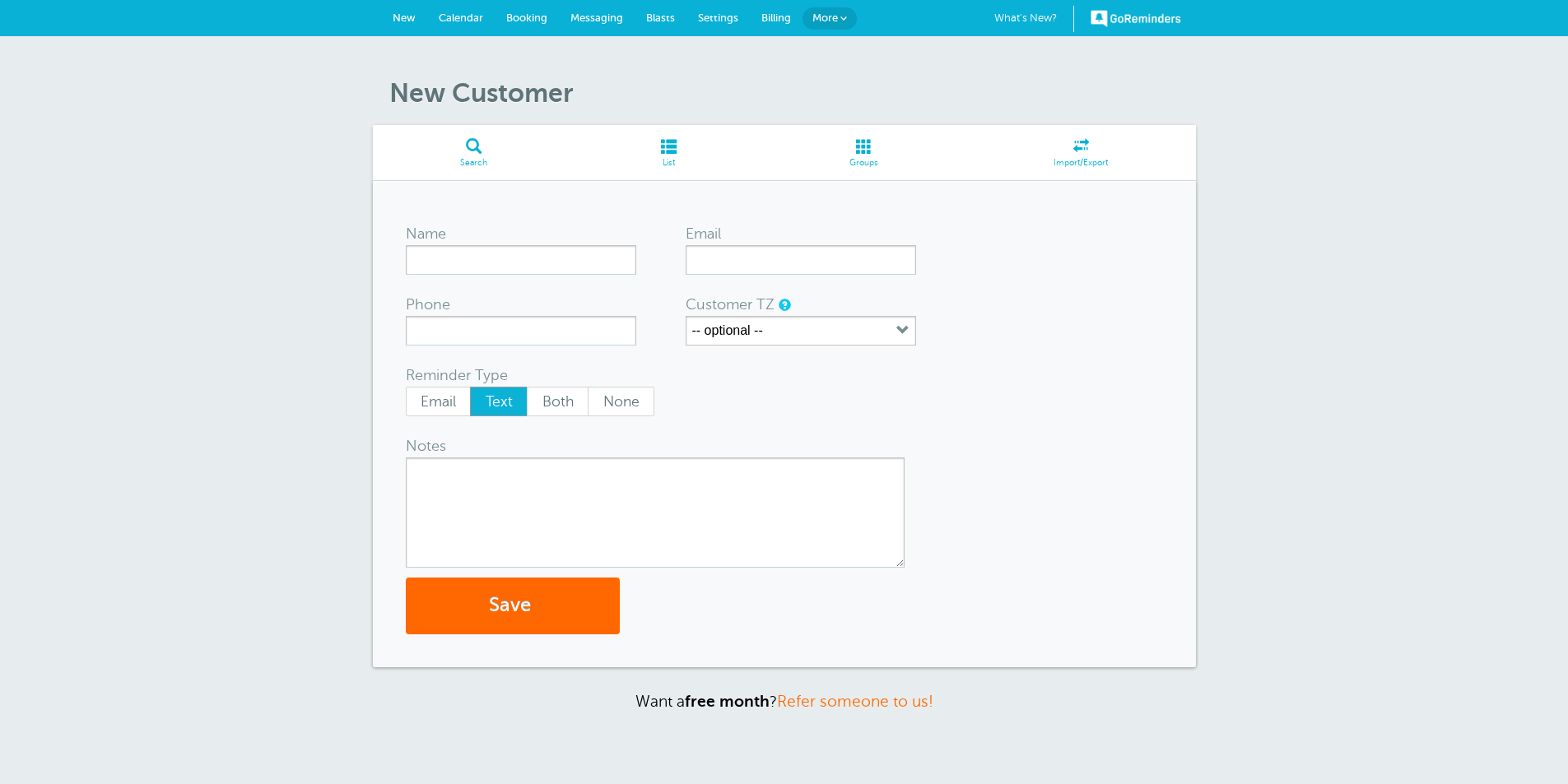 scroll, scrollTop: 0, scrollLeft: 0, axis: both 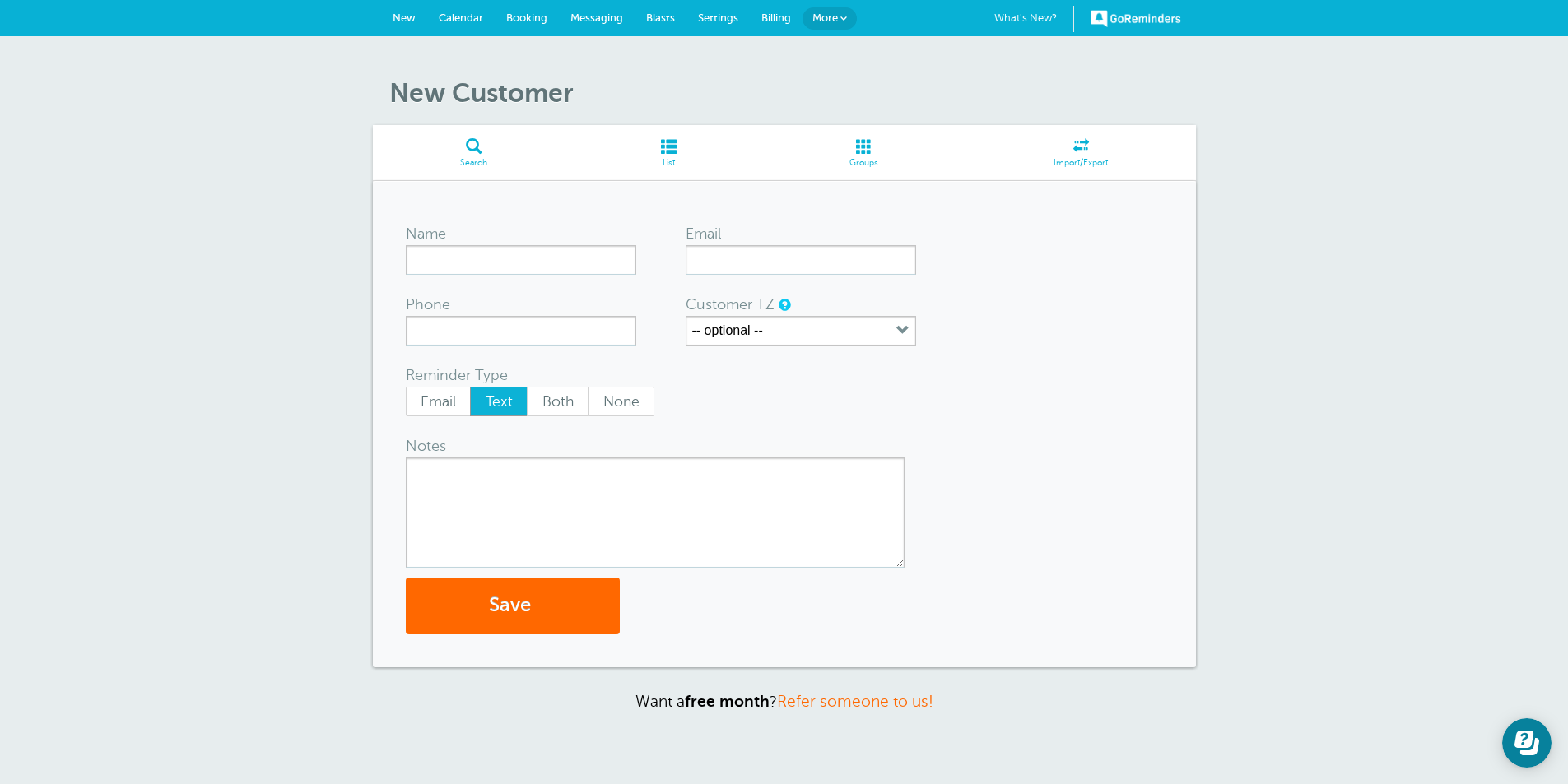 click at bounding box center (668, 146) 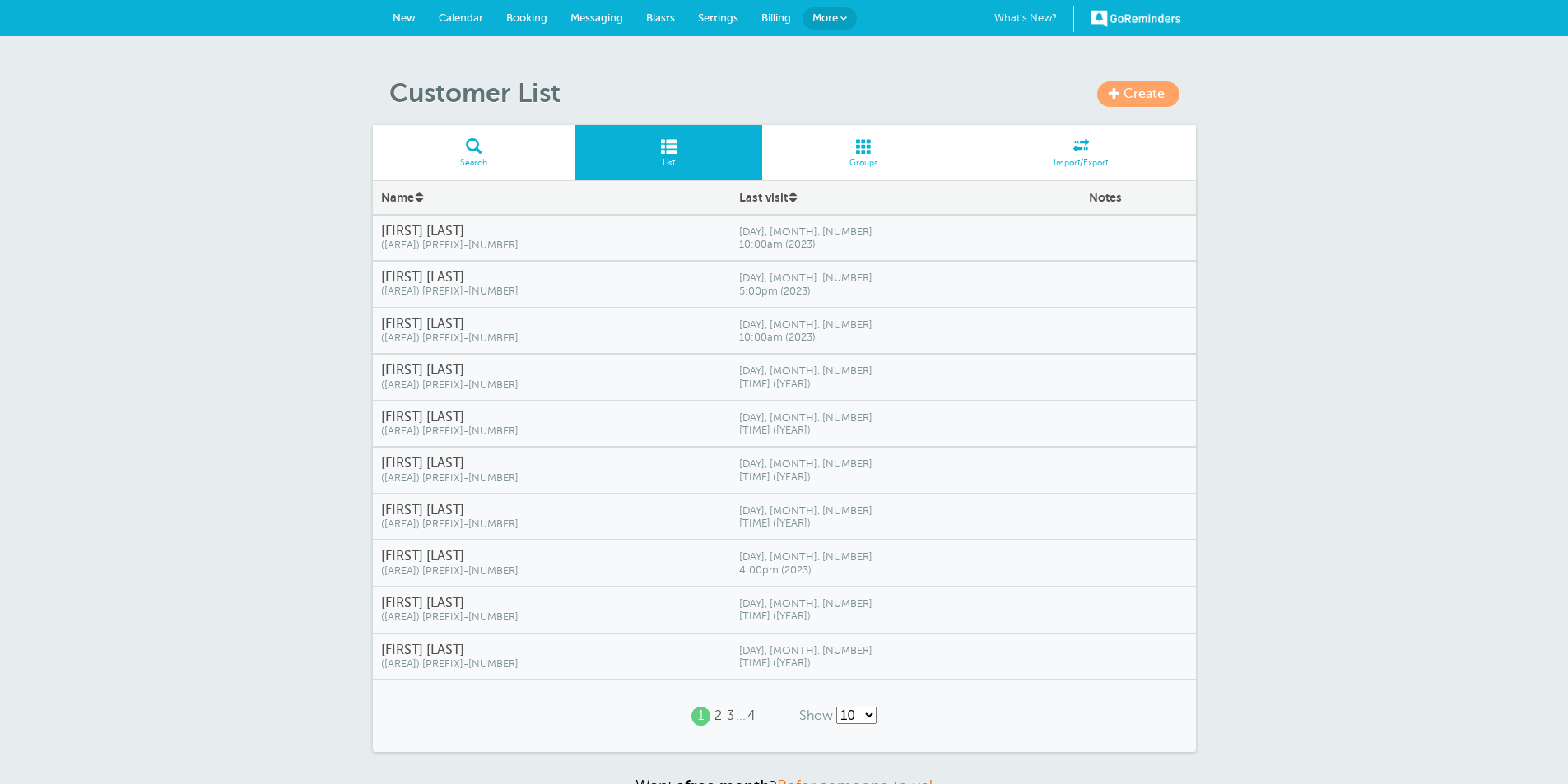 scroll, scrollTop: 0, scrollLeft: 0, axis: both 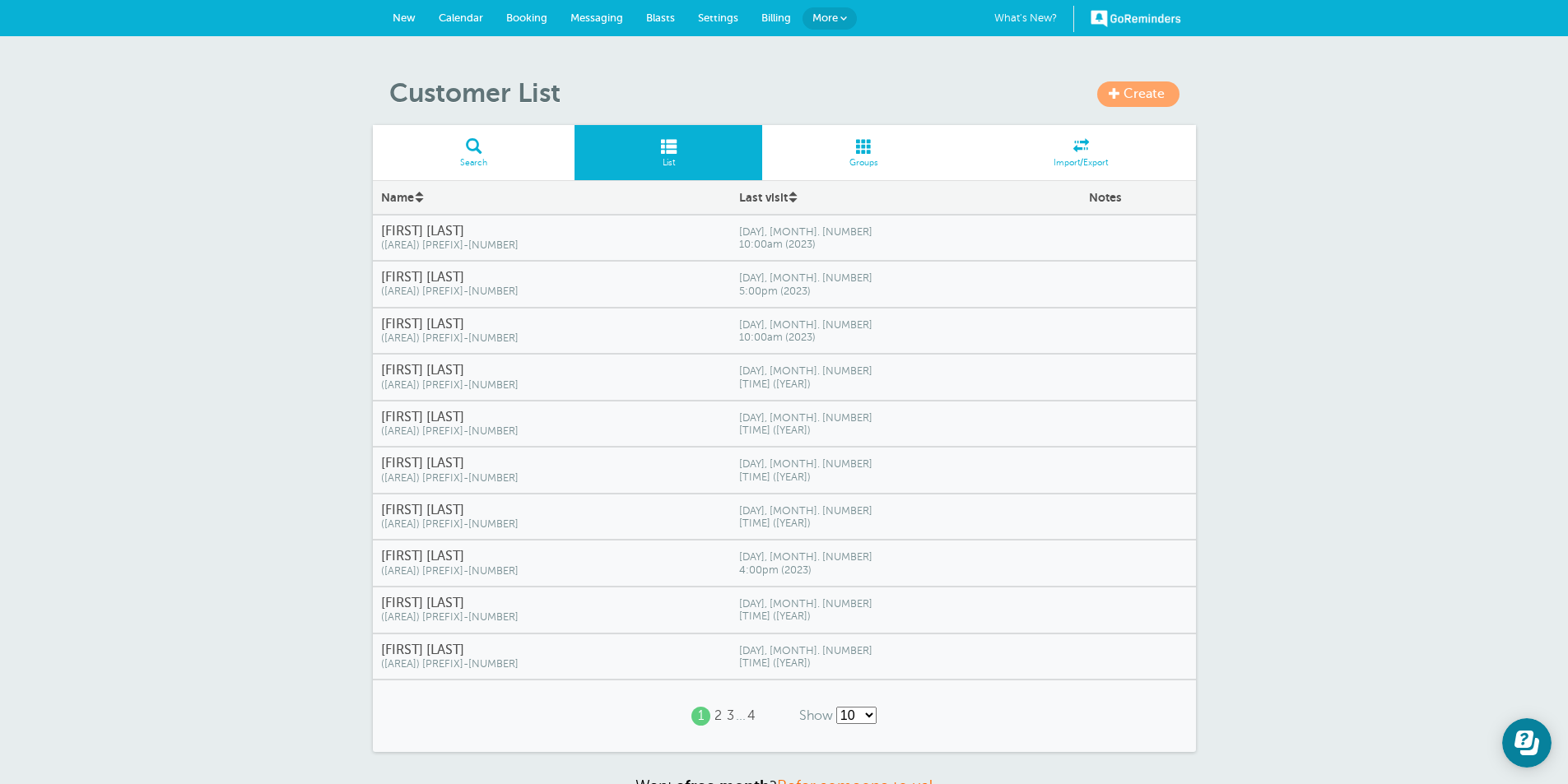 click on "Deedra Bright
(918) 325-1450" at bounding box center [552, 238] 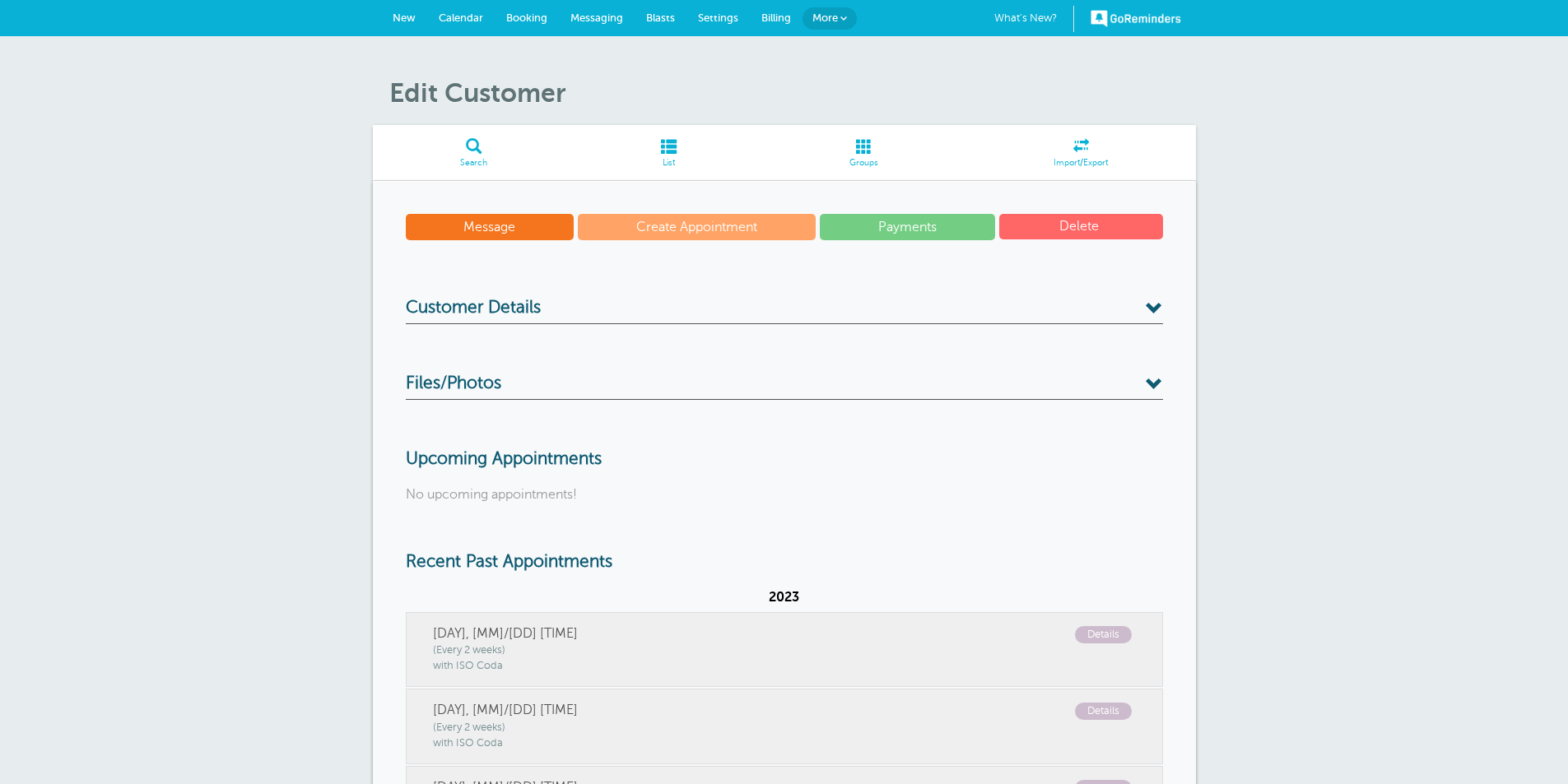 click on "Create Appointment" at bounding box center (696, 227) 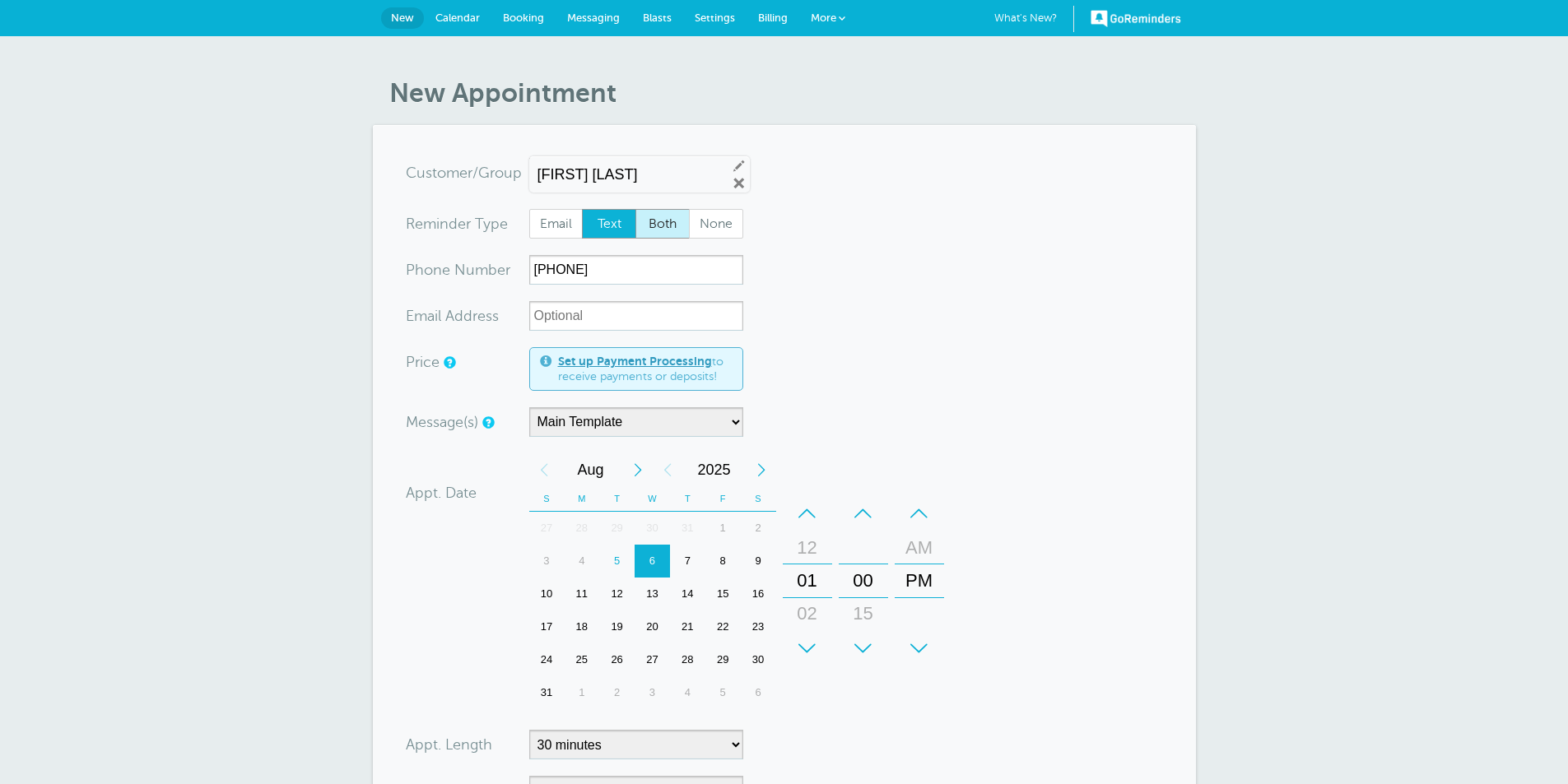 scroll, scrollTop: 0, scrollLeft: 0, axis: both 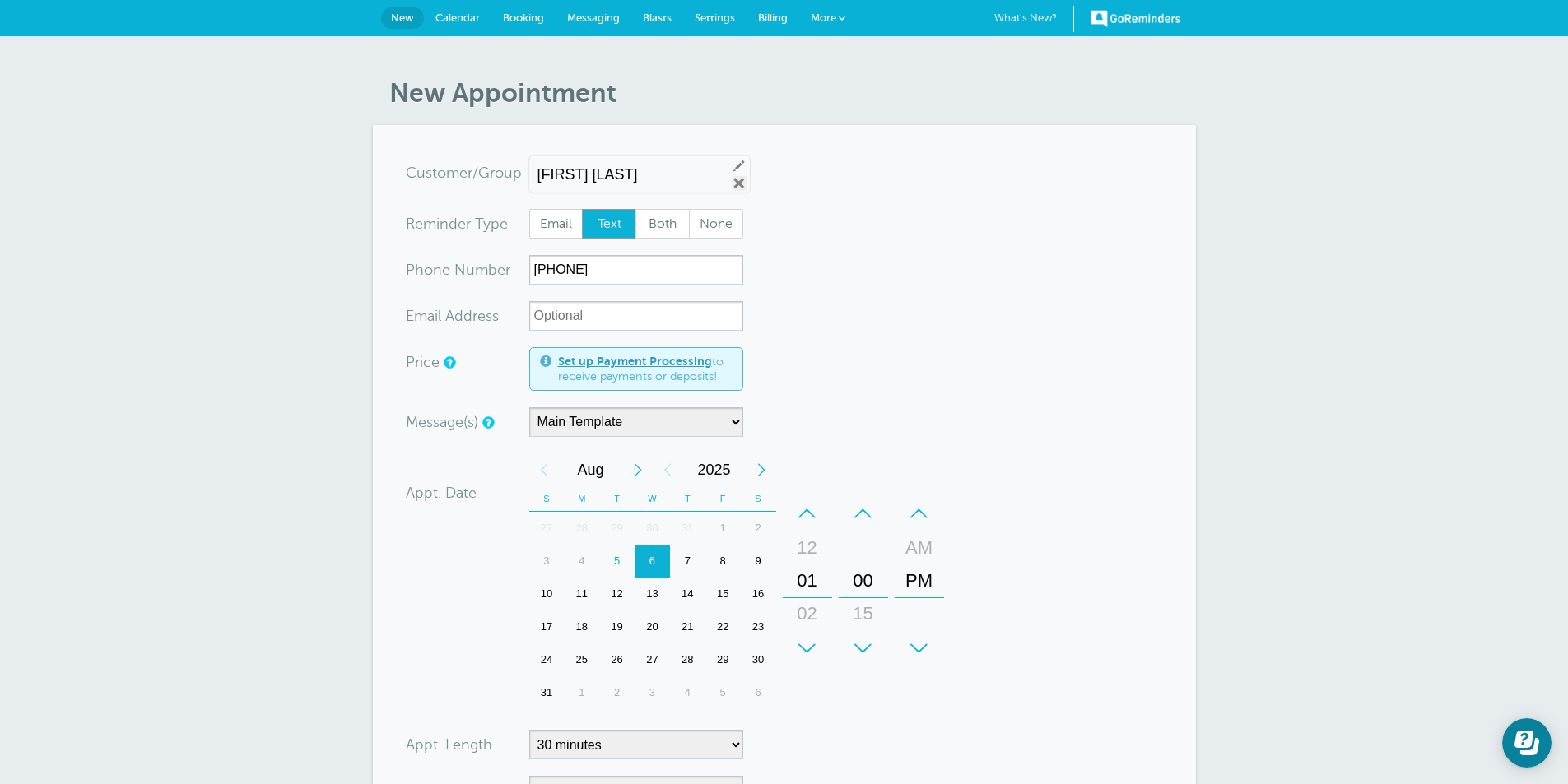 click on "Remove" at bounding box center [739, 183] 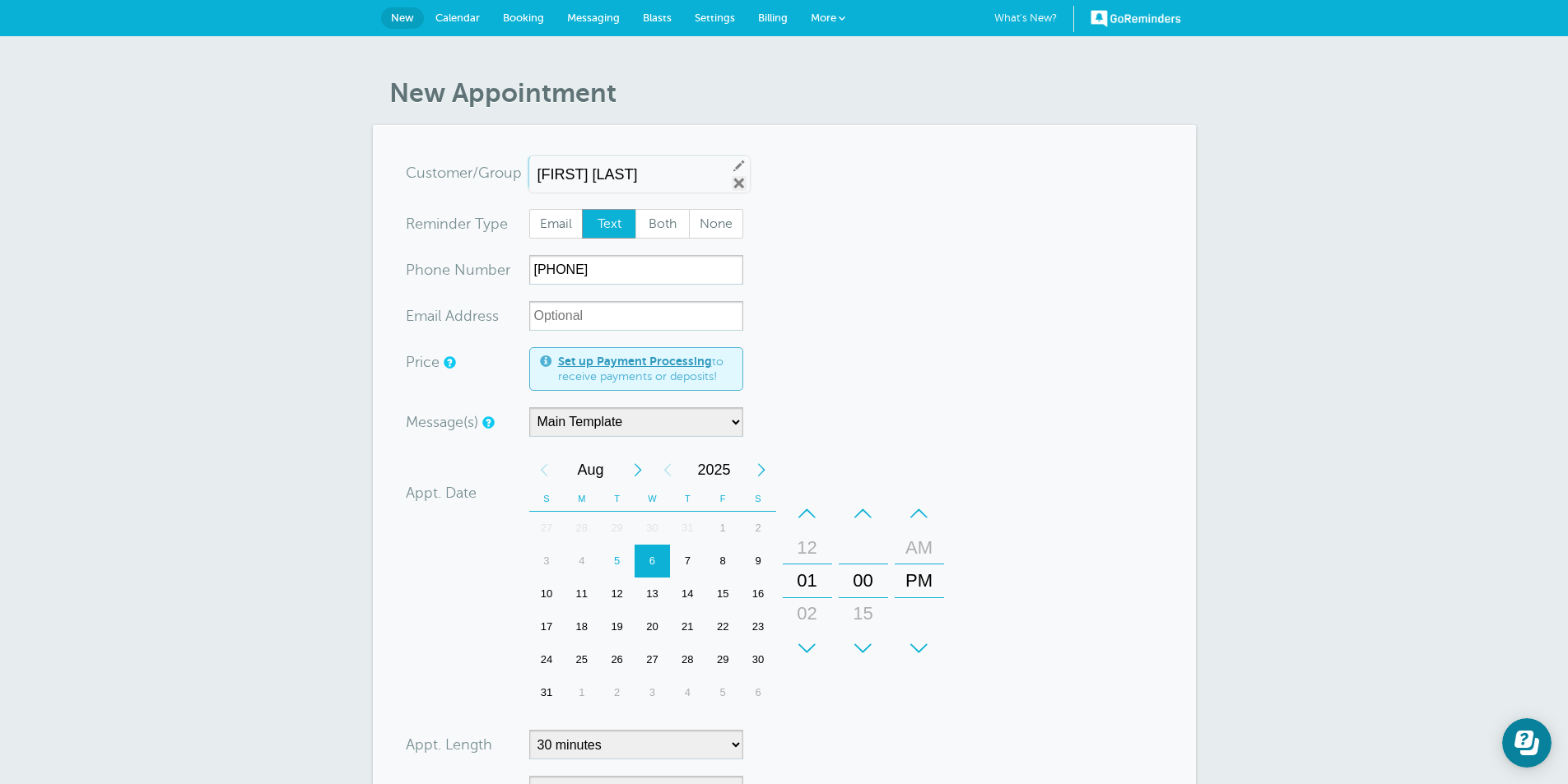 type 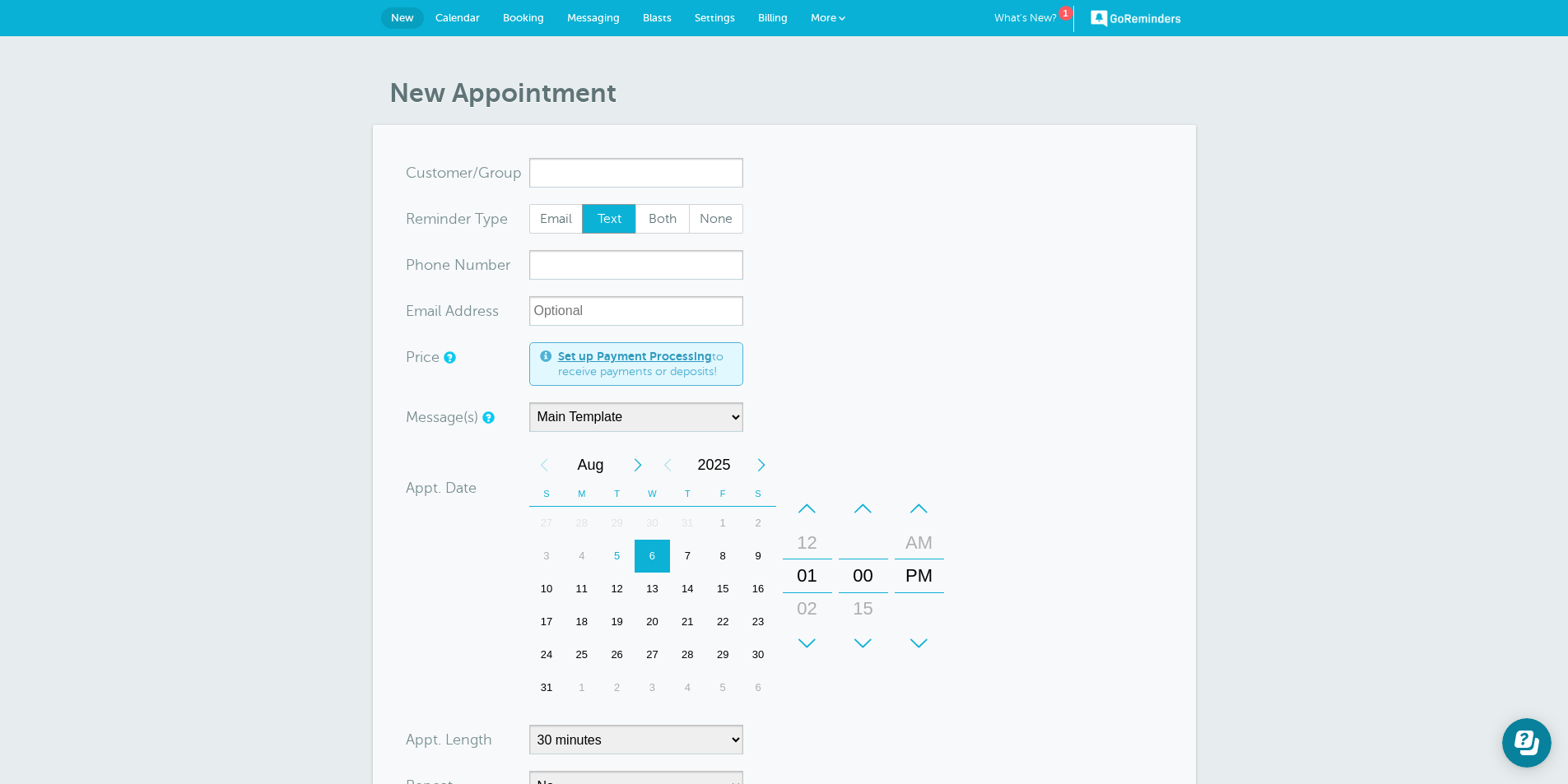 click on "New" at bounding box center (402, 17) 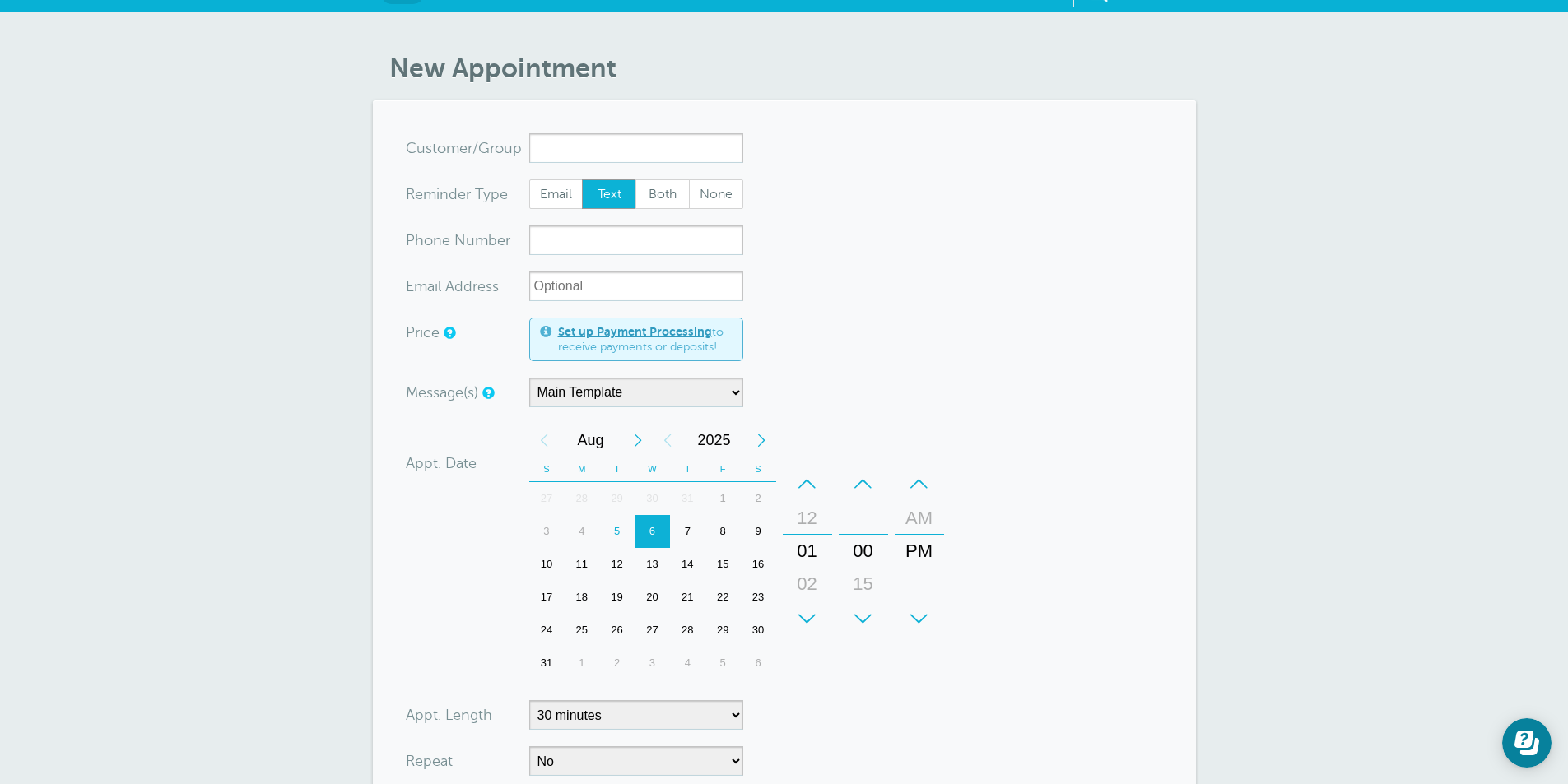 scroll, scrollTop: 0, scrollLeft: 0, axis: both 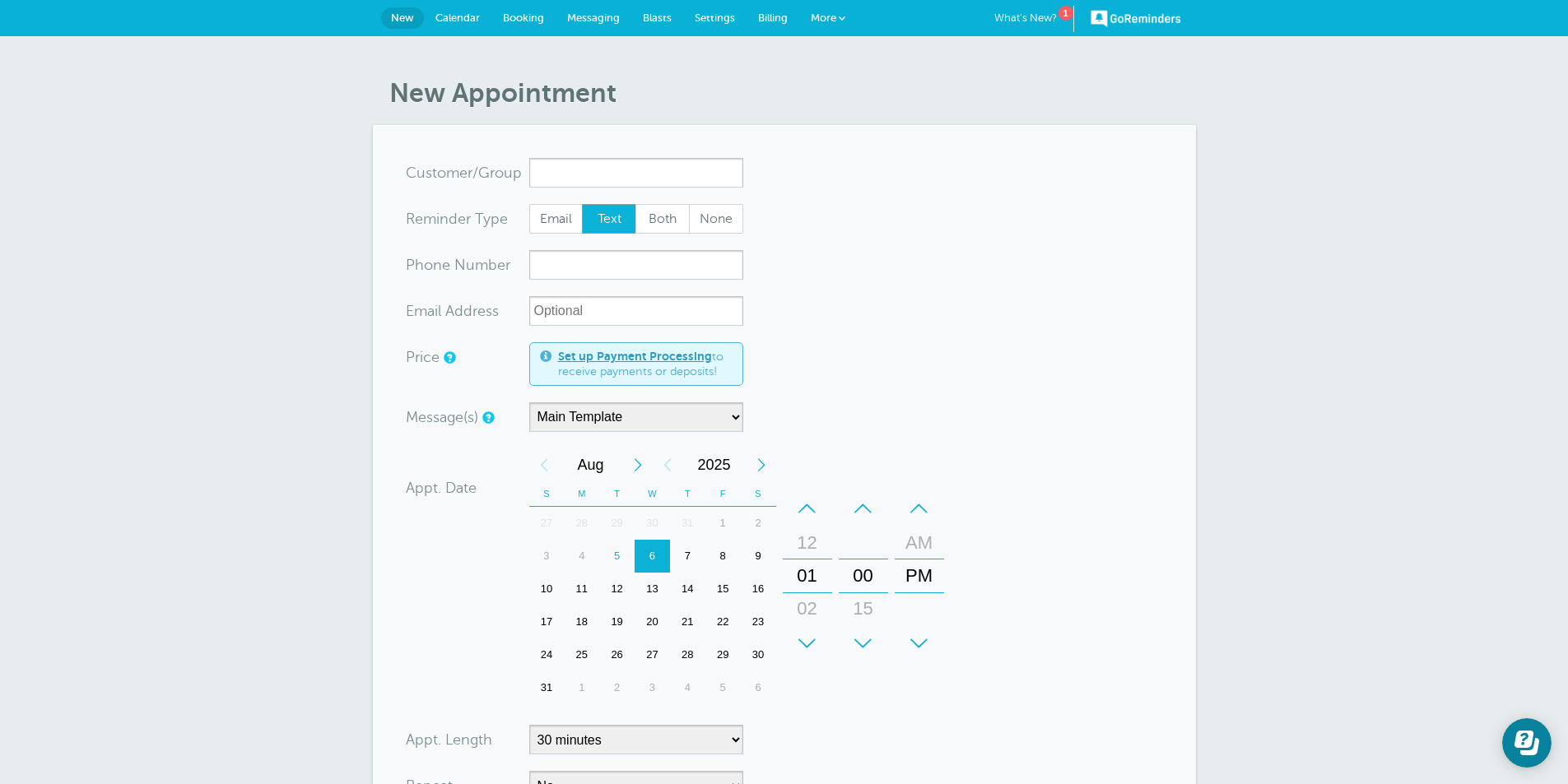 click on "GoReminders
What's New? 1
New
Calendar
Booking
Messaging
Blasts
Settings
Billing
More" at bounding box center (784, 18) 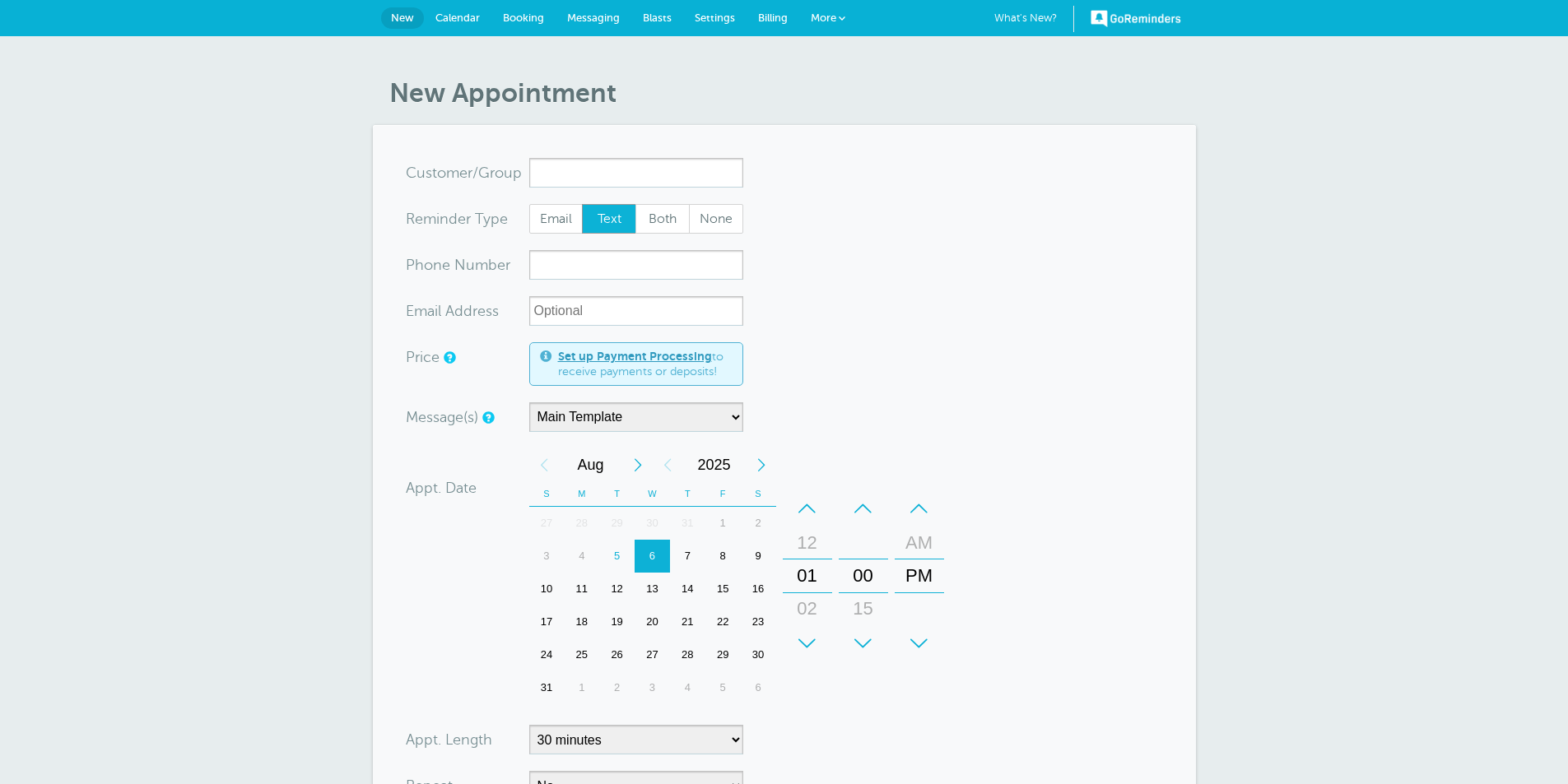 scroll, scrollTop: 0, scrollLeft: 0, axis: both 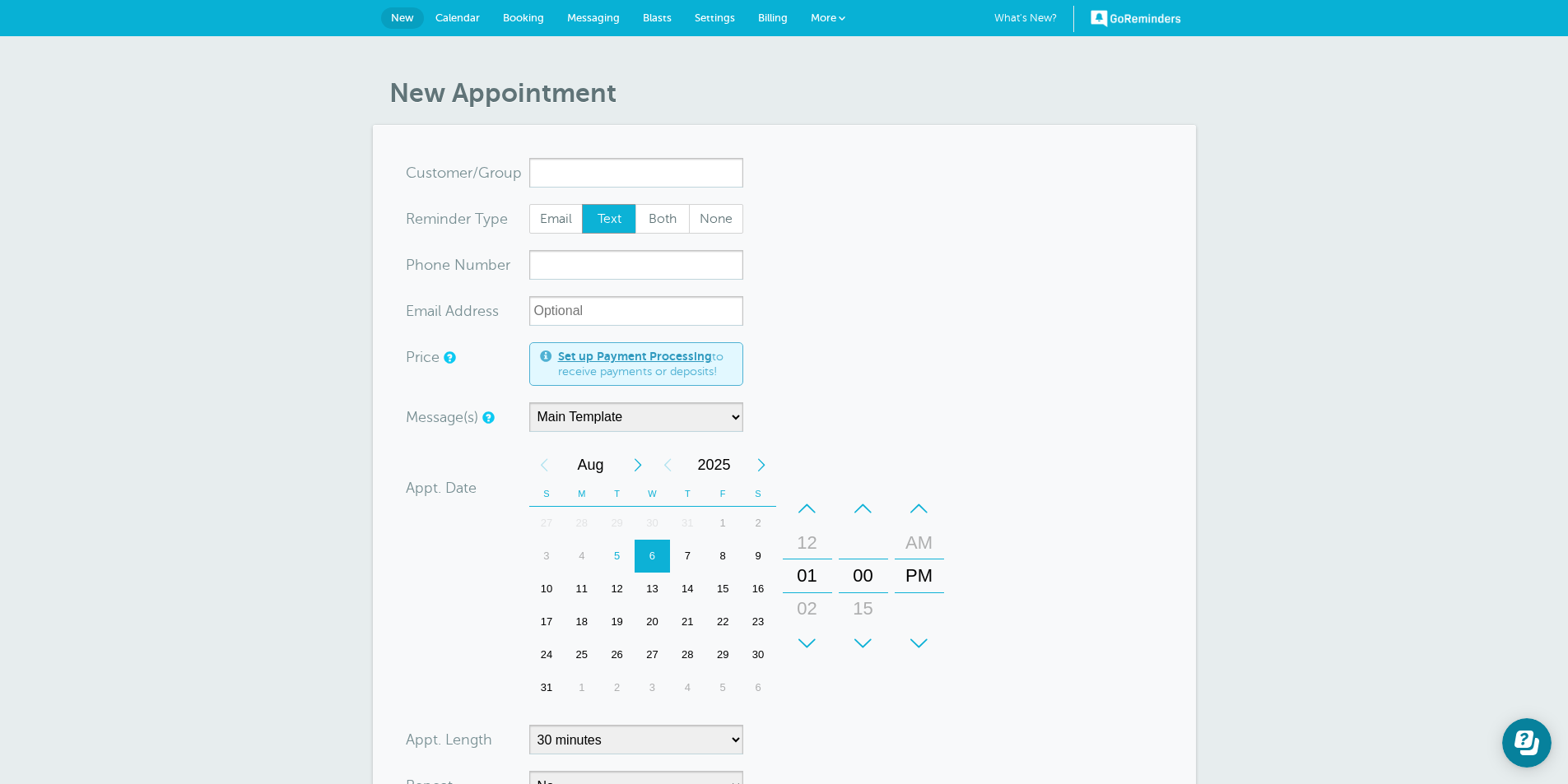 click on "Calendar" at bounding box center [458, 17] 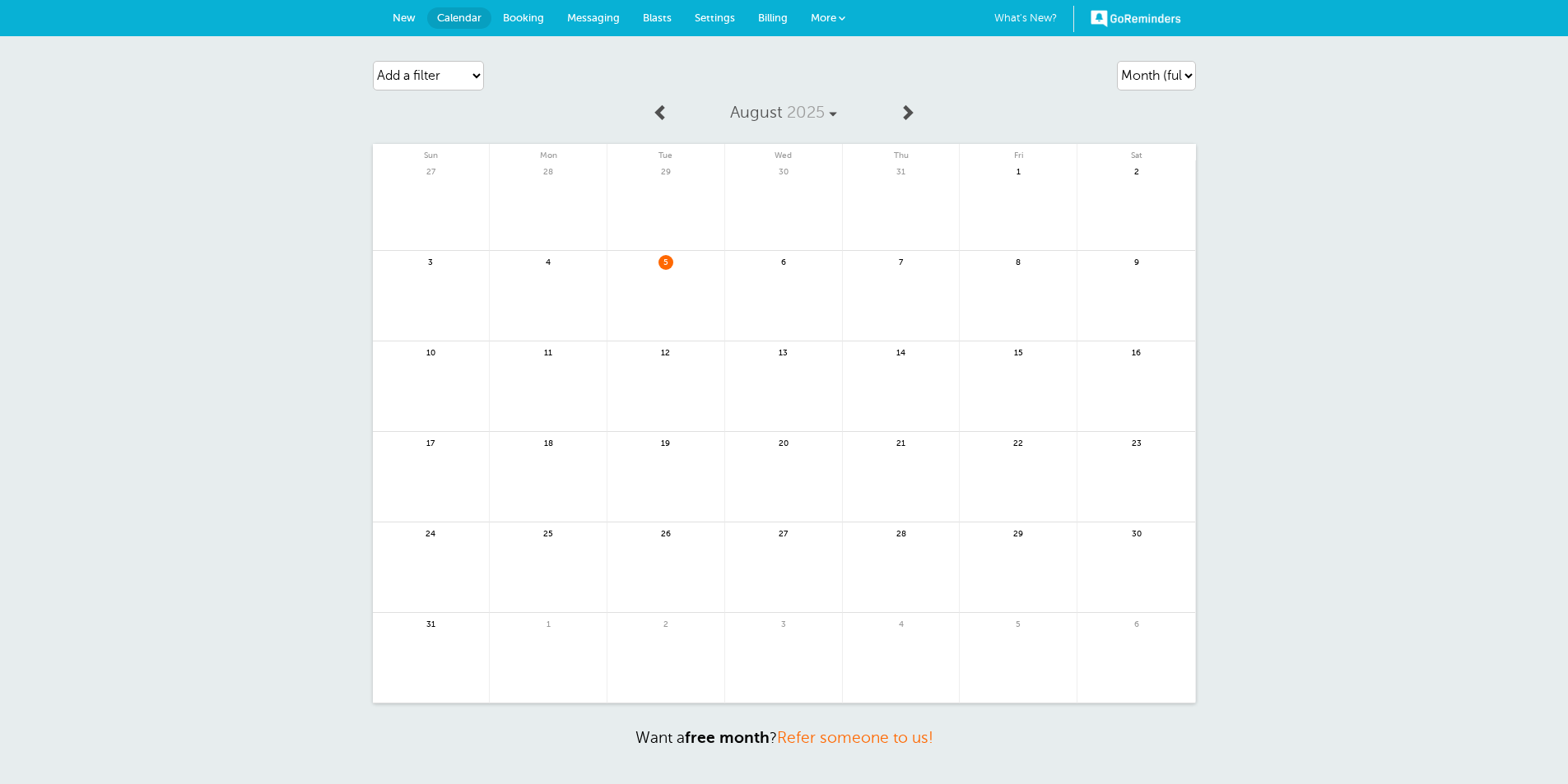 scroll, scrollTop: 0, scrollLeft: 0, axis: both 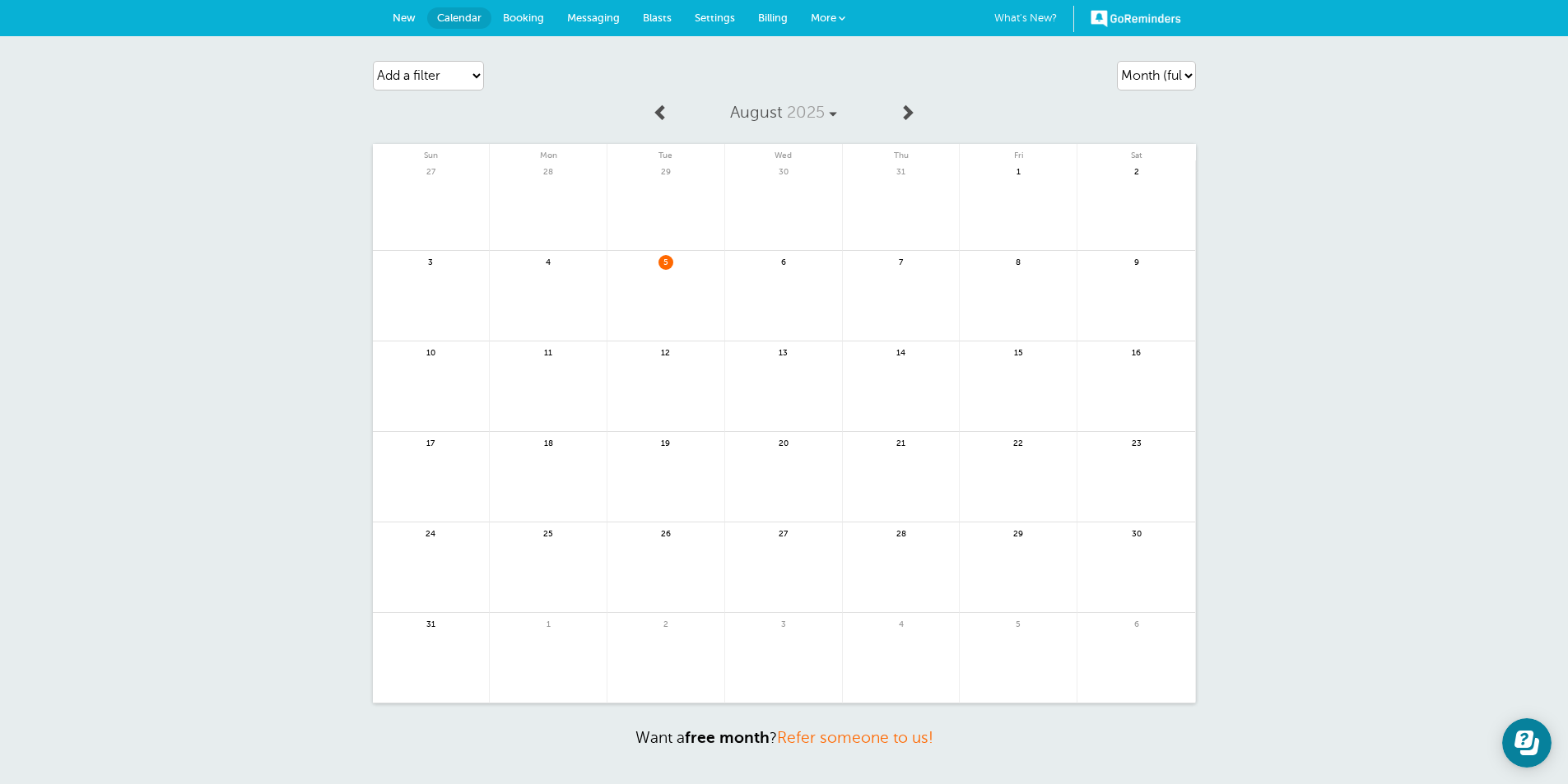 click on "New" at bounding box center (404, 17) 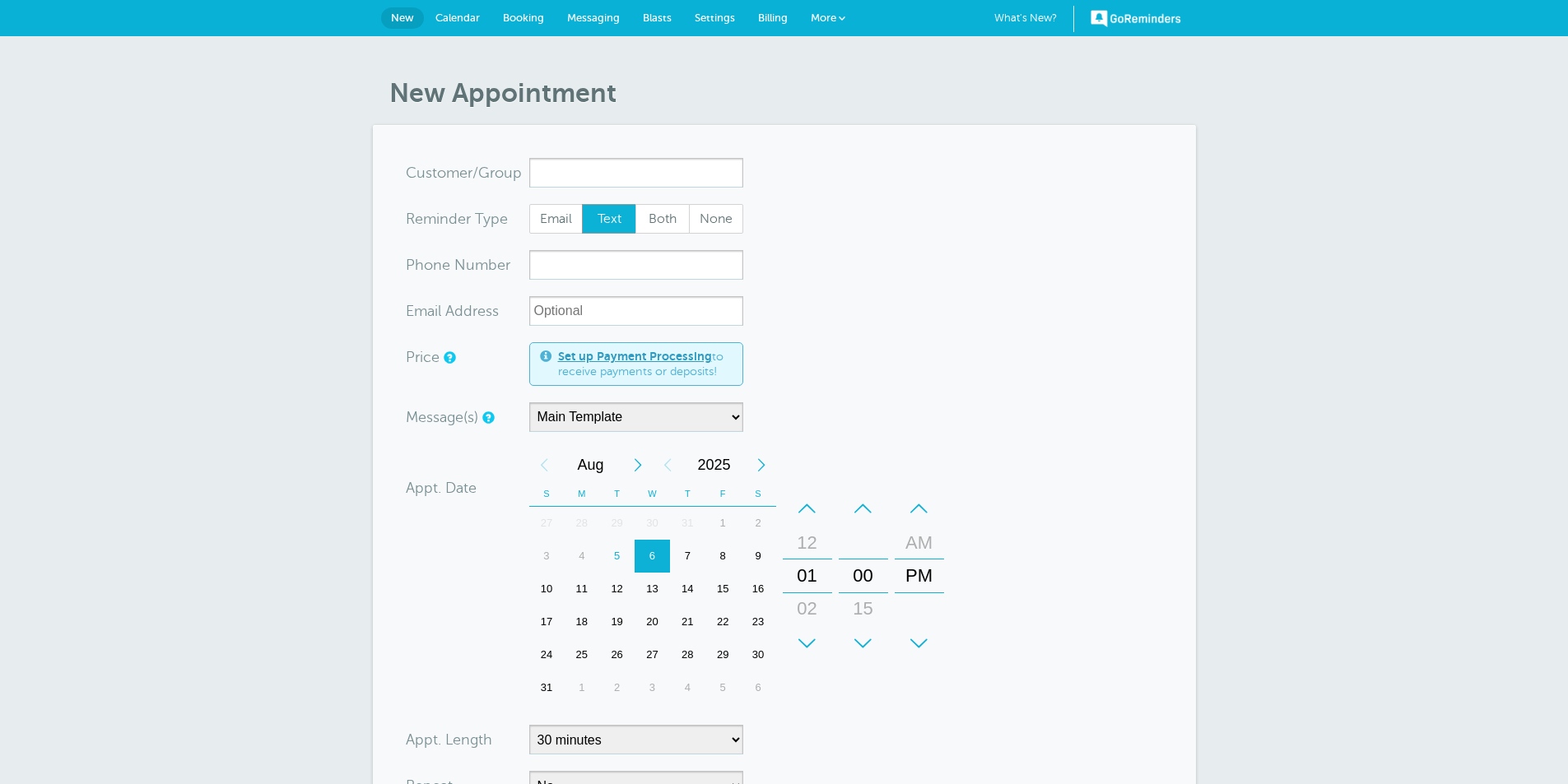scroll, scrollTop: 0, scrollLeft: 0, axis: both 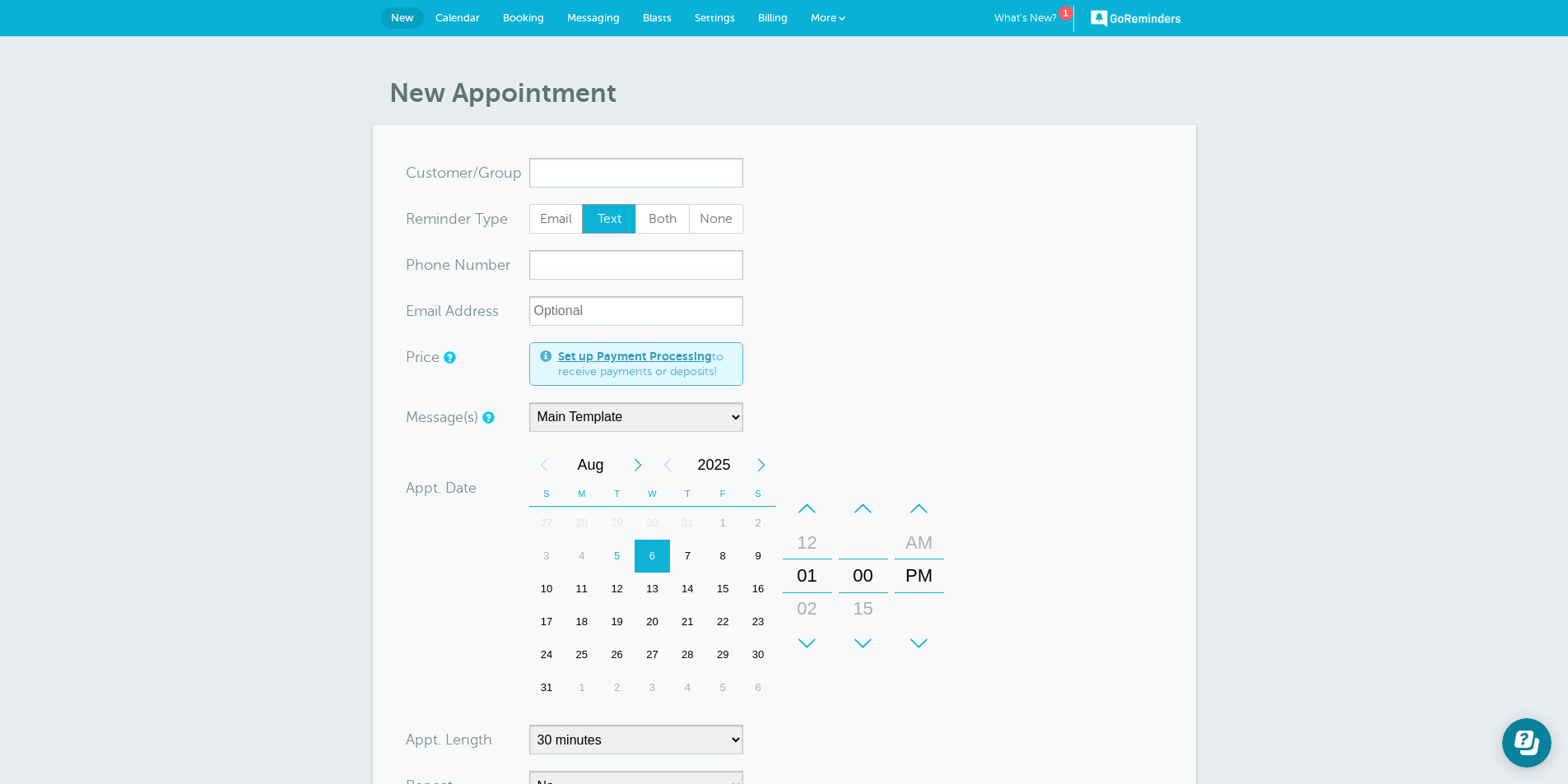 click on "Calendar" at bounding box center [458, 18] 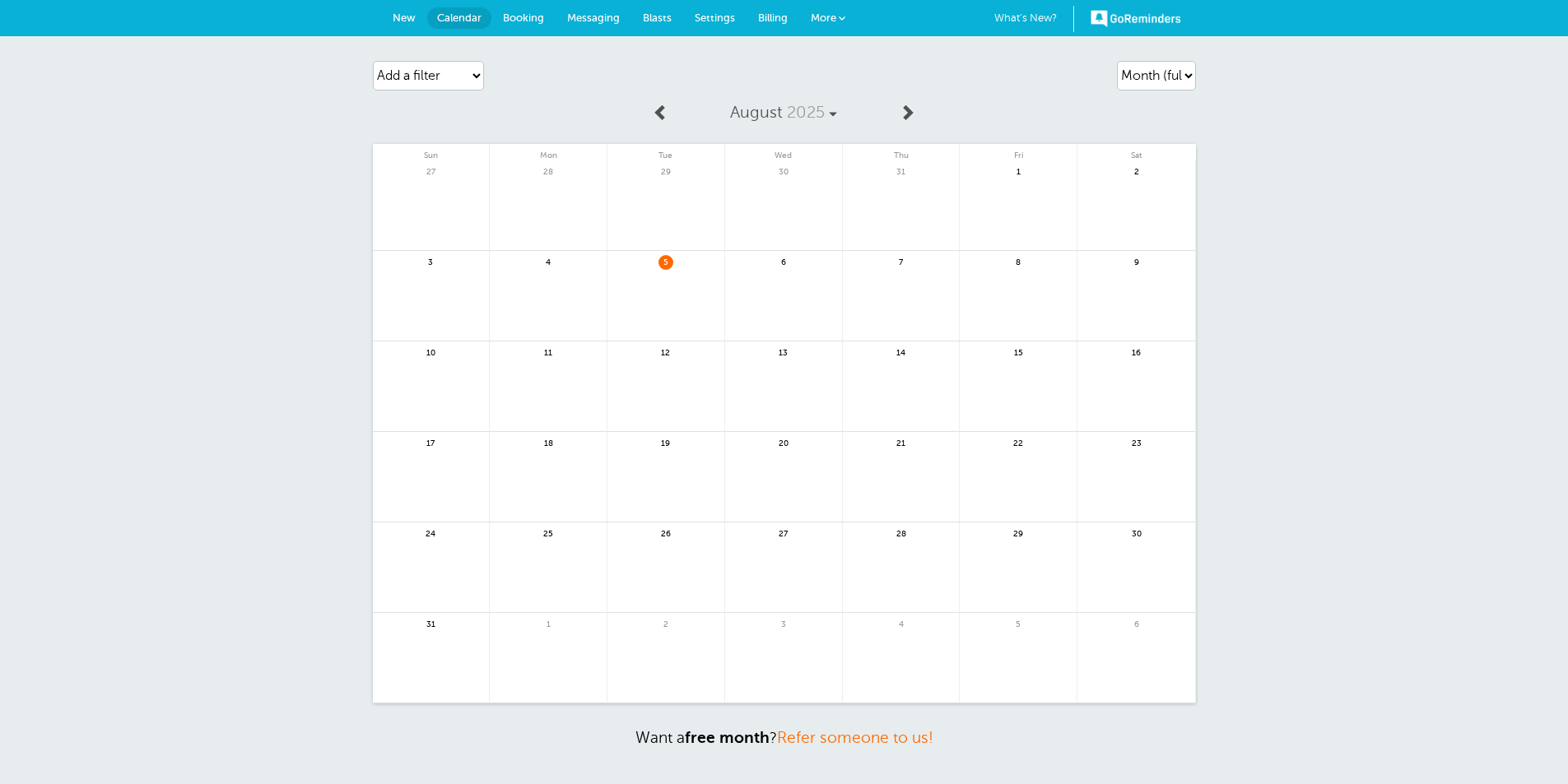 scroll, scrollTop: 0, scrollLeft: 0, axis: both 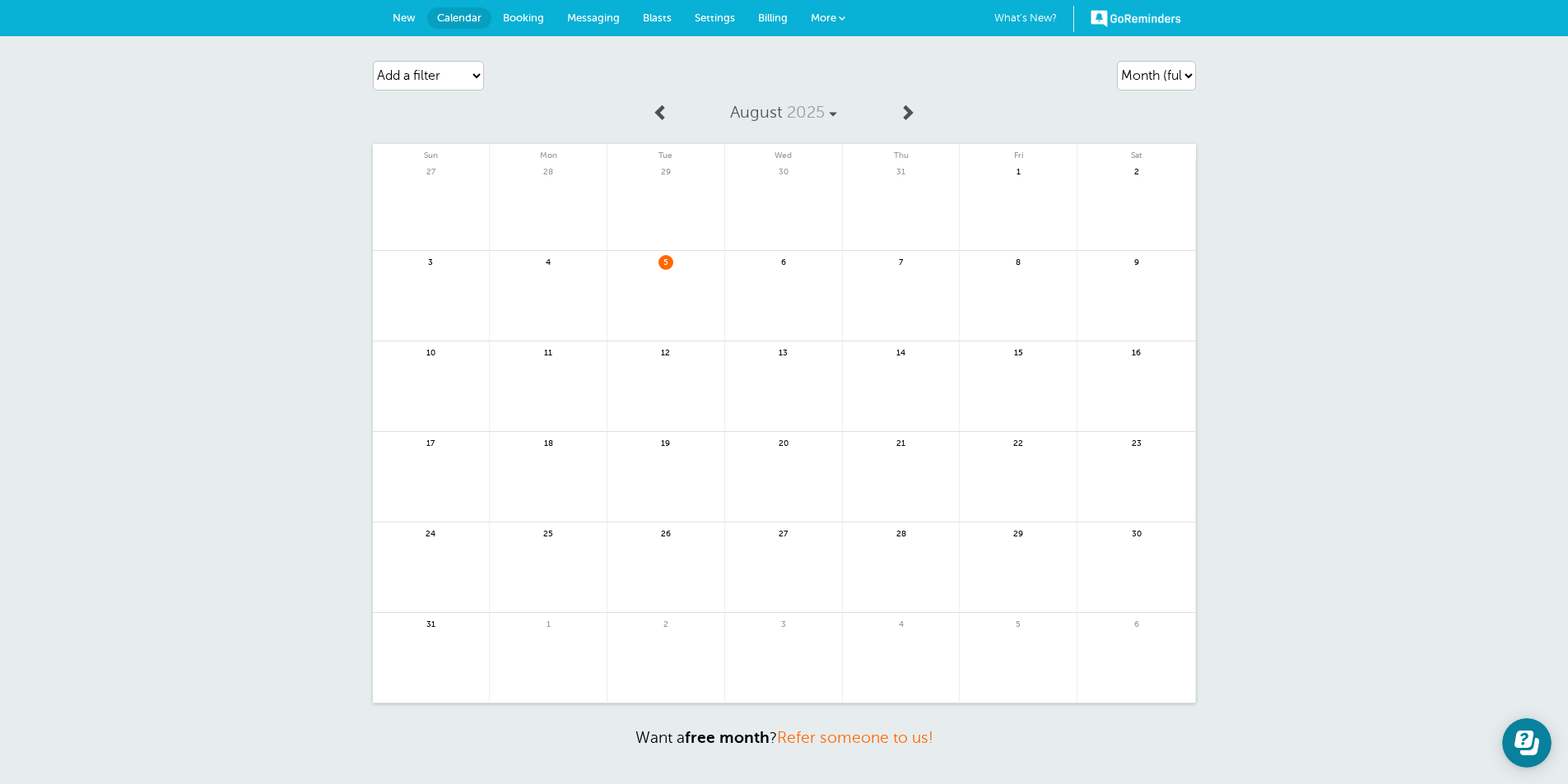 click on "New" at bounding box center [404, 18] 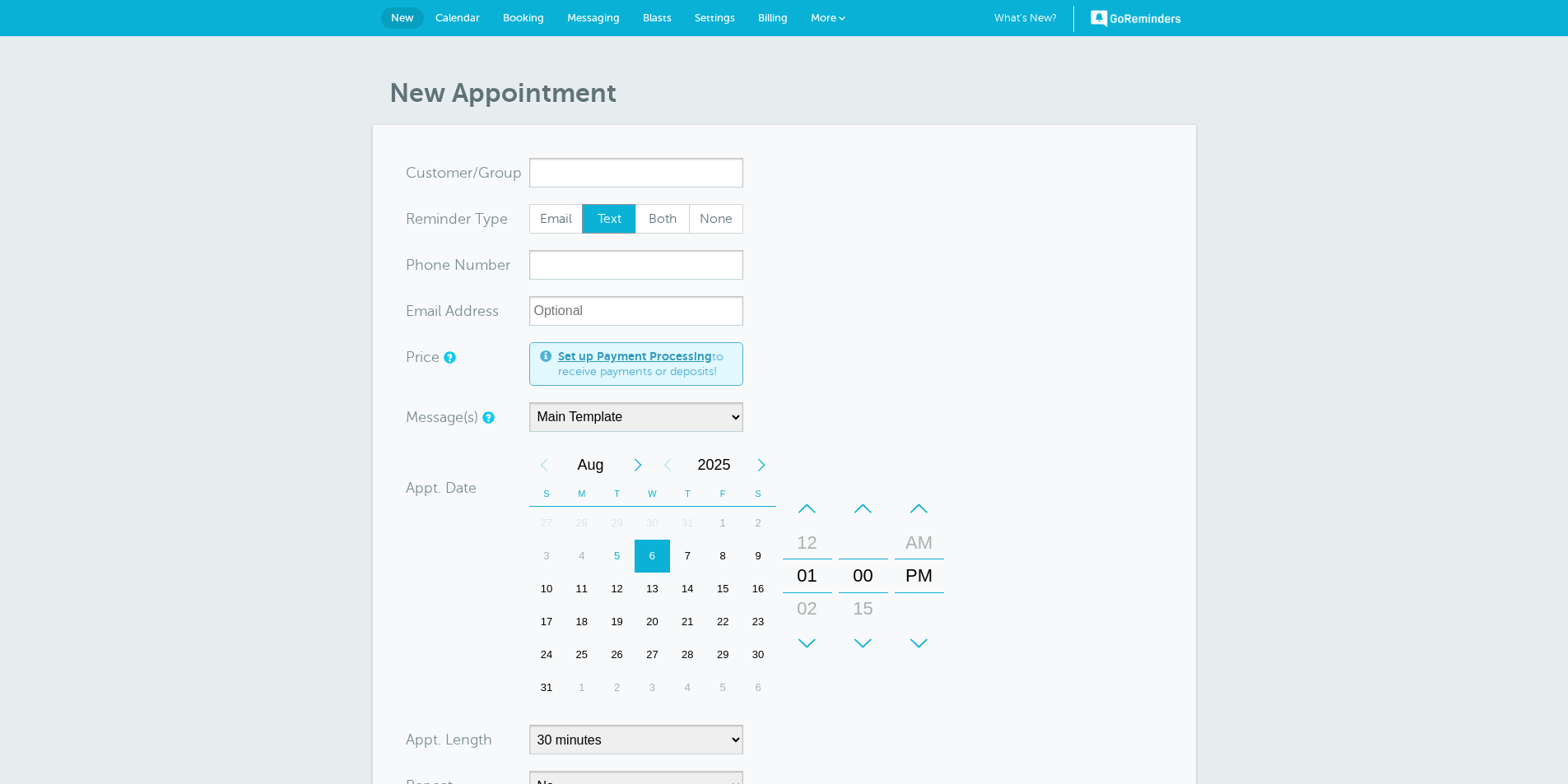 scroll, scrollTop: 119, scrollLeft: 0, axis: vertical 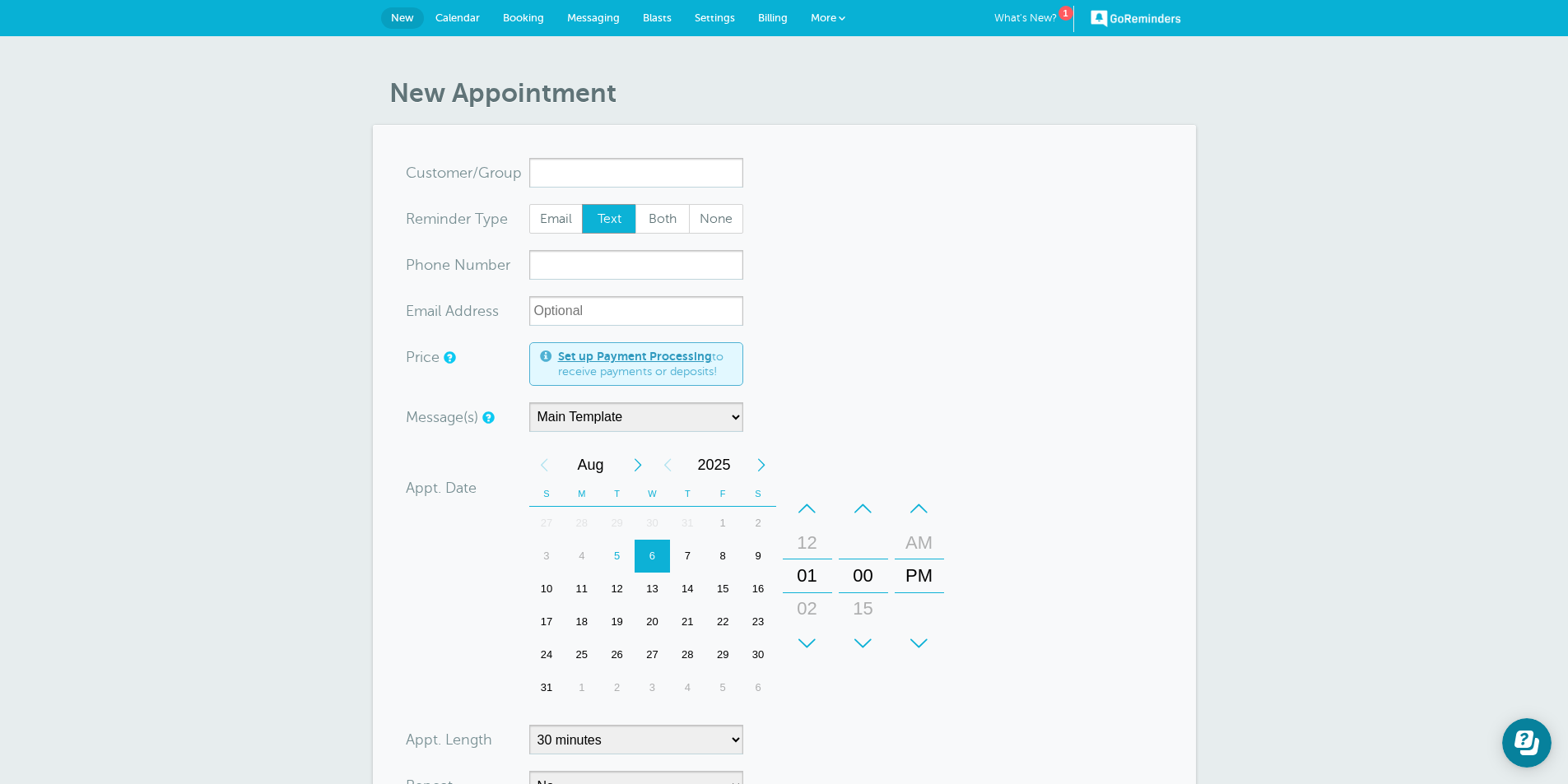 click on "Messaging" at bounding box center (593, 18) 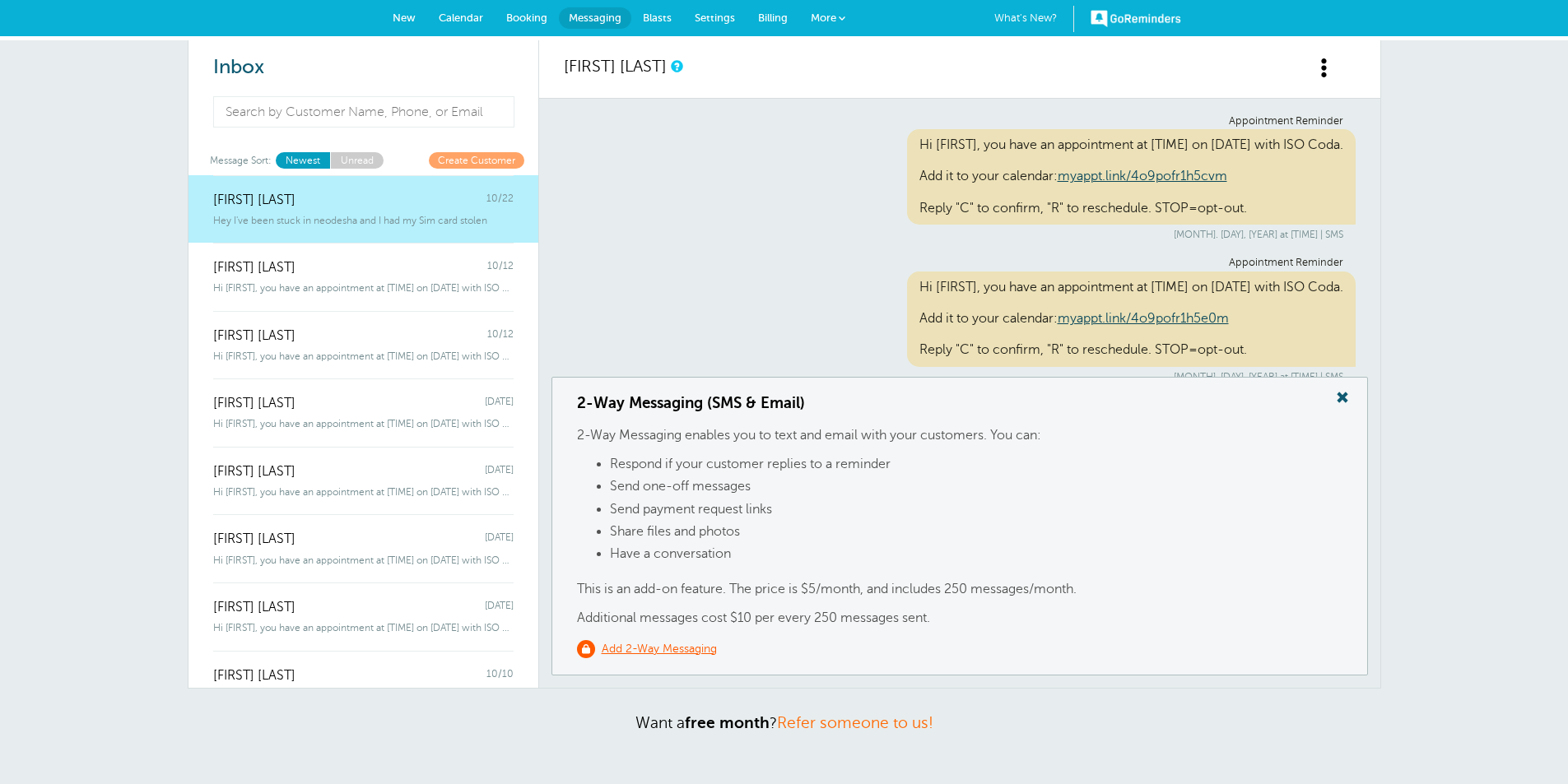 scroll, scrollTop: 0, scrollLeft: 0, axis: both 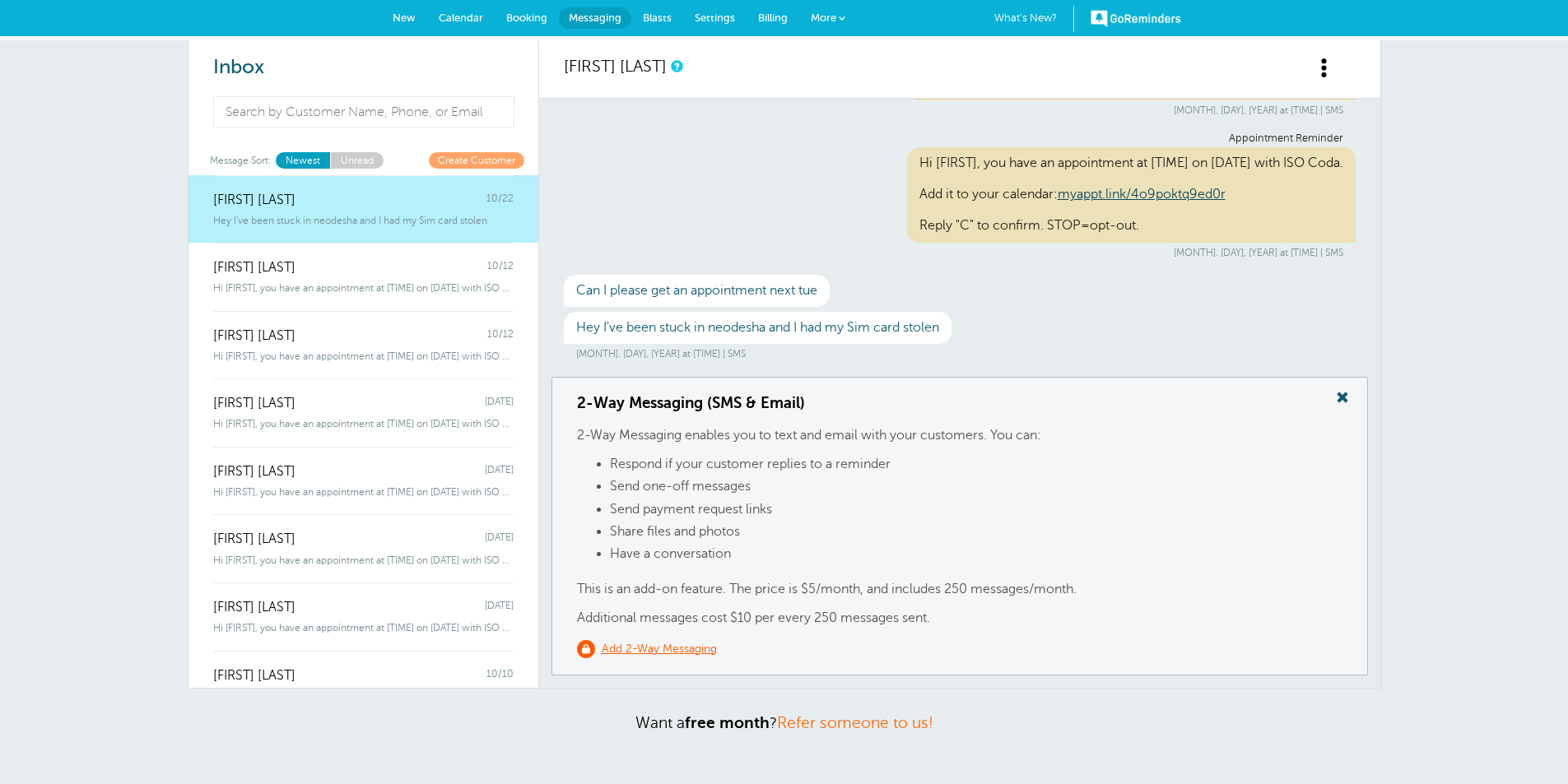 click on "Create Customer" at bounding box center (477, 160) 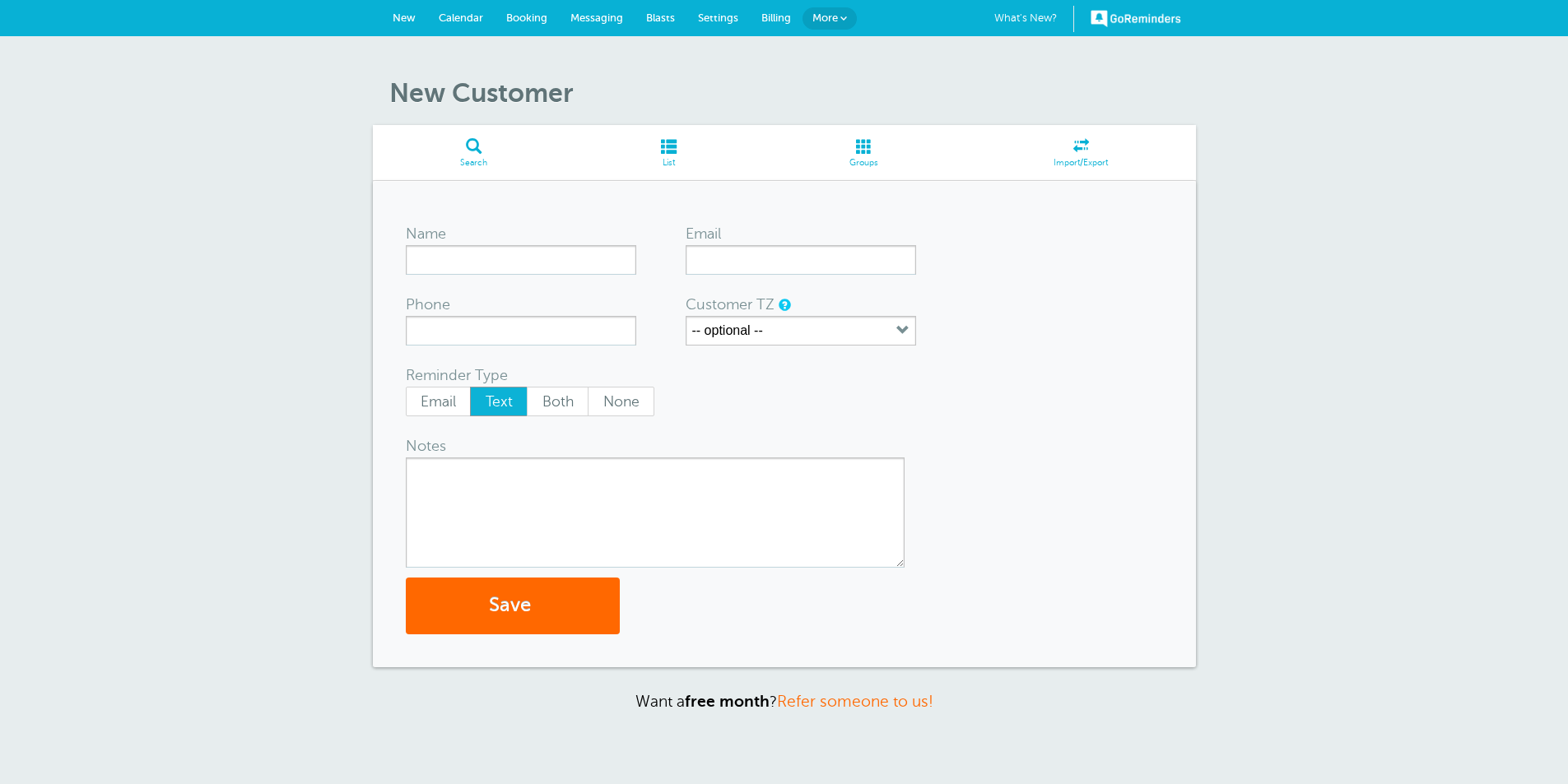 scroll, scrollTop: 0, scrollLeft: 0, axis: both 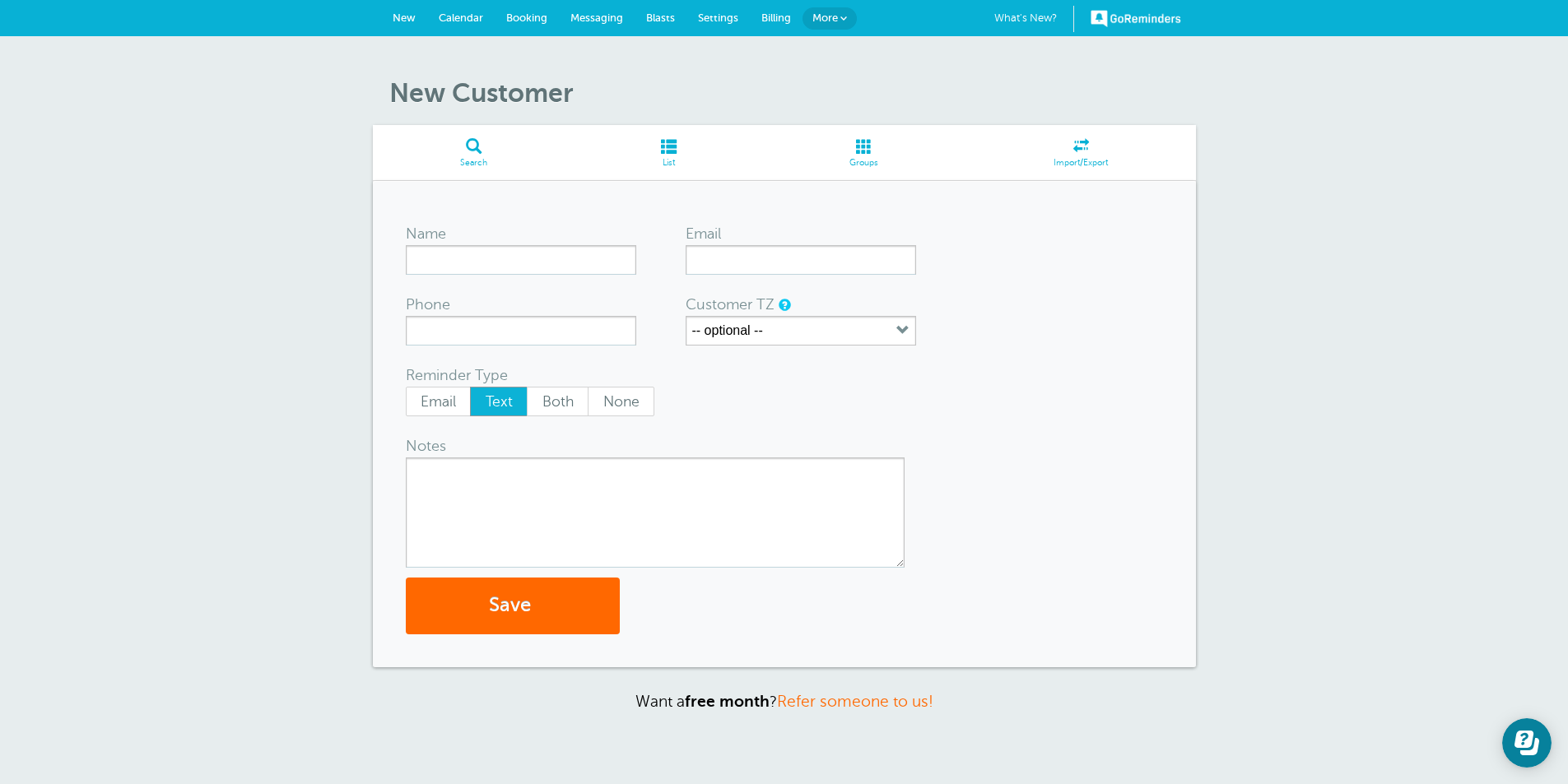 click on "List" at bounding box center [668, 163] 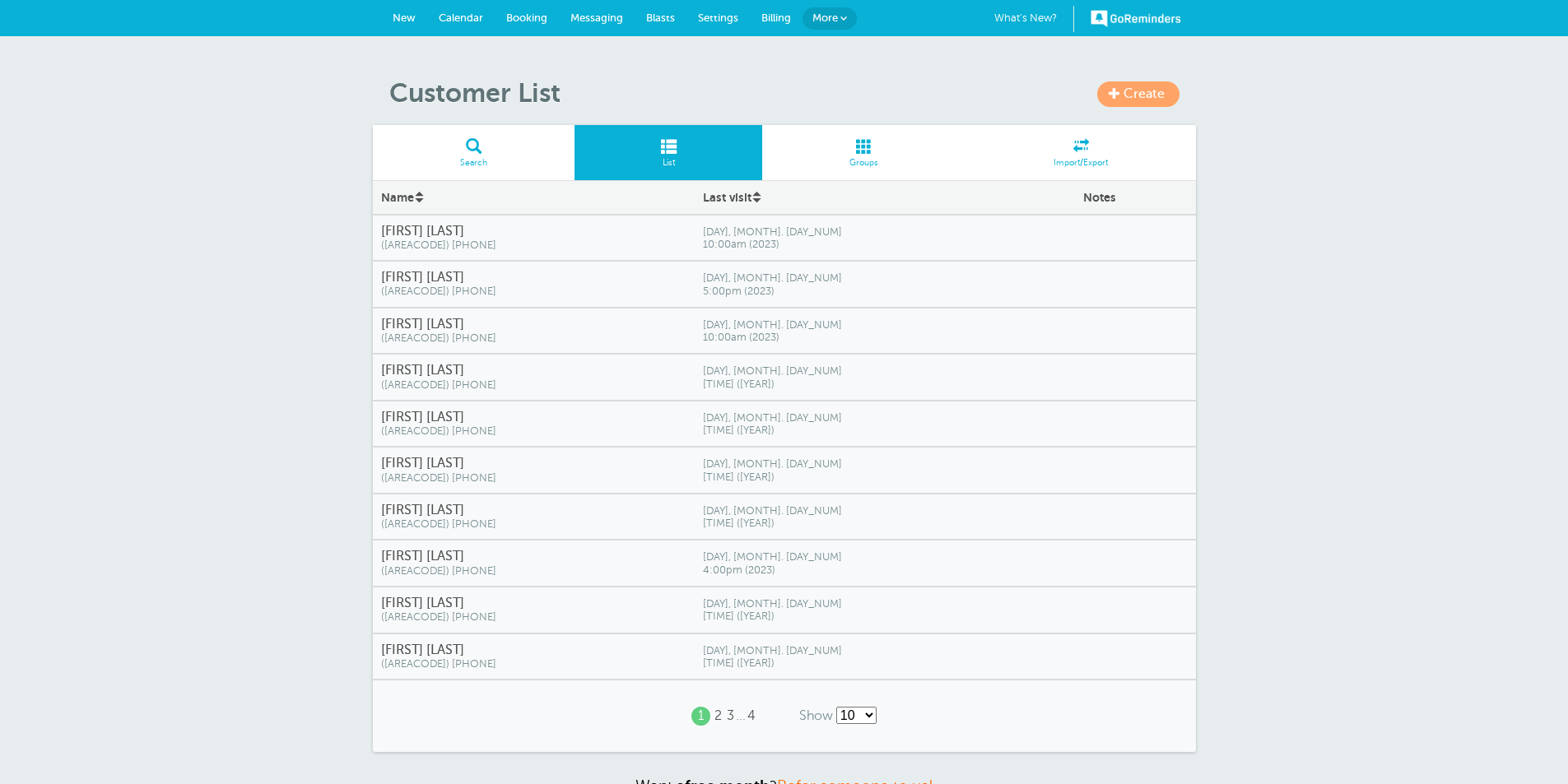 scroll, scrollTop: 0, scrollLeft: 0, axis: both 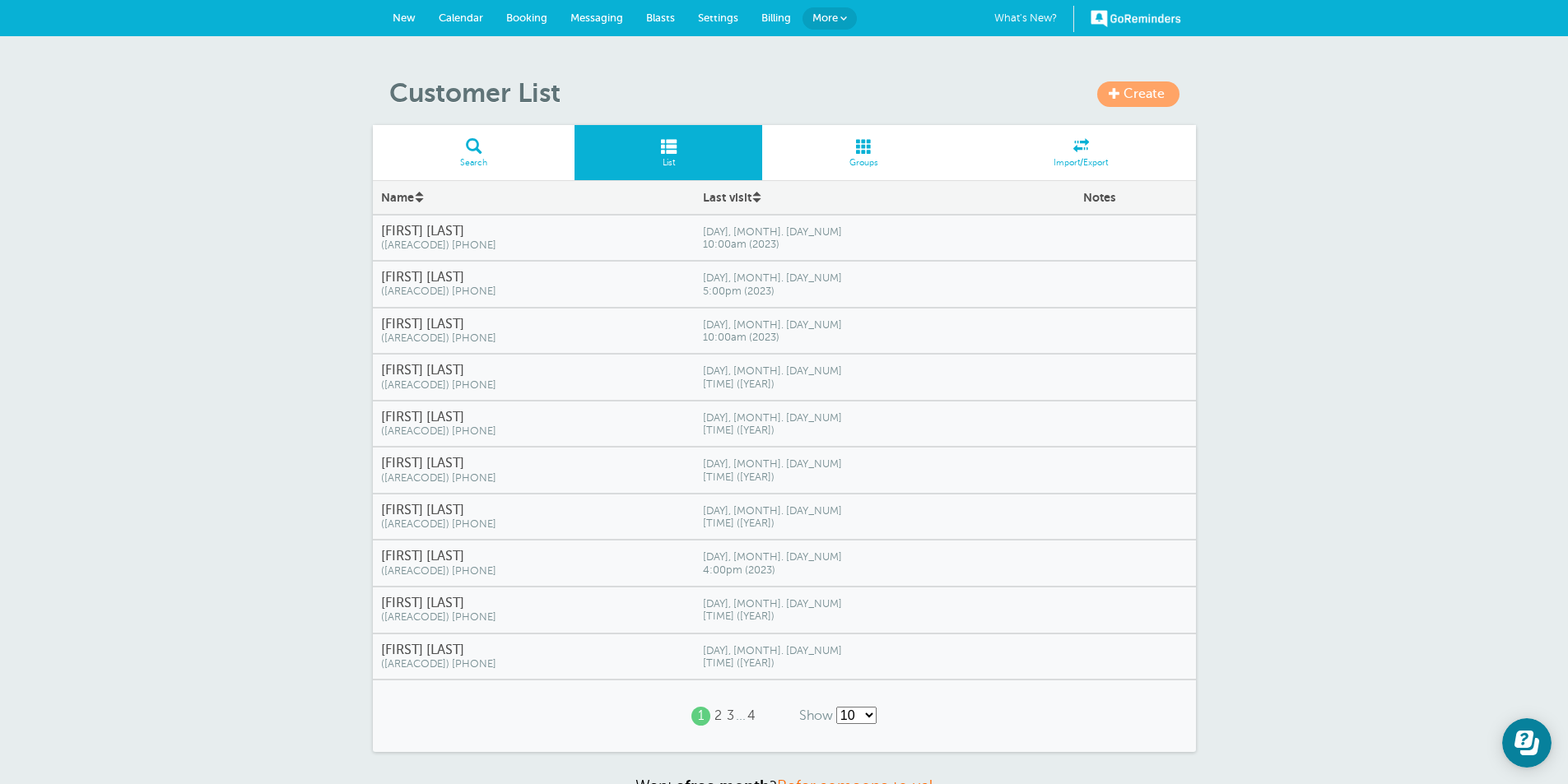 click on "(918) 325-1450" at bounding box center (533, 245) 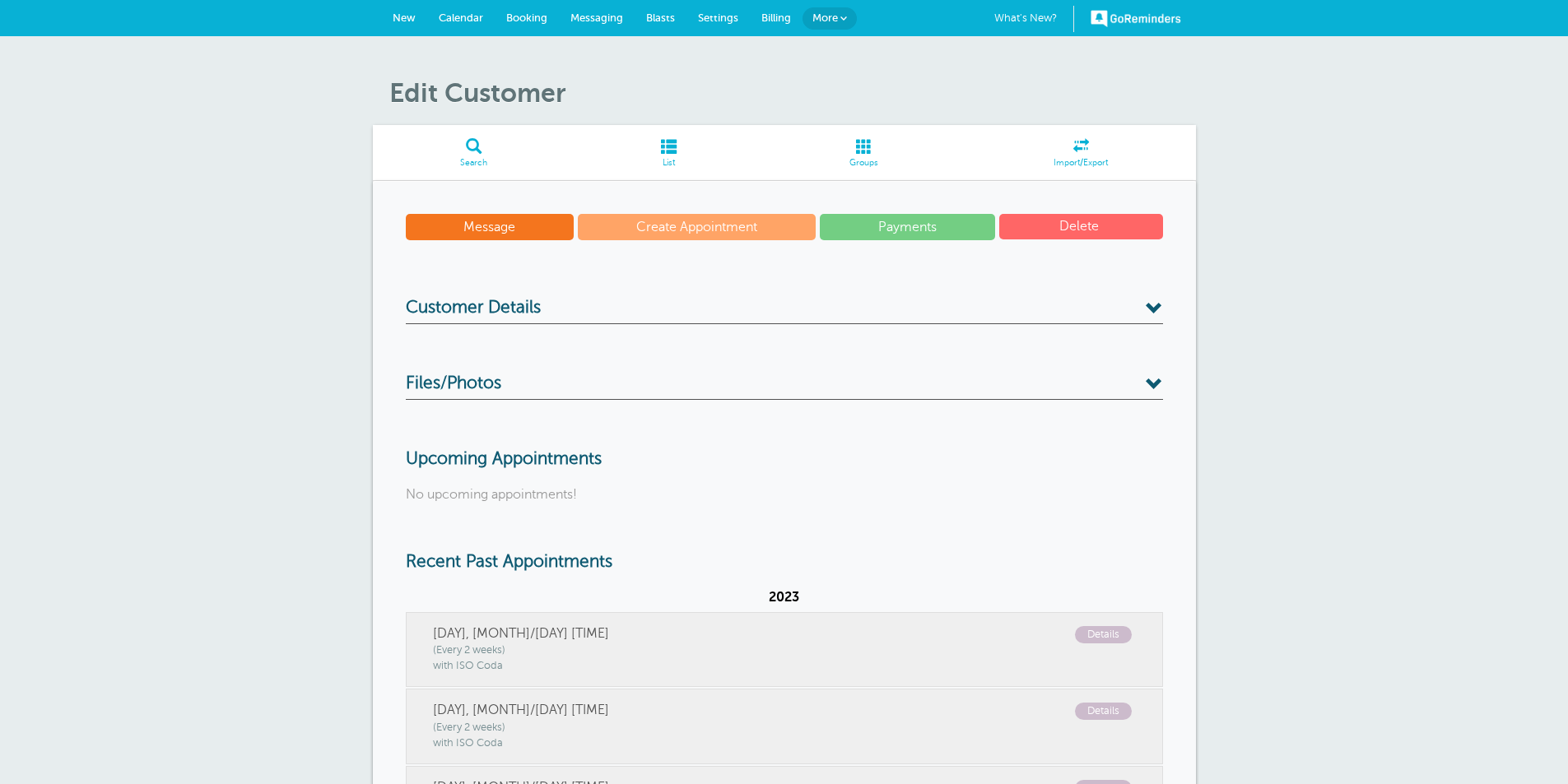 scroll, scrollTop: 0, scrollLeft: 0, axis: both 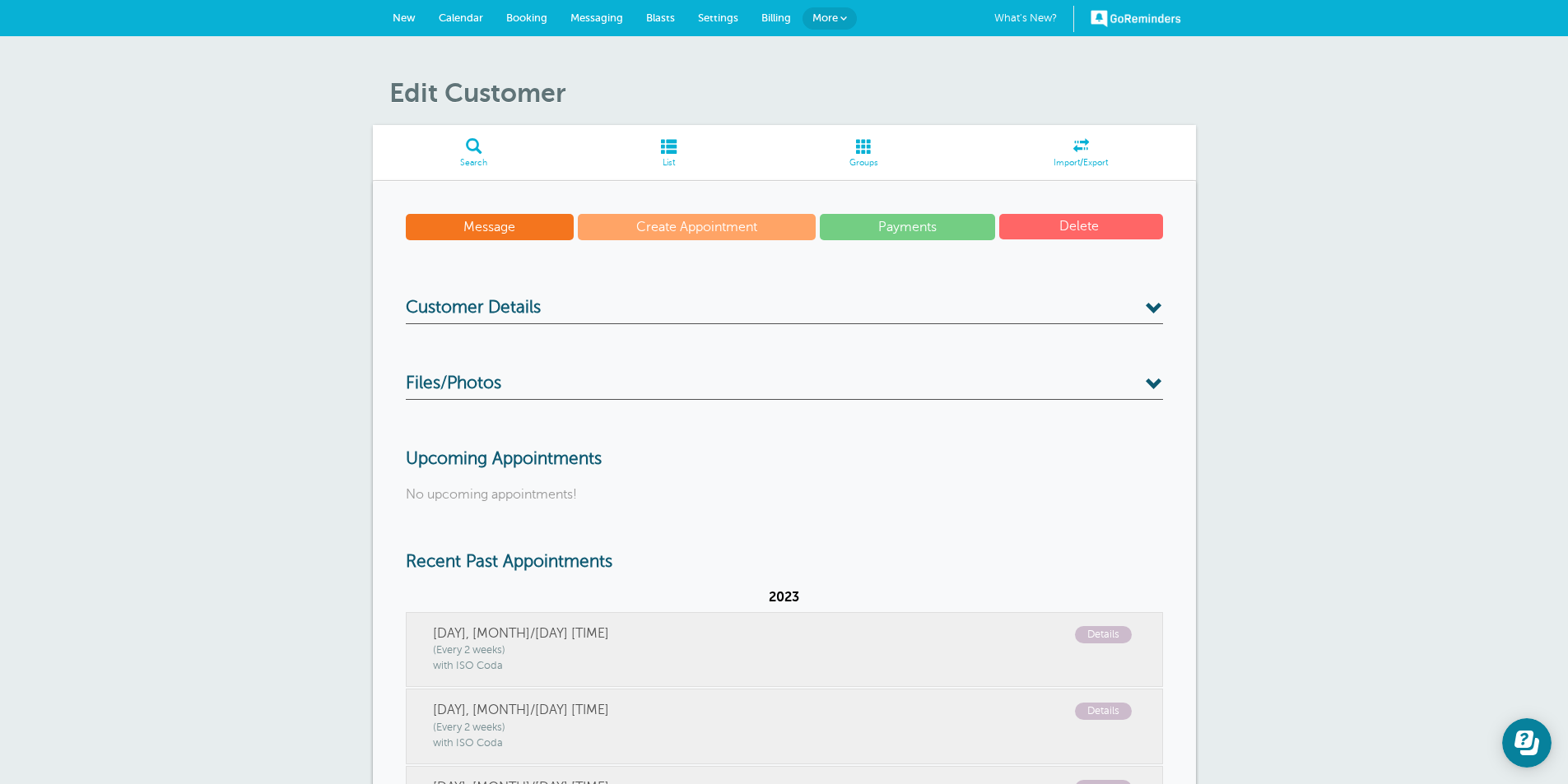 click on "Message
Create Appointment
Payments
Delete
Customer Details
Name Deedra Bright
Email
Phone (918) 325-1450
Customer TZ
-- optional --
Time zone
am/pm
24h
US/CANADA             Alaska Time - US & Canada         10:09 am                 Pacific Time - US & Canada         11:09 am                         11:09 am" at bounding box center (784, 760) 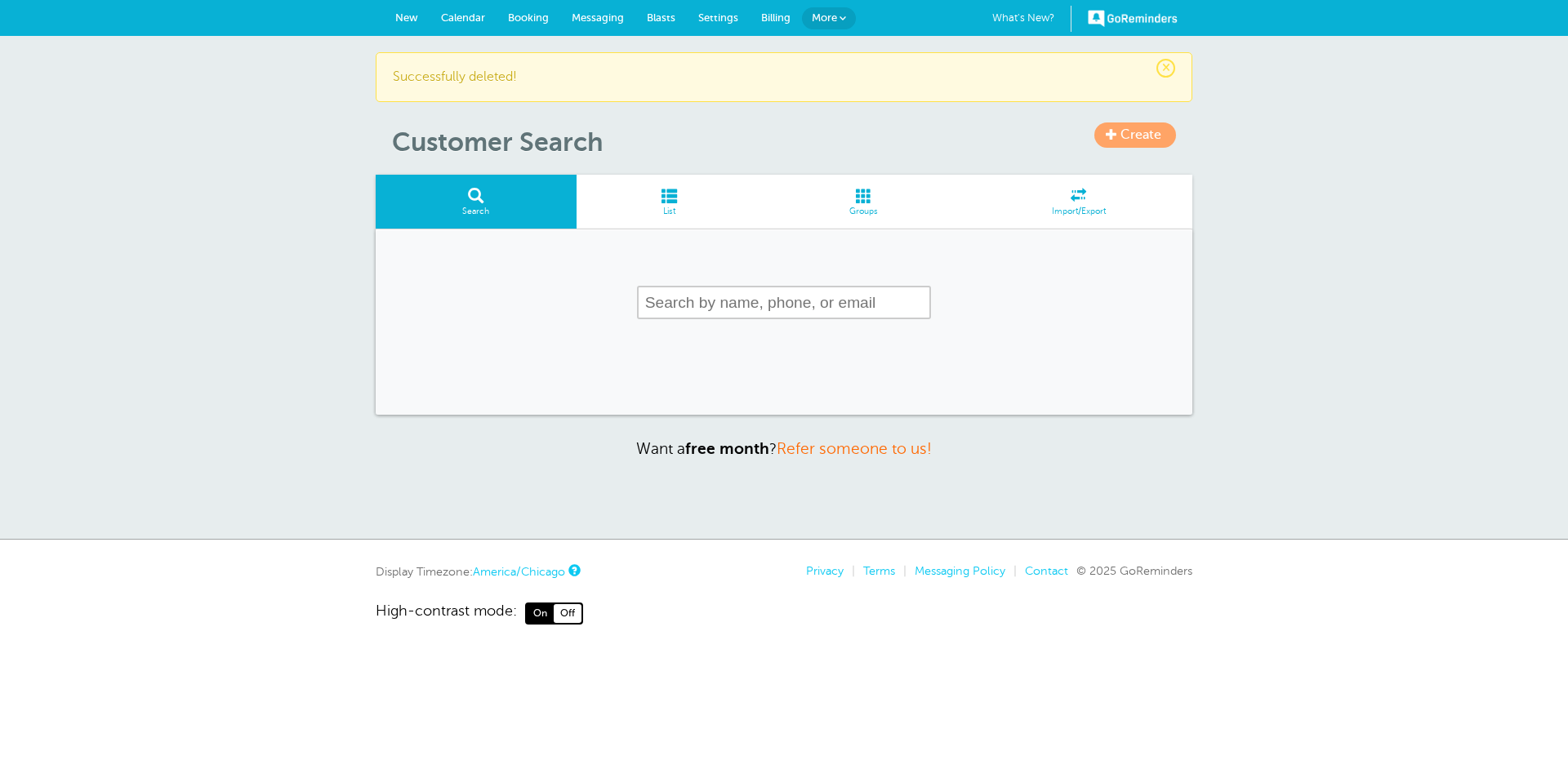 scroll, scrollTop: 0, scrollLeft: 0, axis: both 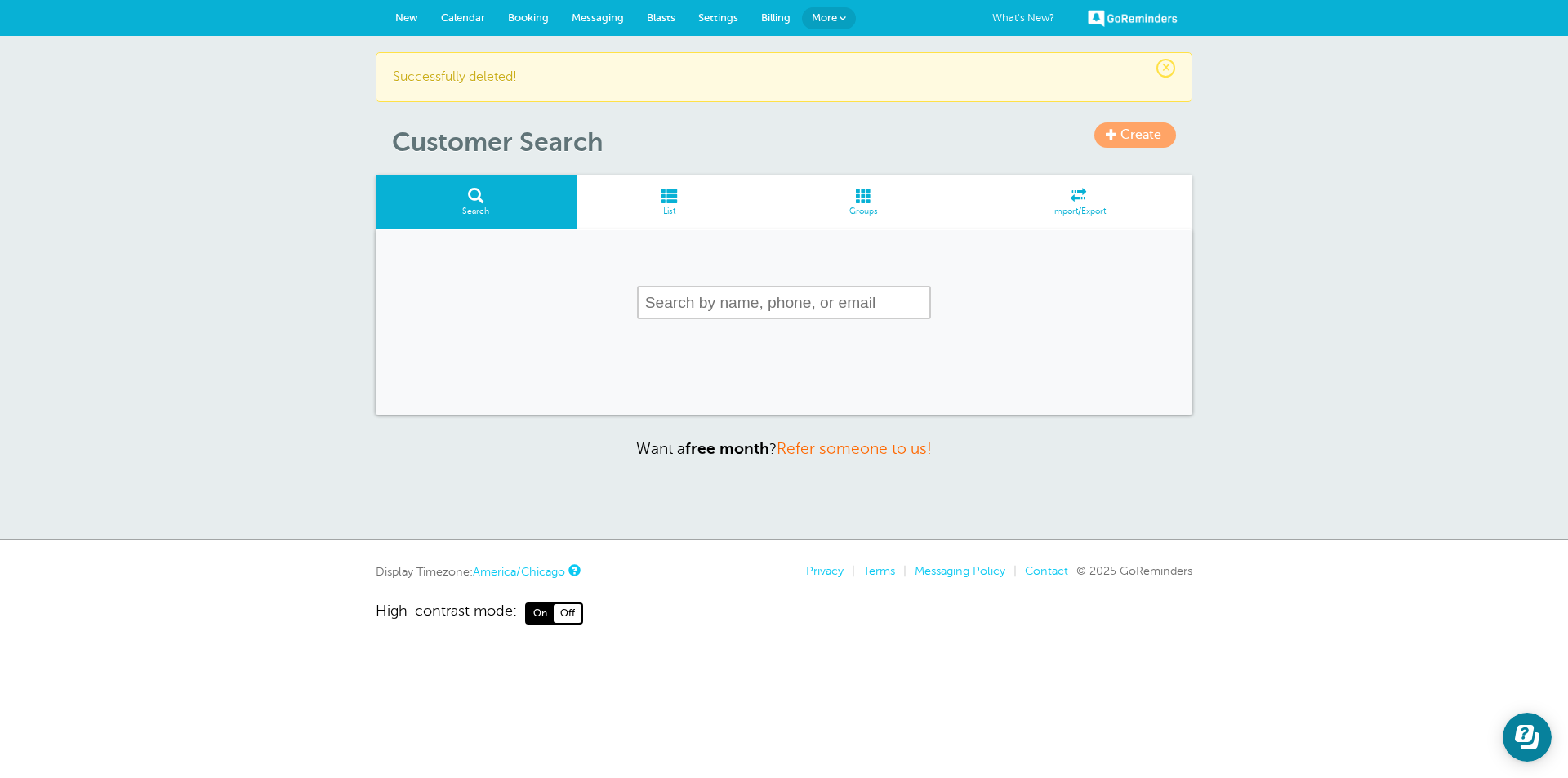click on "List" at bounding box center (670, 202) 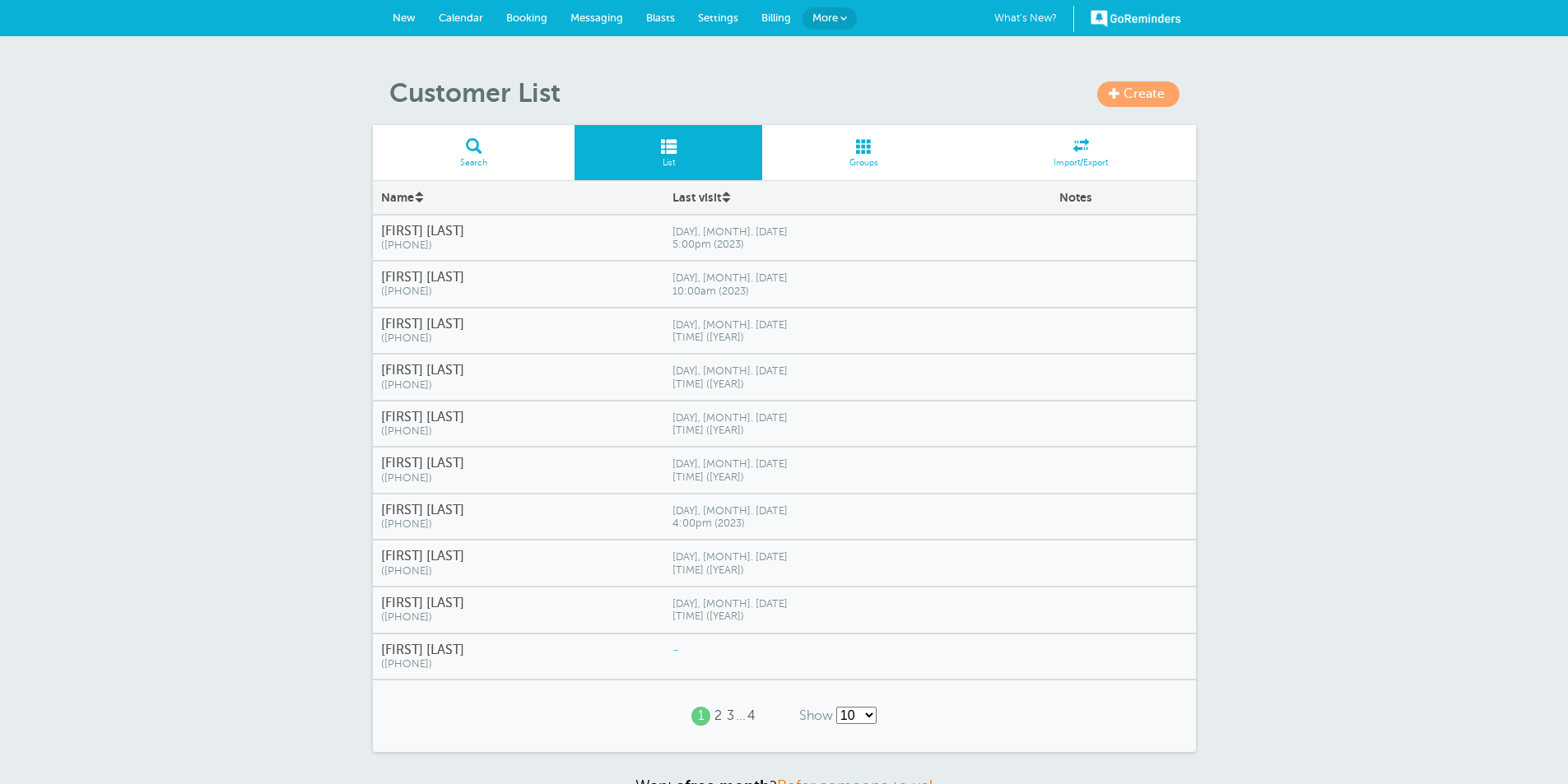 scroll, scrollTop: 0, scrollLeft: 0, axis: both 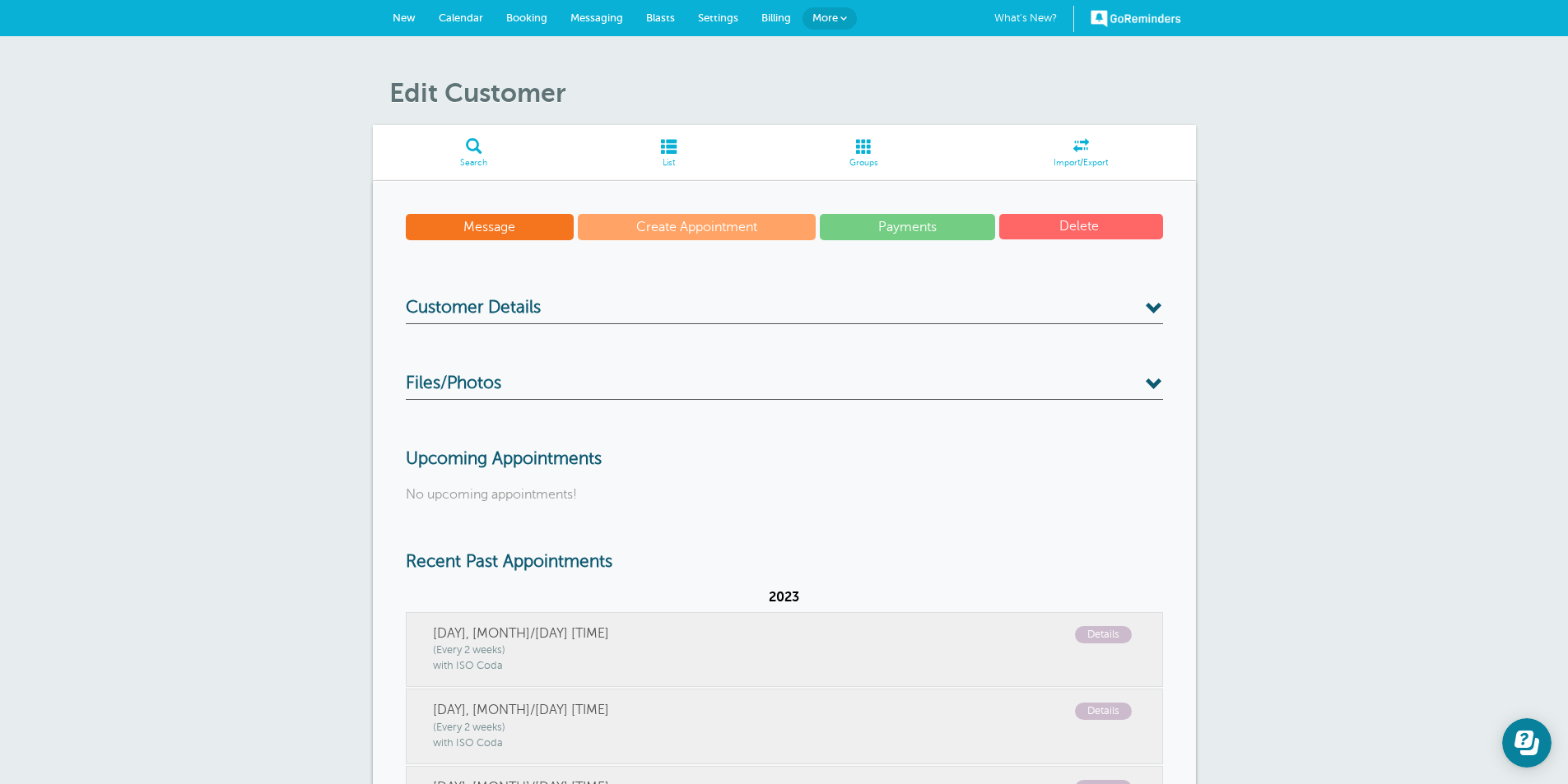 click on "Delete" at bounding box center (1081, 226) 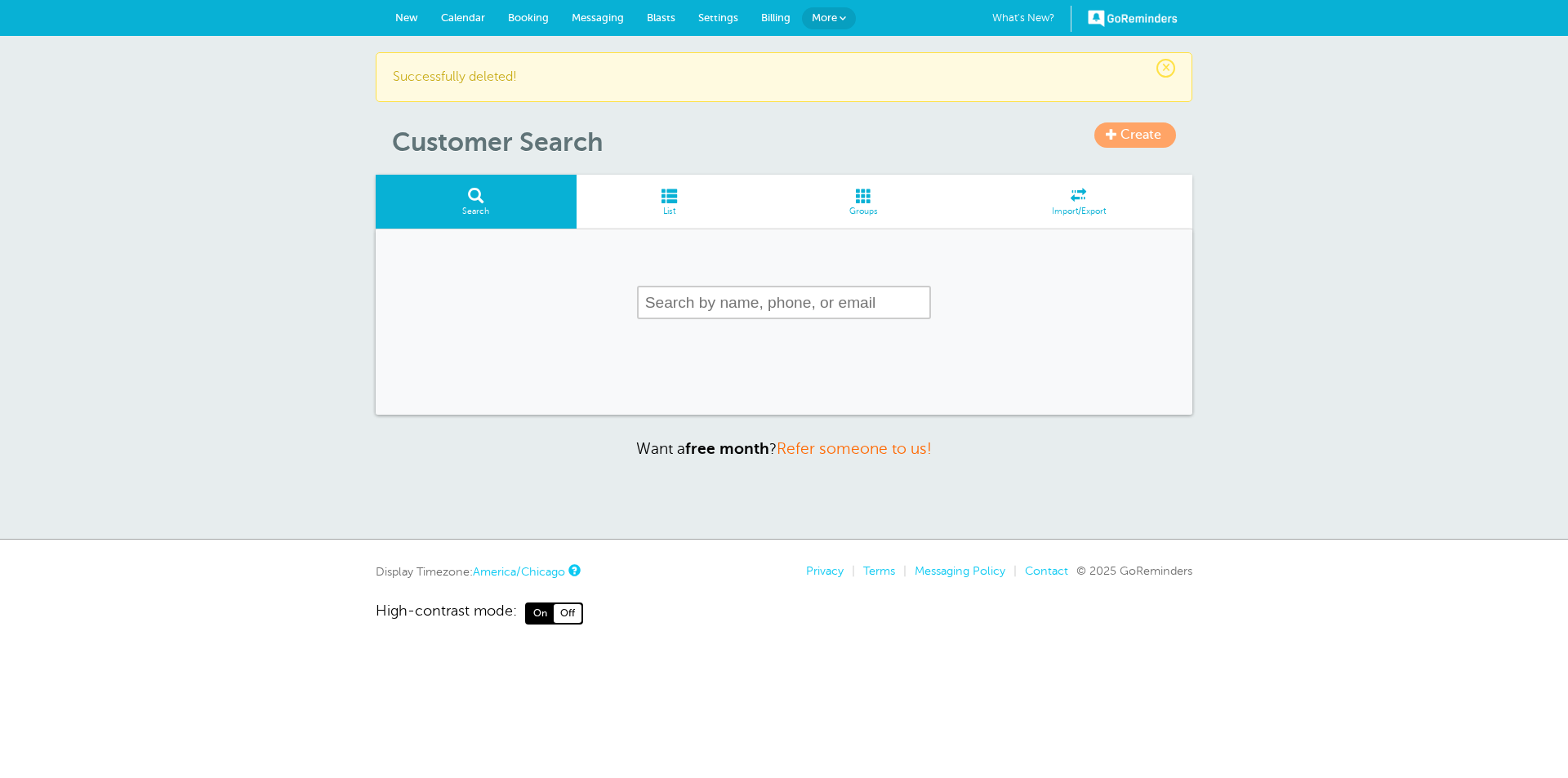 scroll, scrollTop: 0, scrollLeft: 0, axis: both 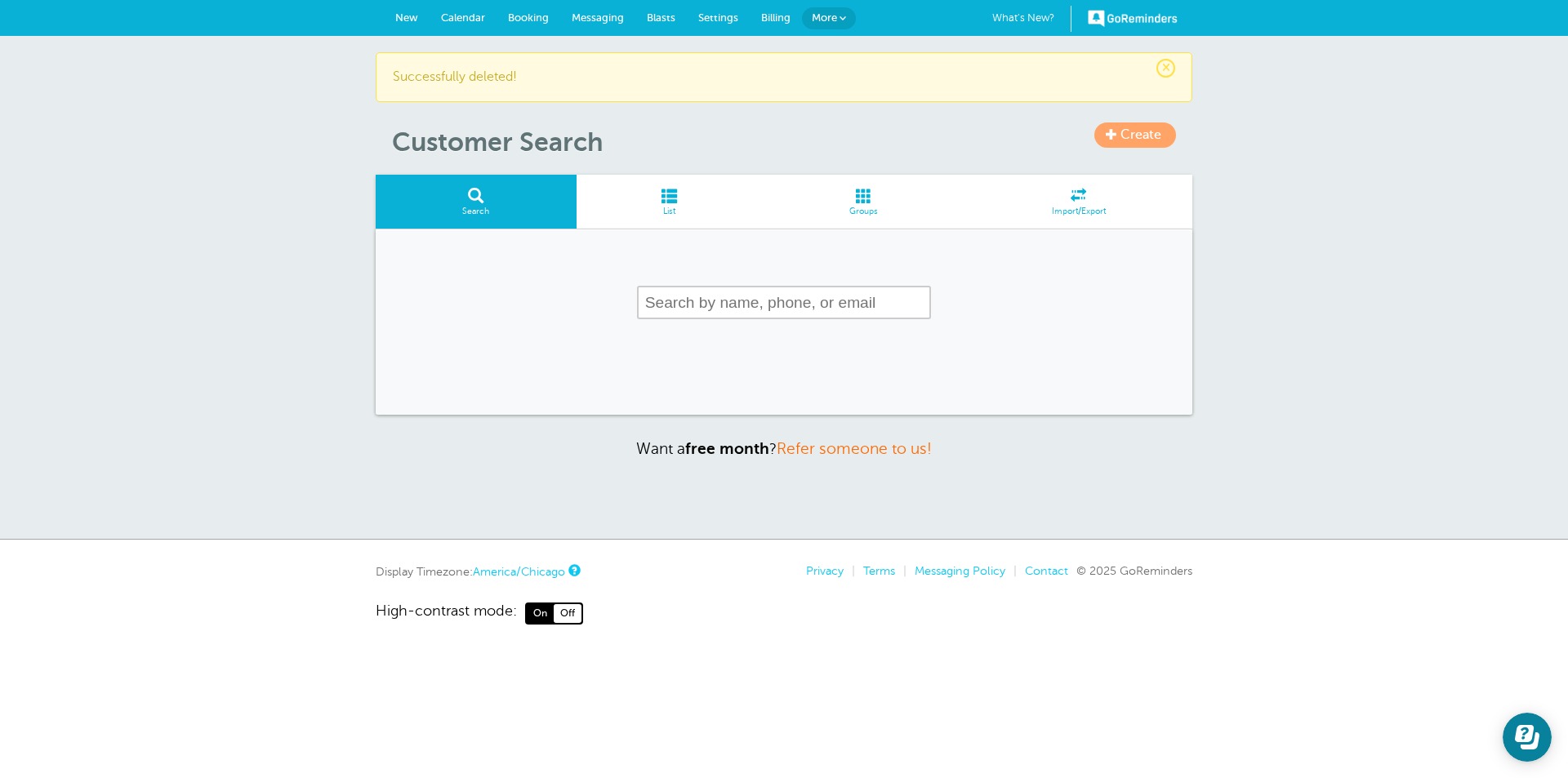 click on "List" at bounding box center (670, 202) 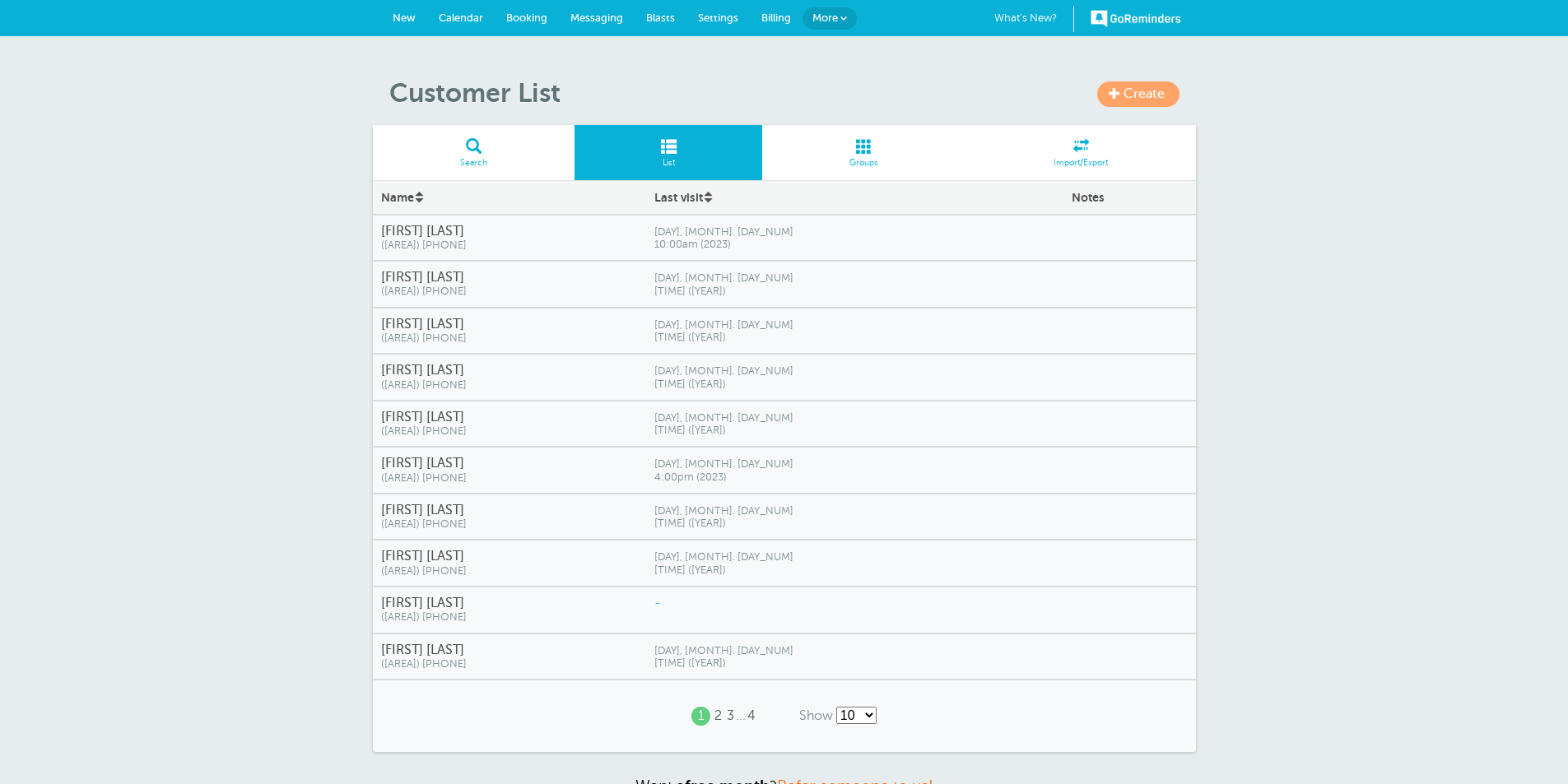 scroll, scrollTop: 0, scrollLeft: 0, axis: both 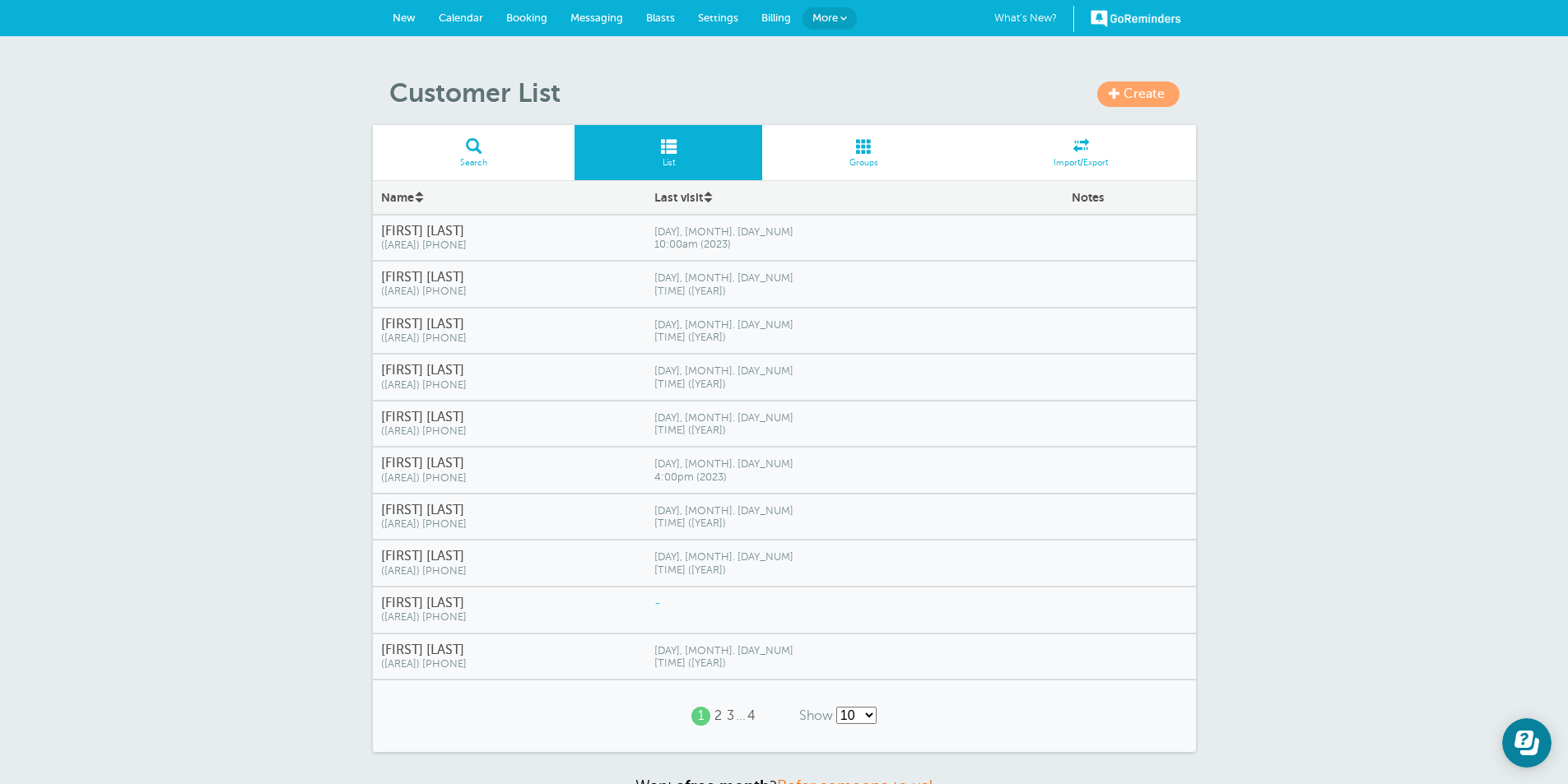 click on "[FIRST] [LAST]" at bounding box center [509, 231] 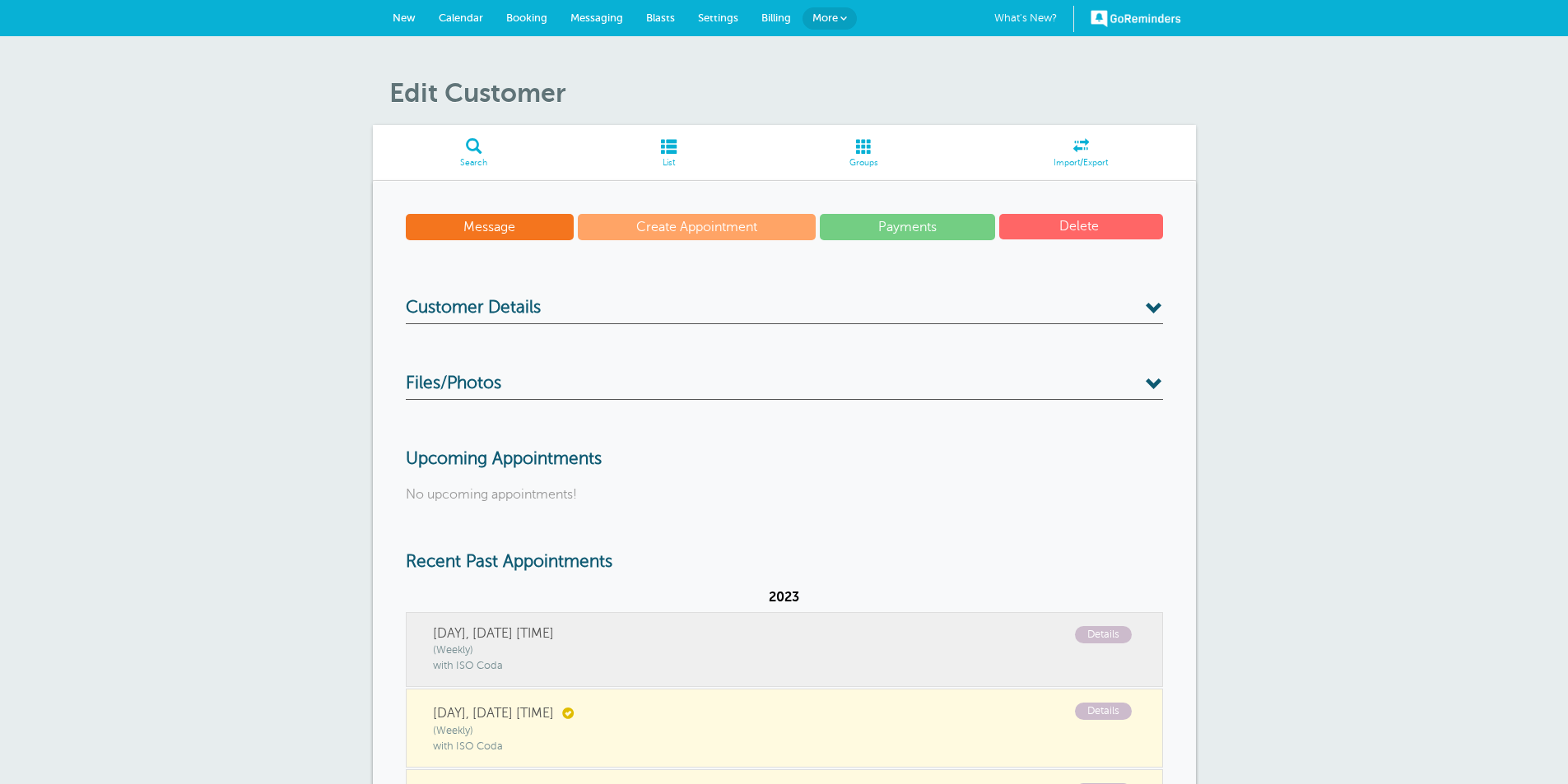 scroll, scrollTop: 0, scrollLeft: 0, axis: both 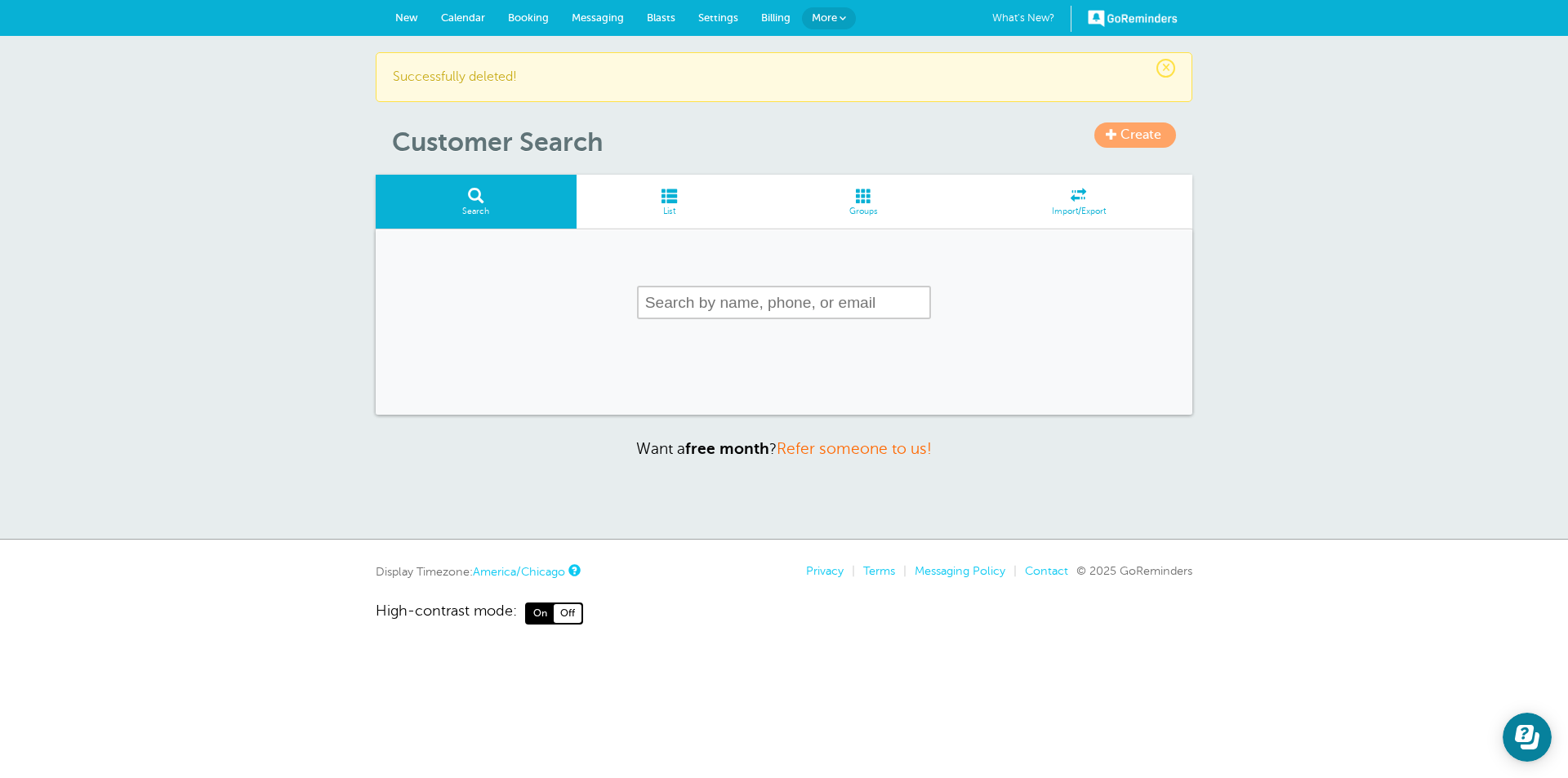 click on "List" at bounding box center (670, 202) 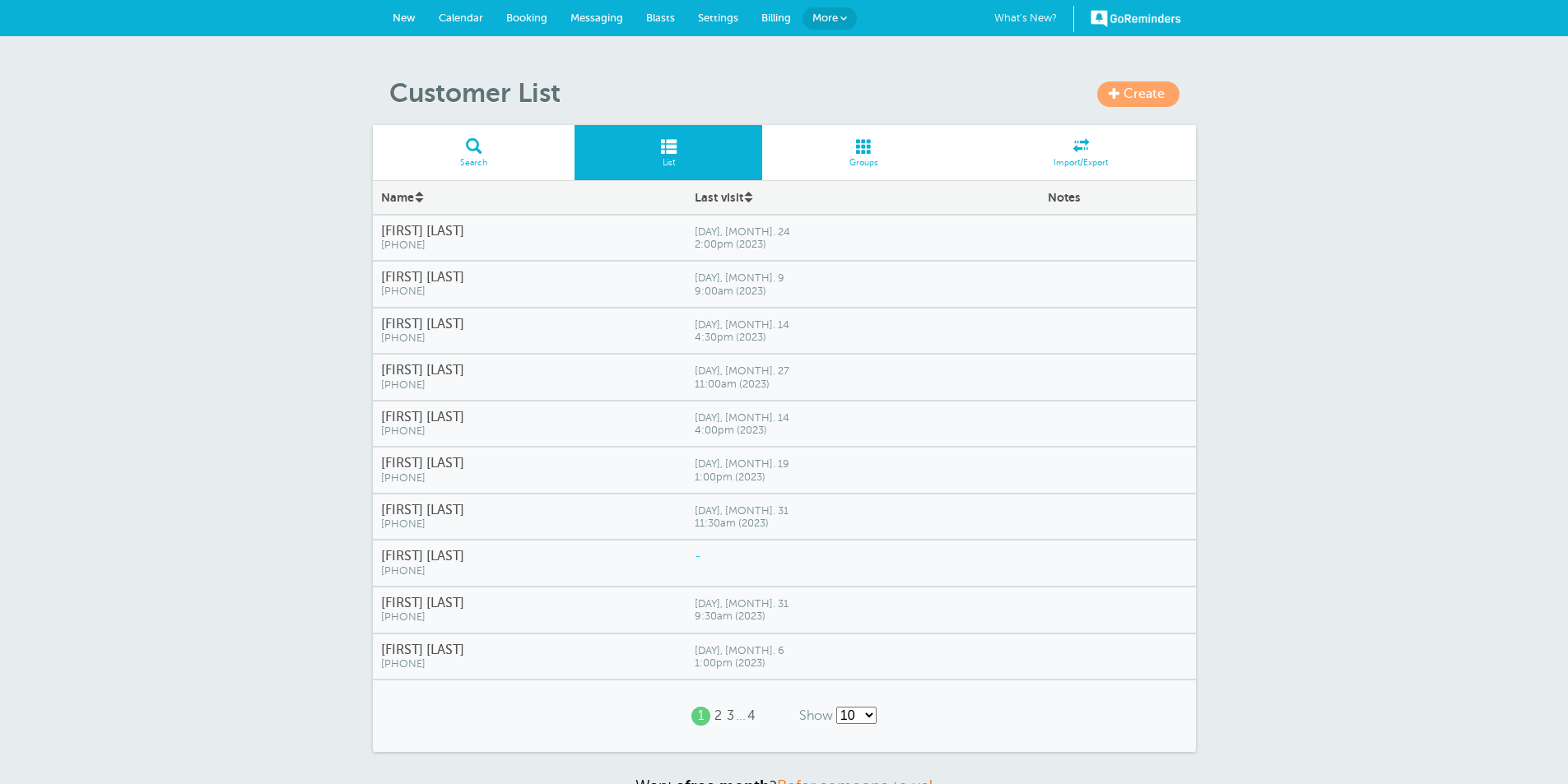 scroll, scrollTop: 0, scrollLeft: 0, axis: both 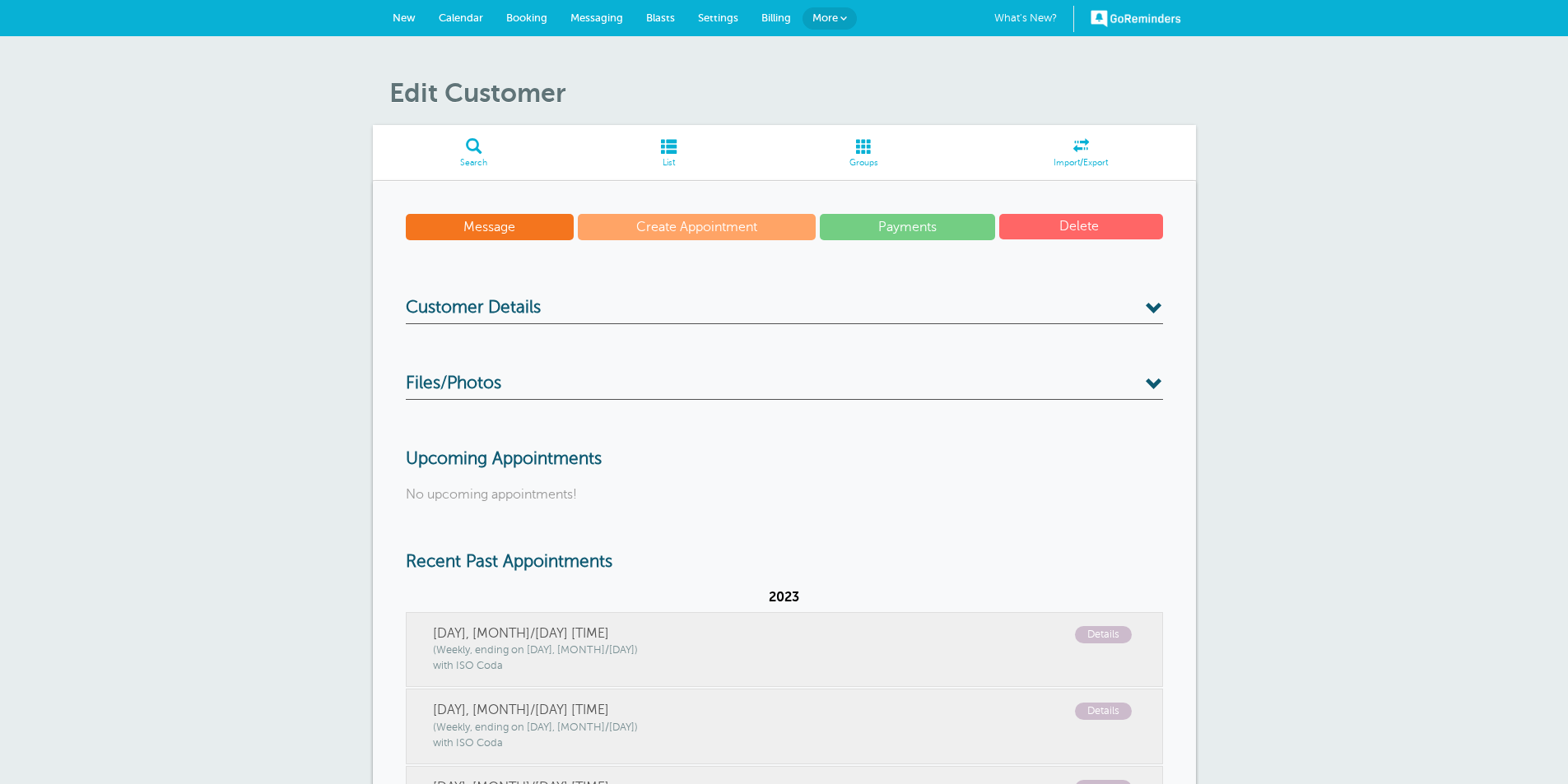 click on "Delete" at bounding box center [1081, 226] 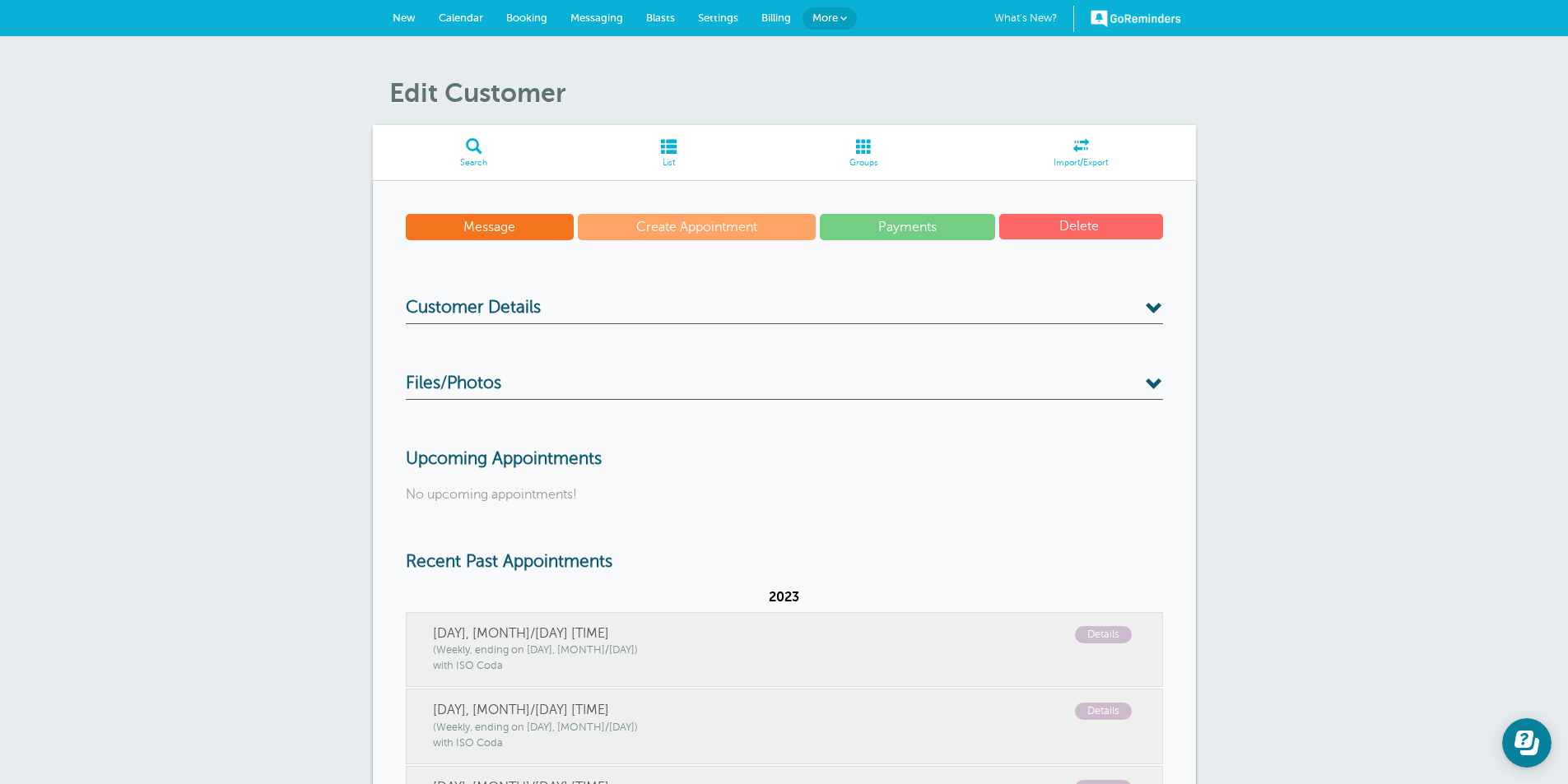 scroll, scrollTop: 0, scrollLeft: 0, axis: both 